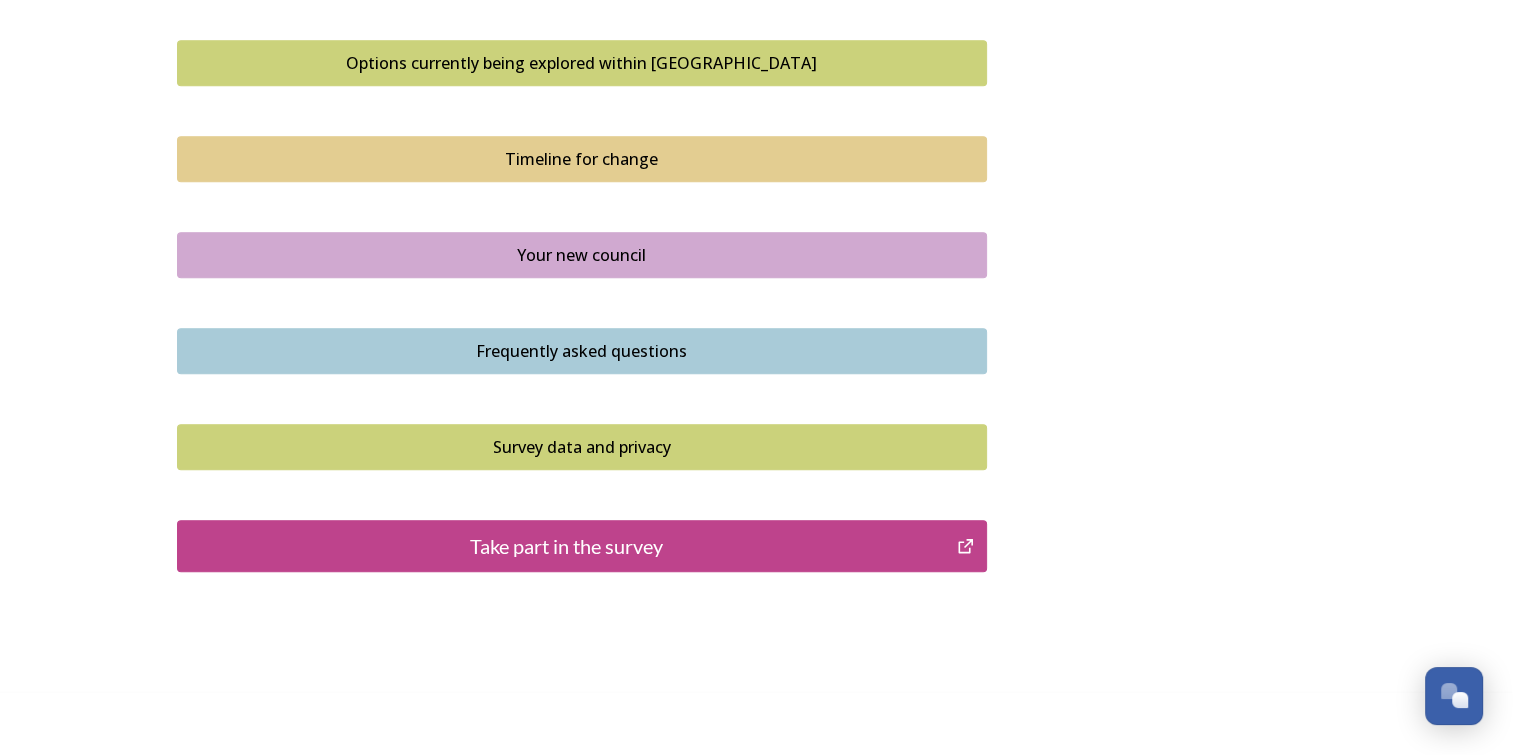 scroll, scrollTop: 1393, scrollLeft: 0, axis: vertical 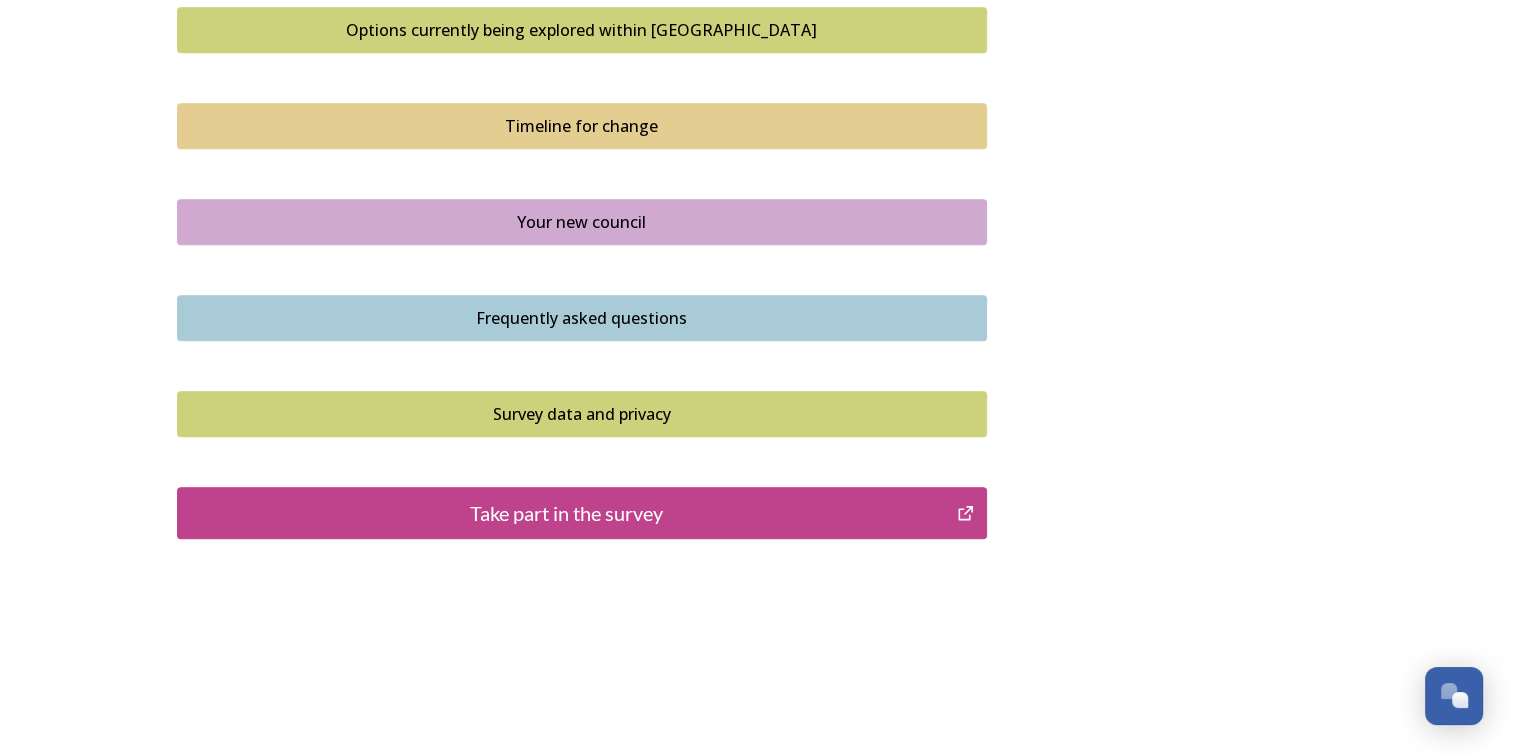 click on "Take part in the survey" at bounding box center [567, 513] 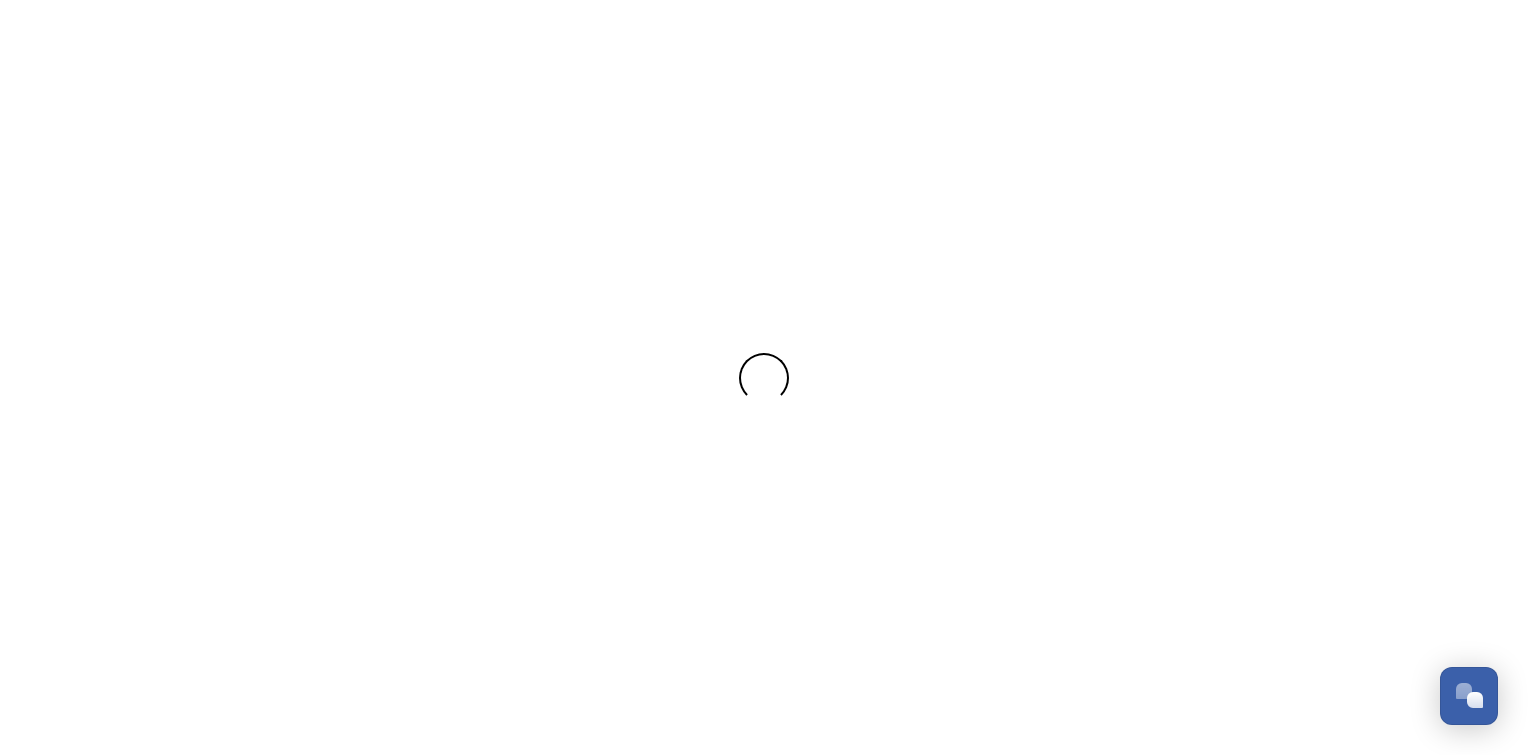 scroll, scrollTop: 0, scrollLeft: 0, axis: both 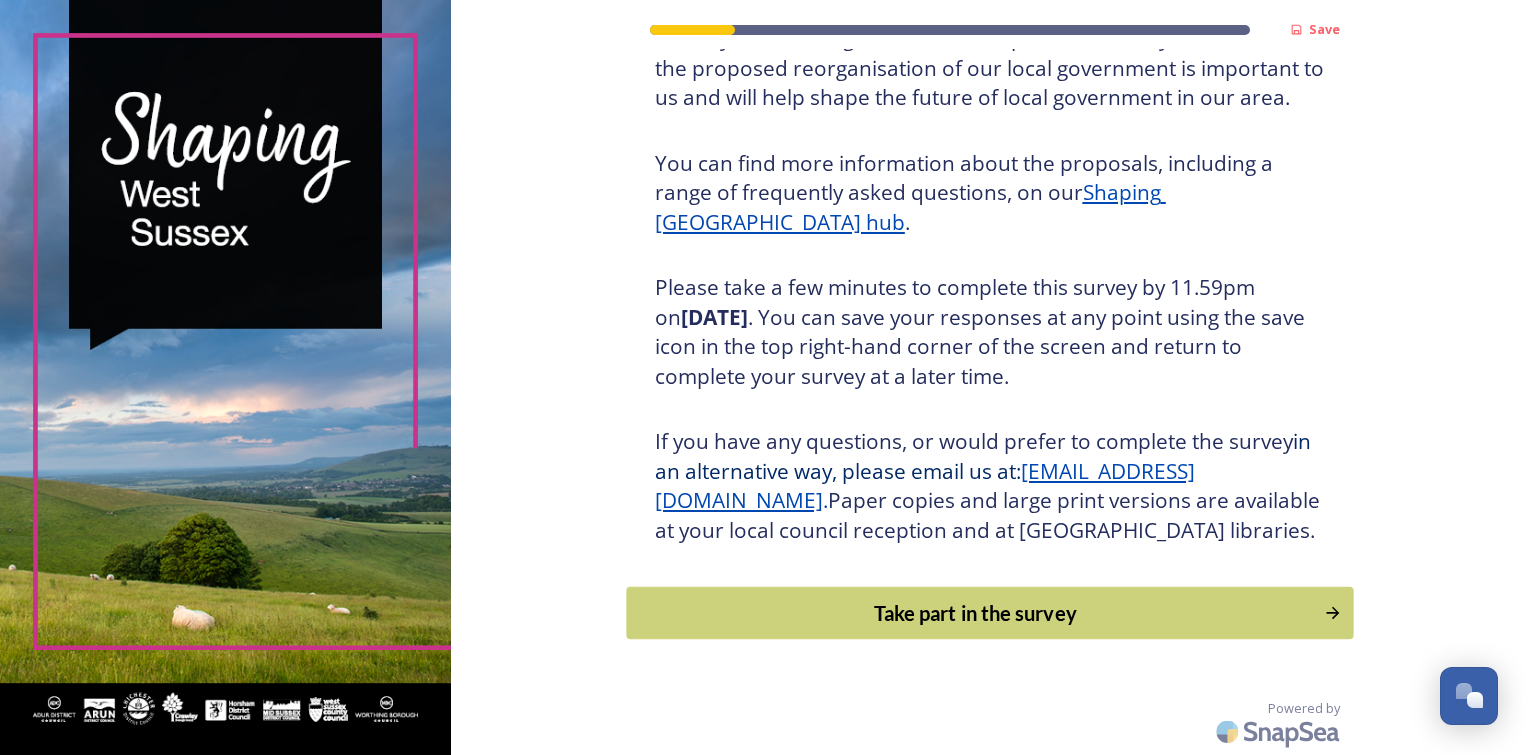 click on "Take part in the survey" at bounding box center (975, 613) 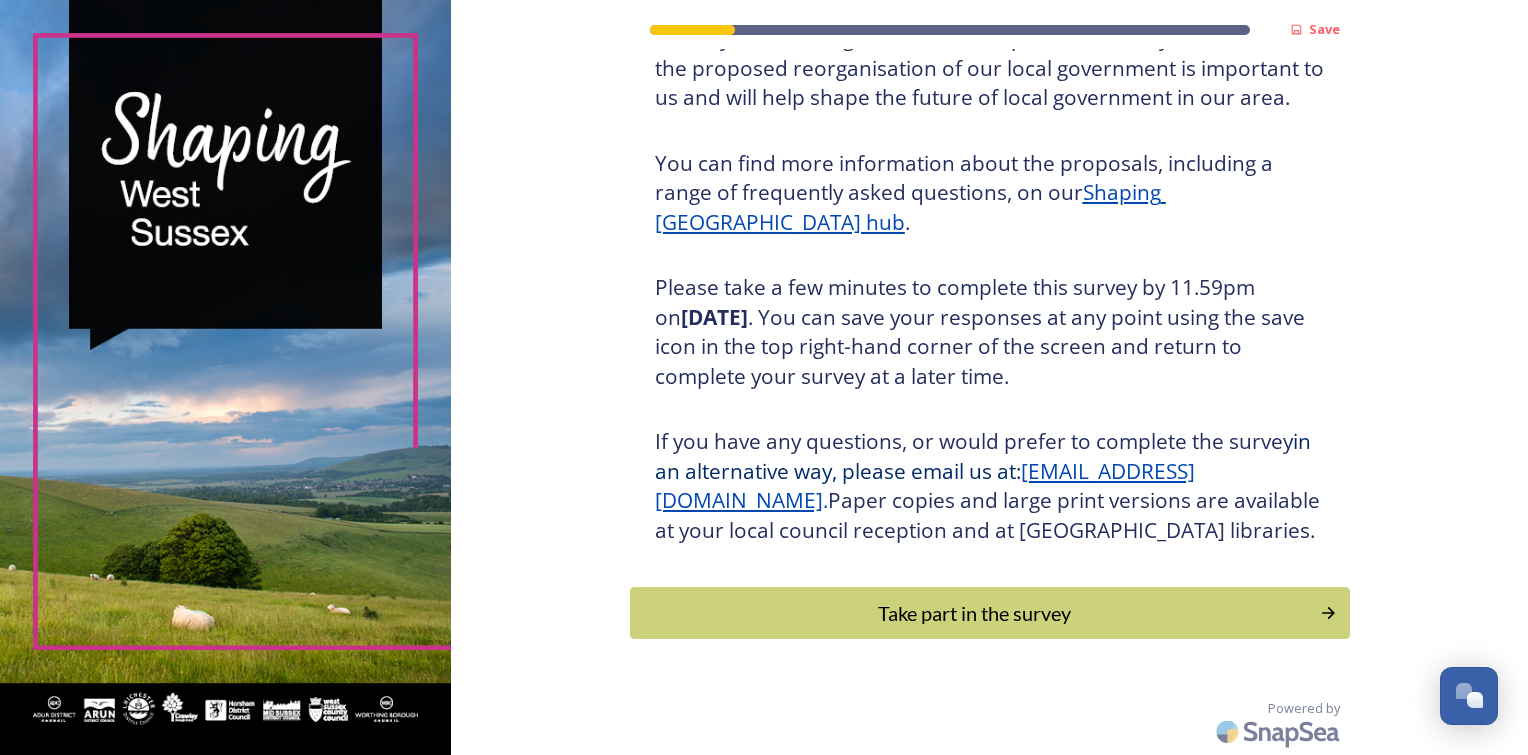scroll, scrollTop: 0, scrollLeft: 0, axis: both 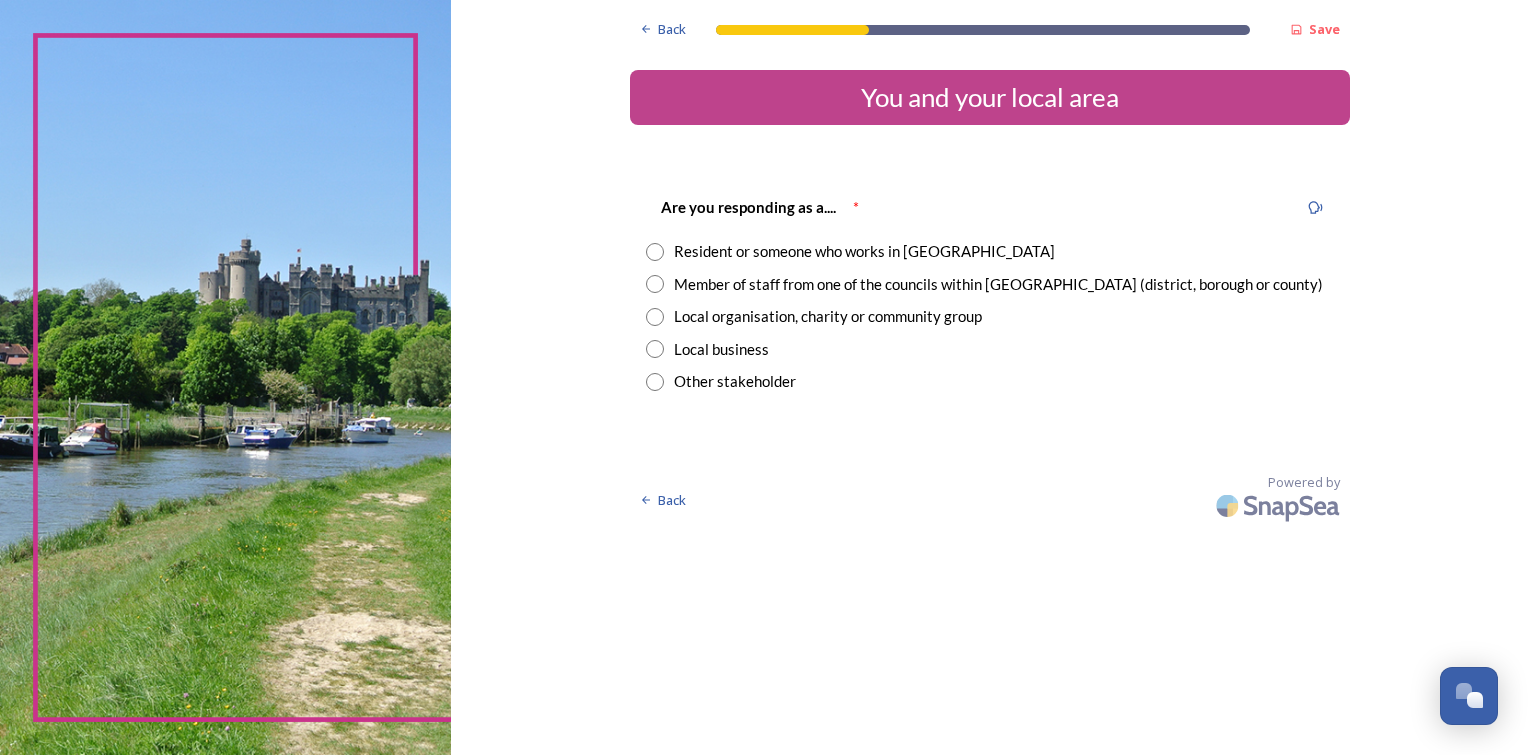 click at bounding box center [655, 252] 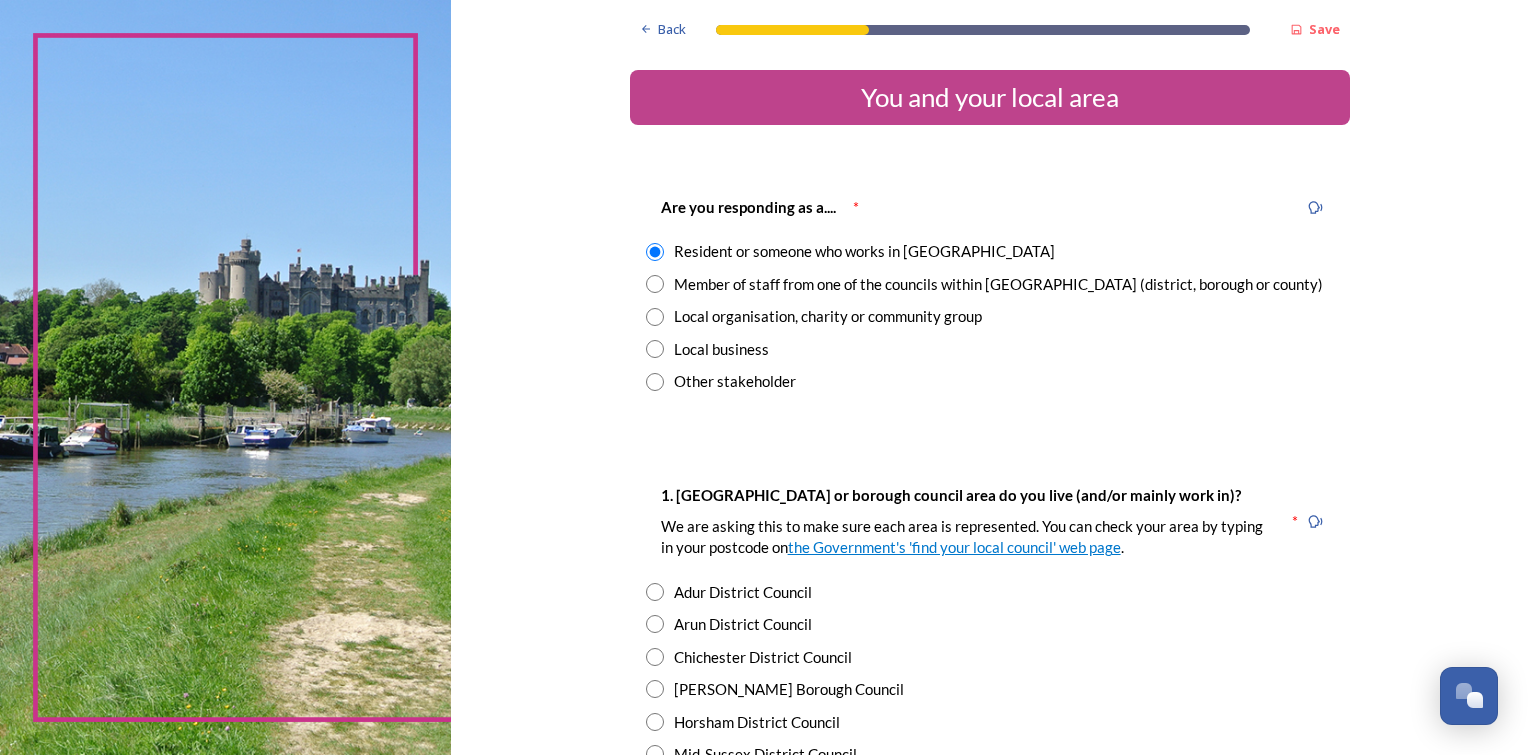 scroll, scrollTop: 200, scrollLeft: 0, axis: vertical 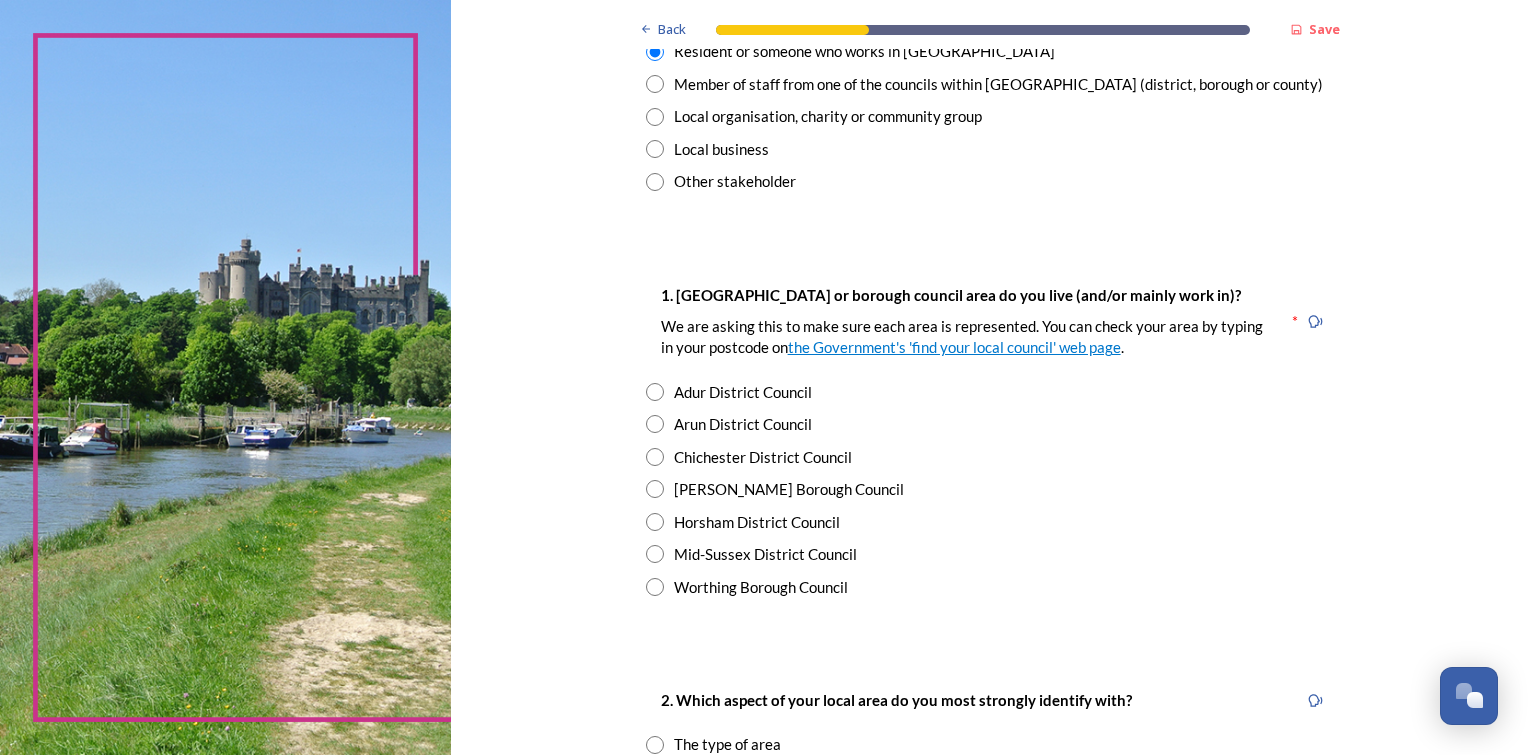 click at bounding box center [655, 457] 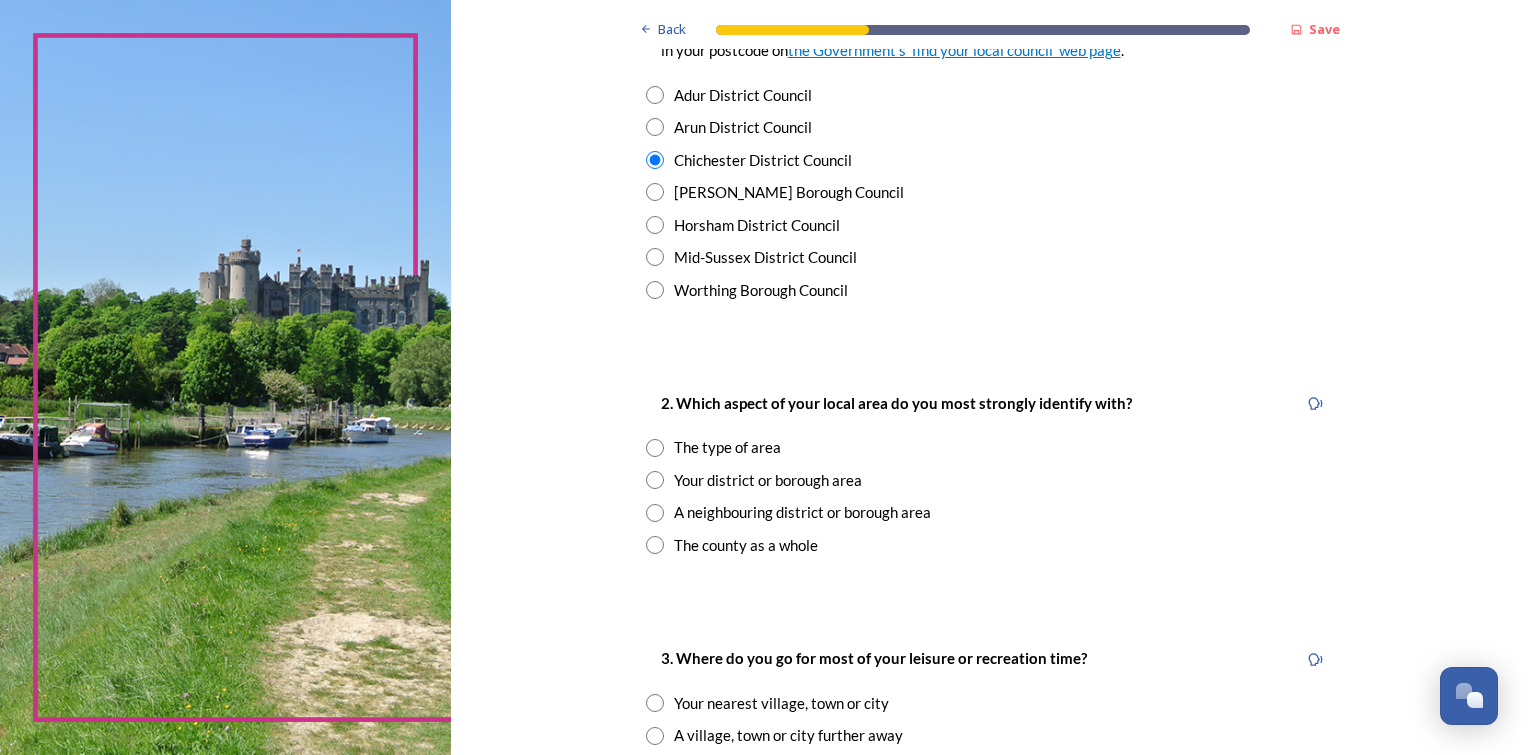 scroll, scrollTop: 500, scrollLeft: 0, axis: vertical 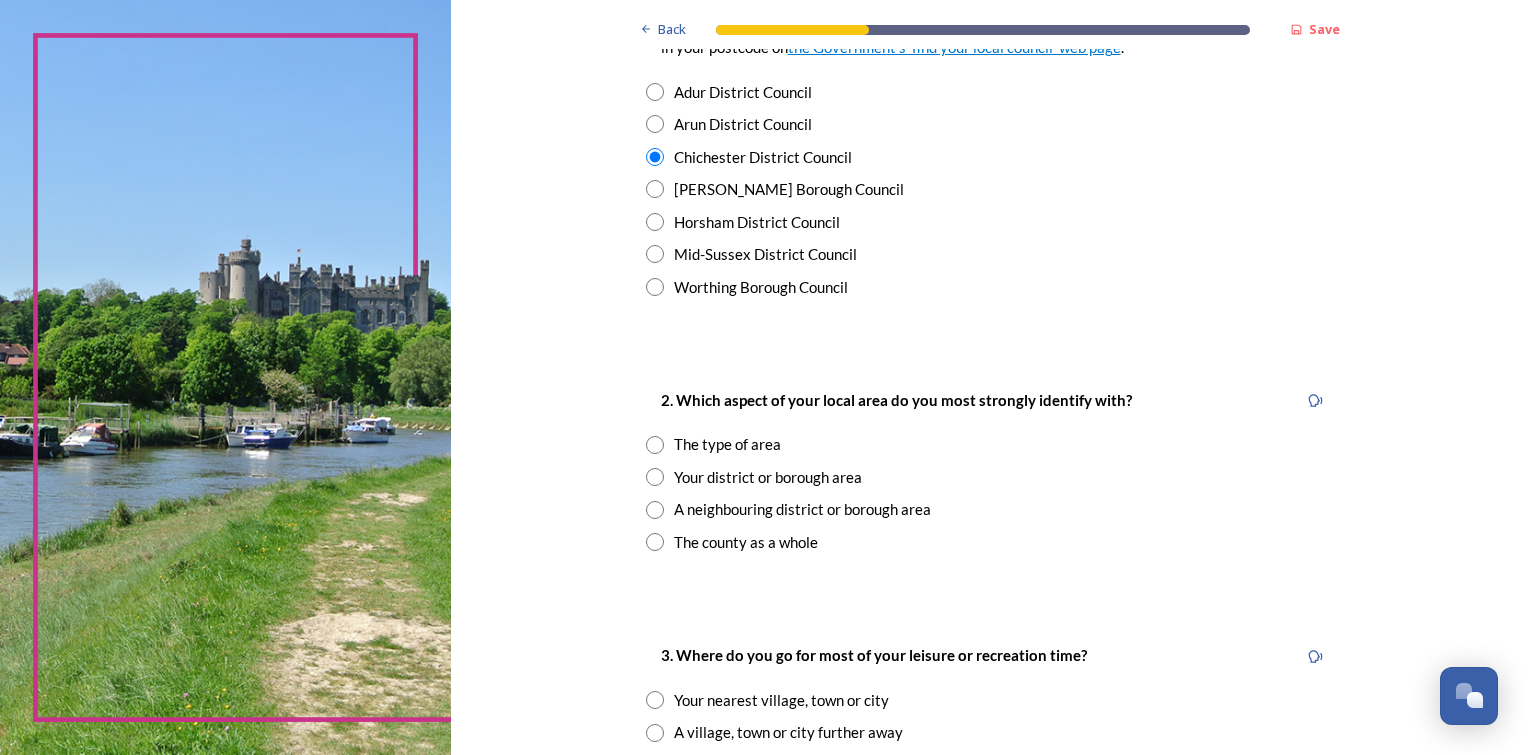 click at bounding box center (655, 542) 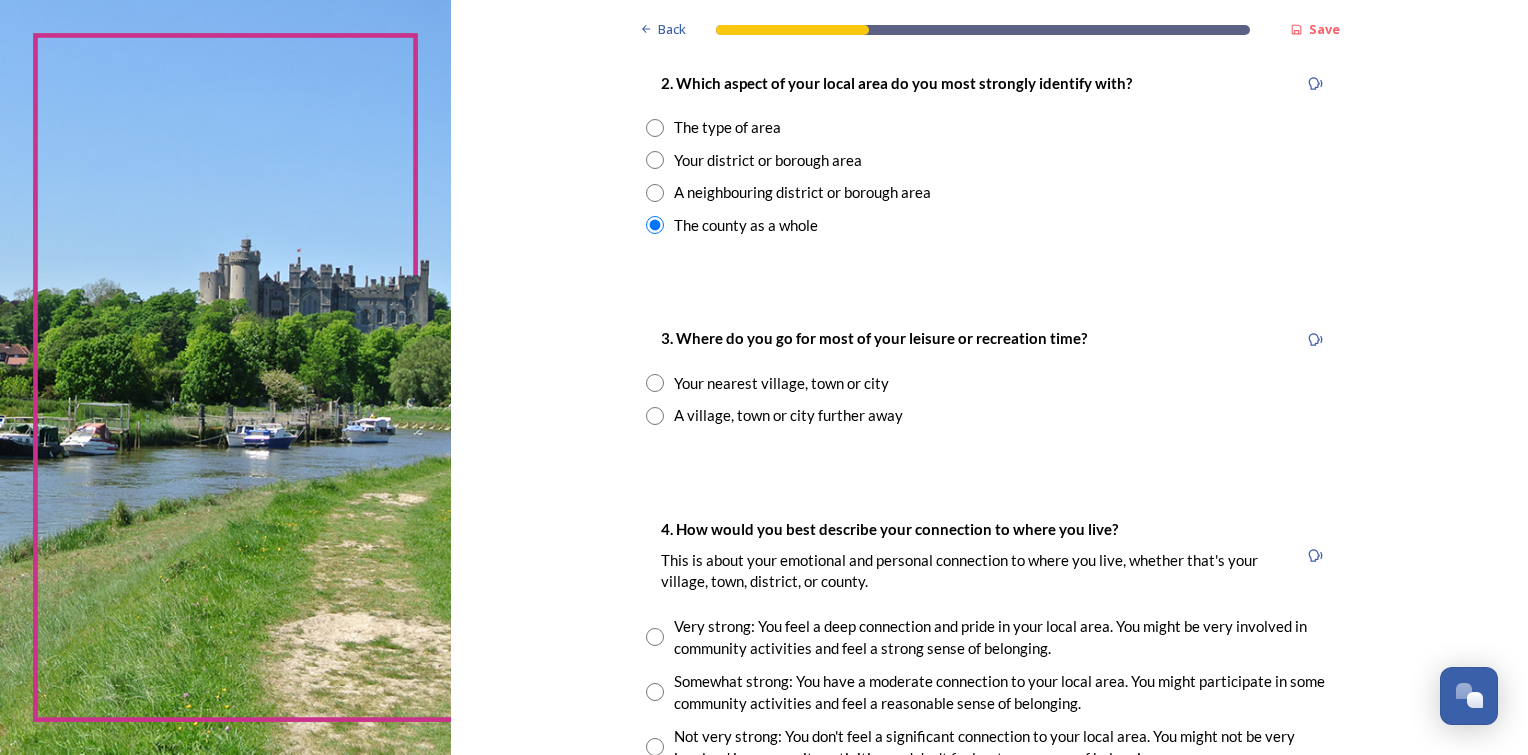 scroll, scrollTop: 900, scrollLeft: 0, axis: vertical 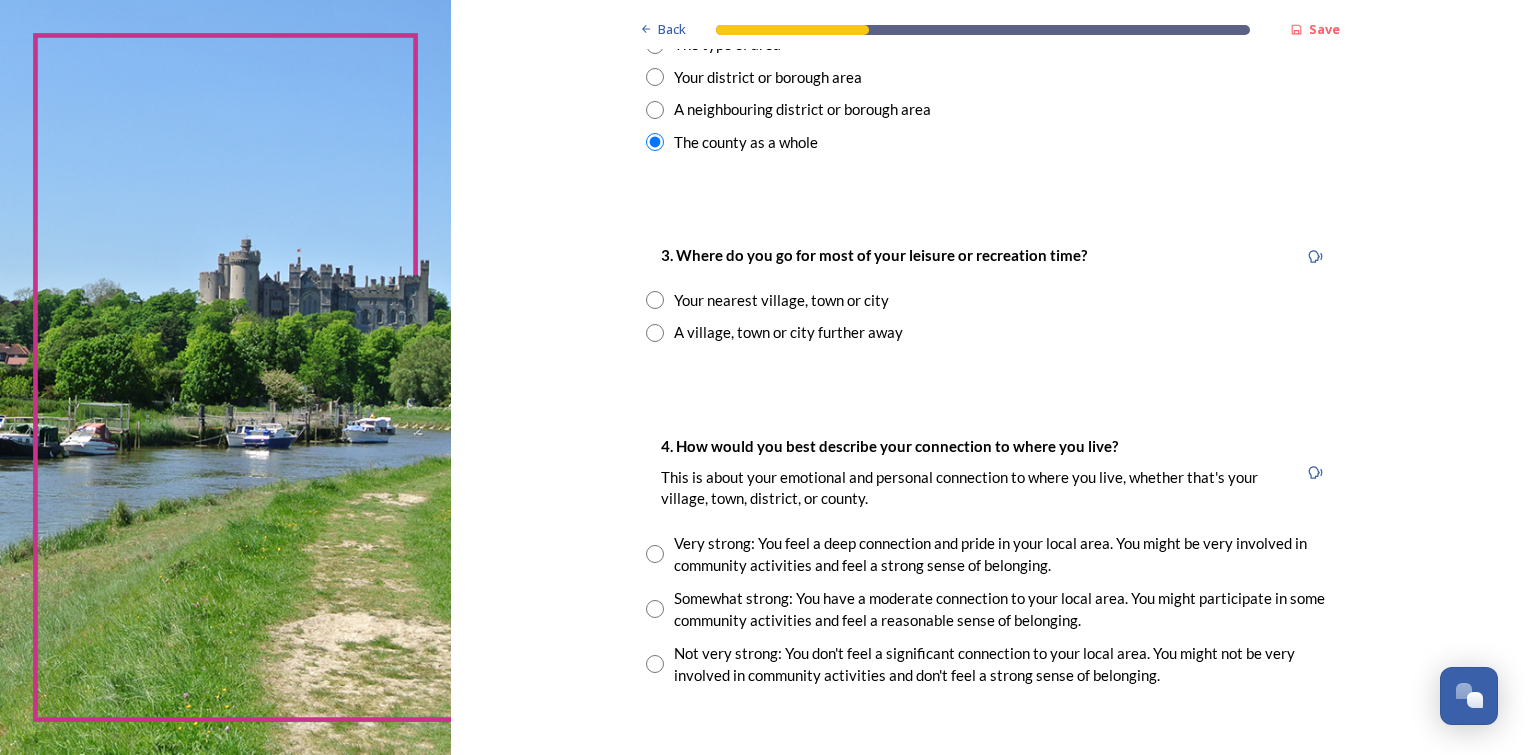 click at bounding box center (655, 300) 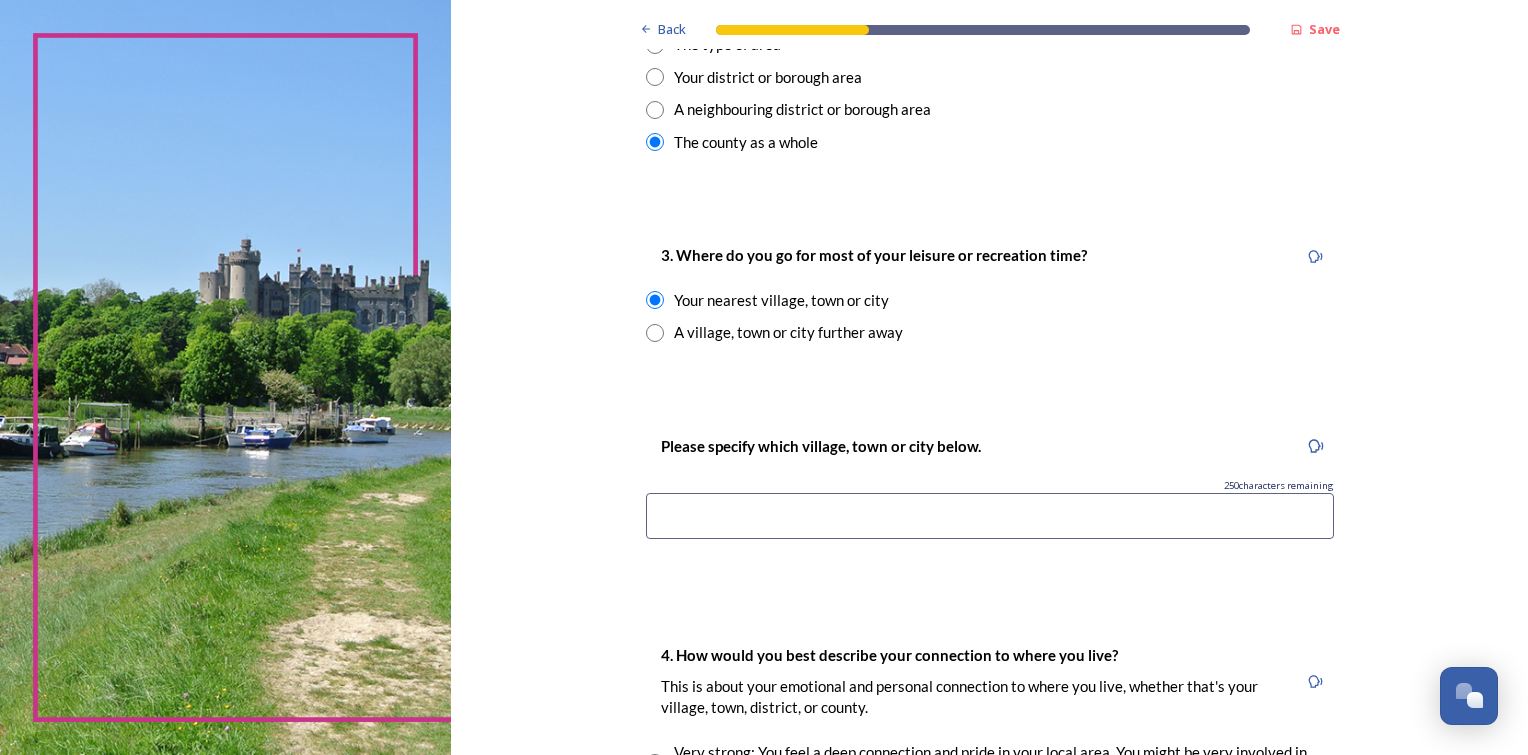 click at bounding box center [990, 516] 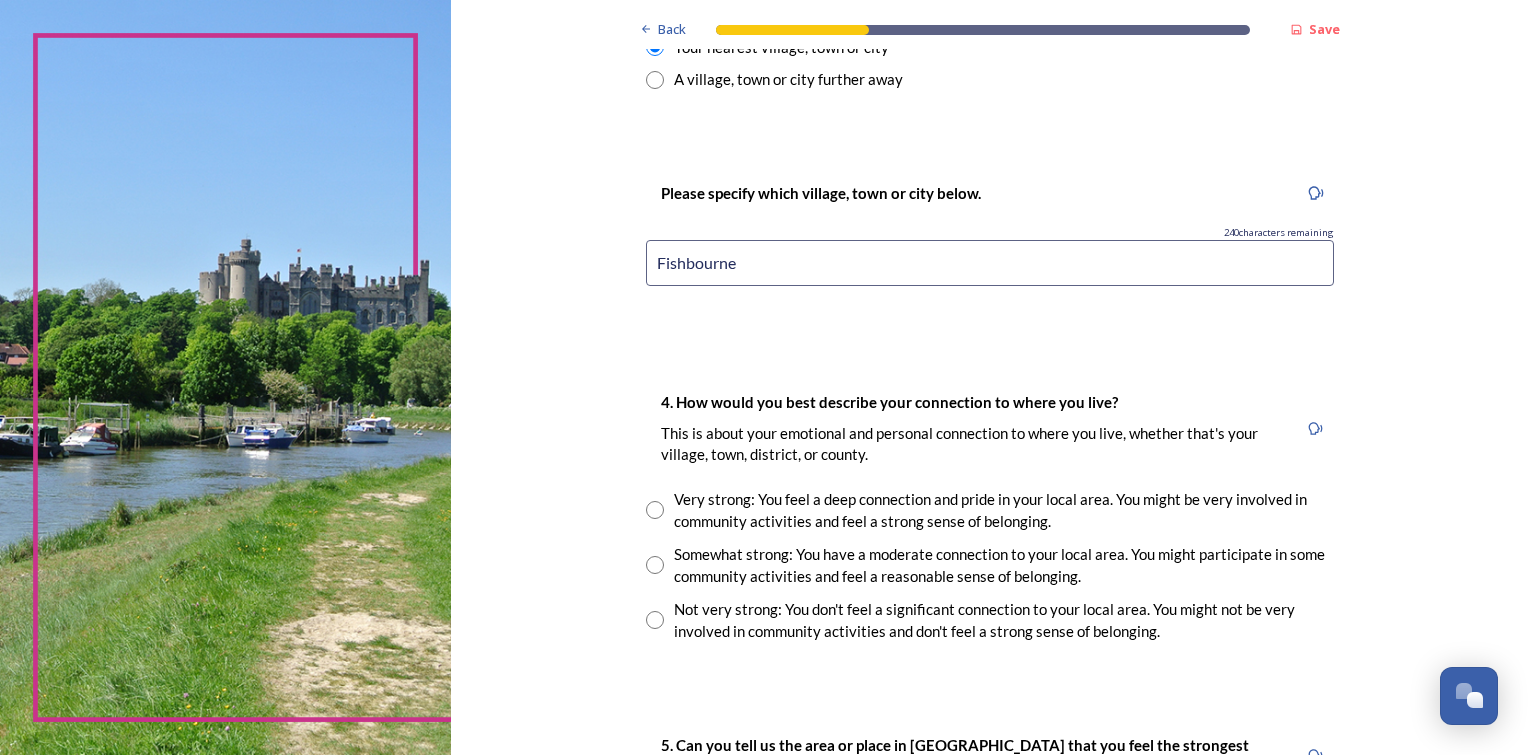 scroll, scrollTop: 1200, scrollLeft: 0, axis: vertical 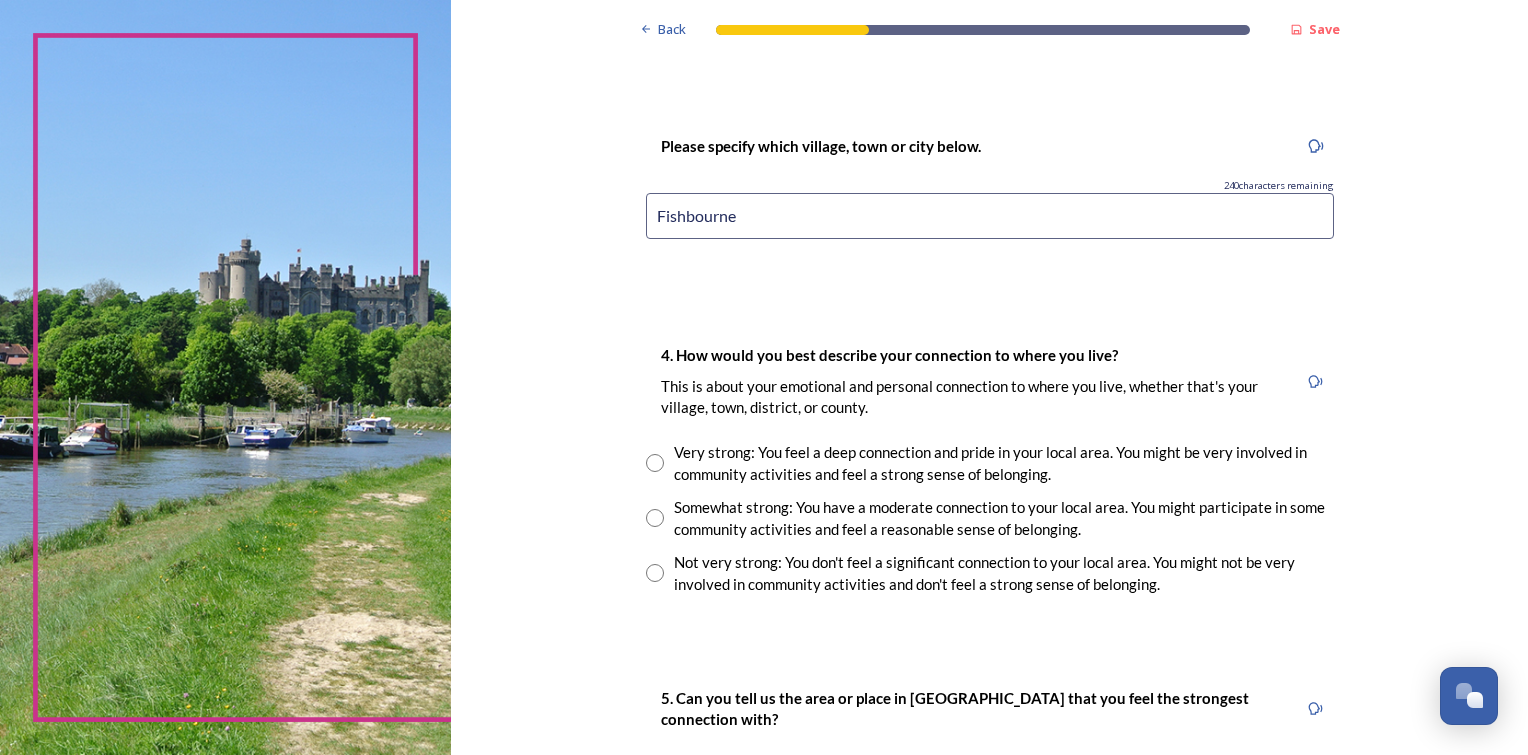 type on "Fishbourne" 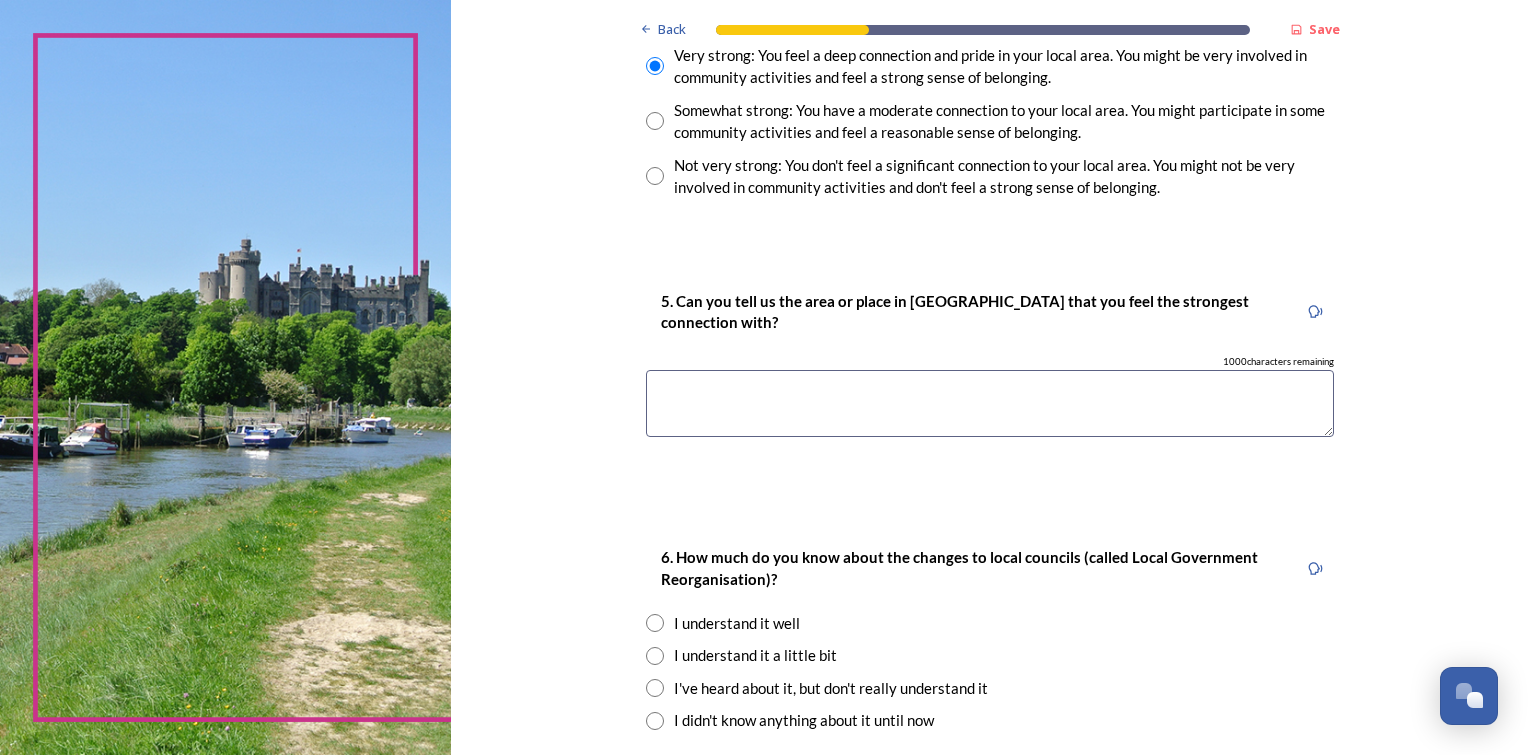 scroll, scrollTop: 1600, scrollLeft: 0, axis: vertical 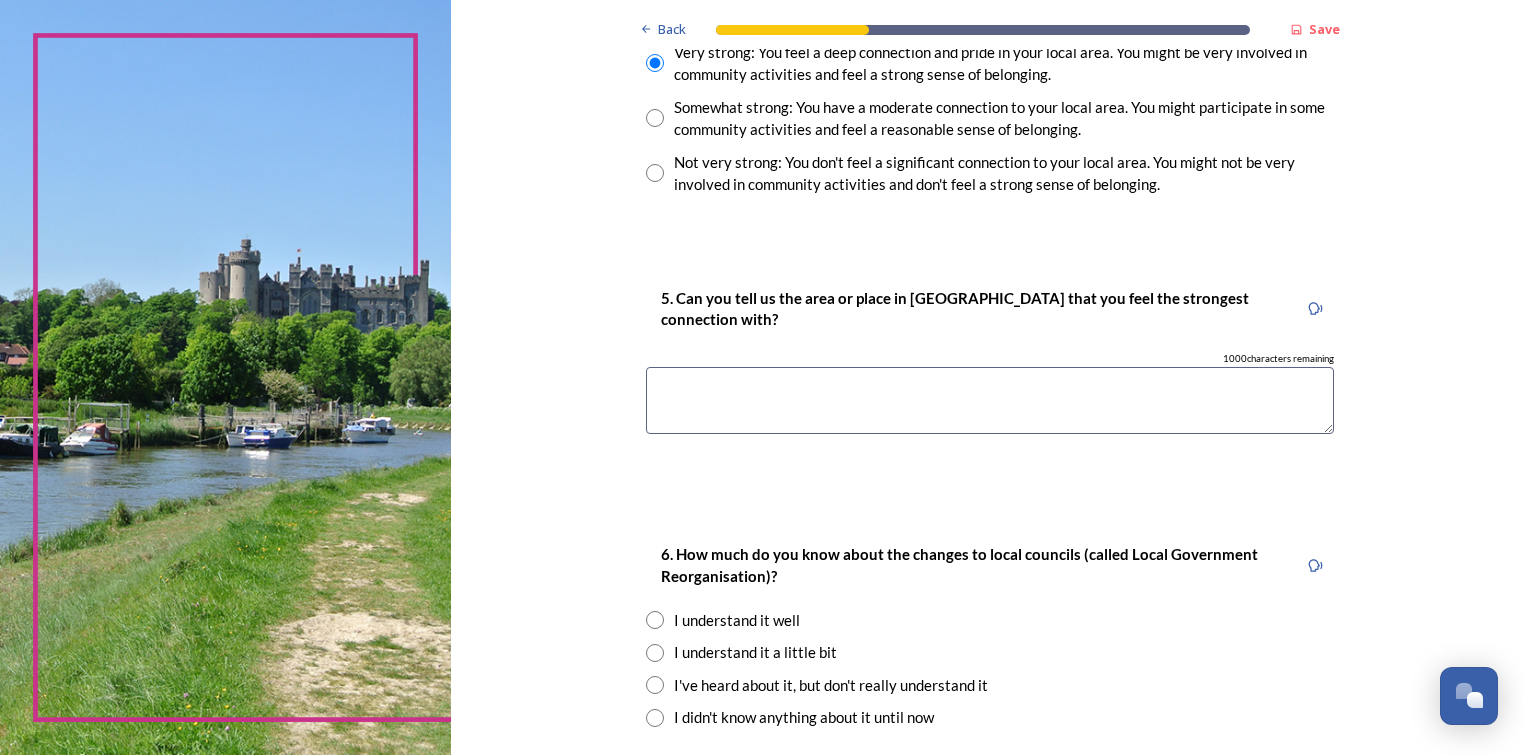 click at bounding box center [990, 400] 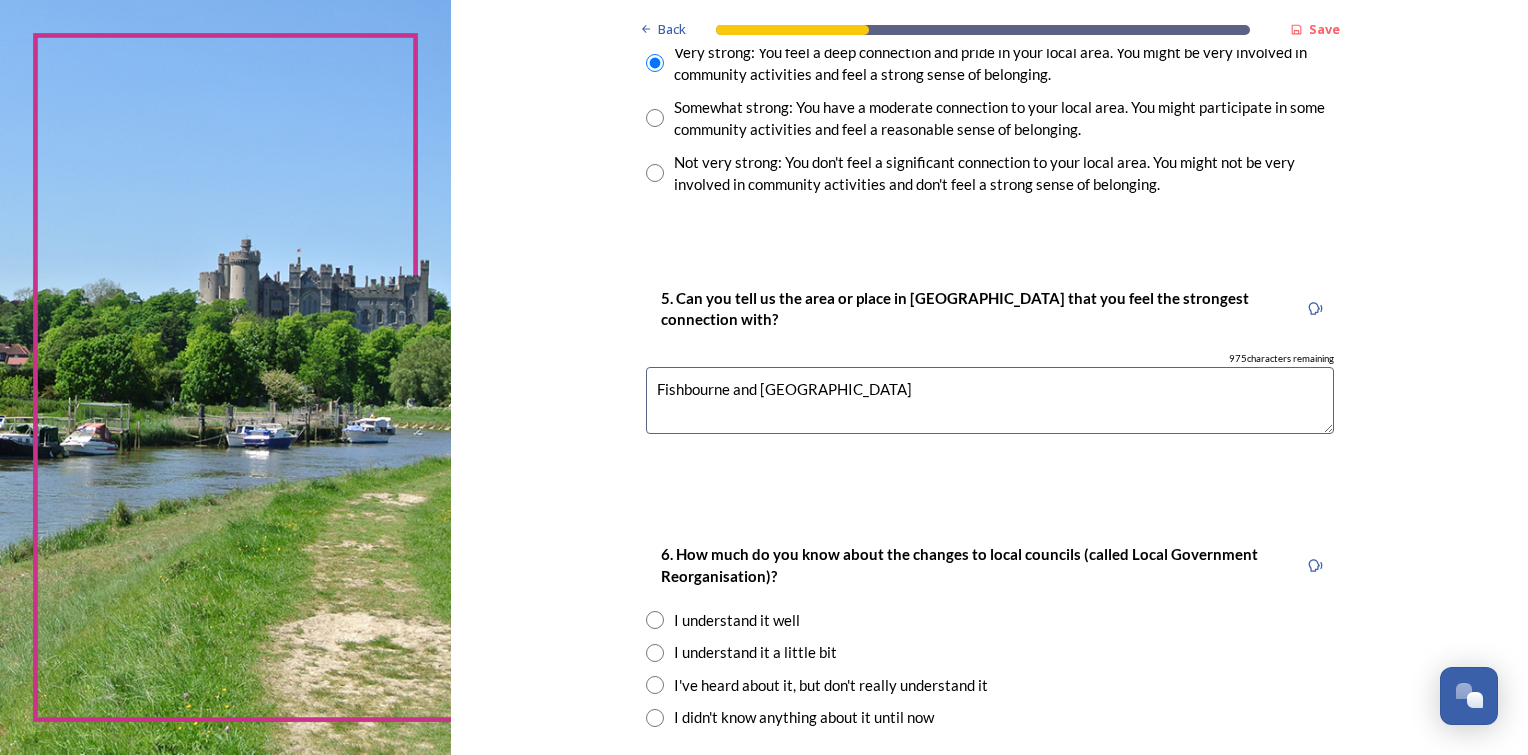 scroll, scrollTop: 1800, scrollLeft: 0, axis: vertical 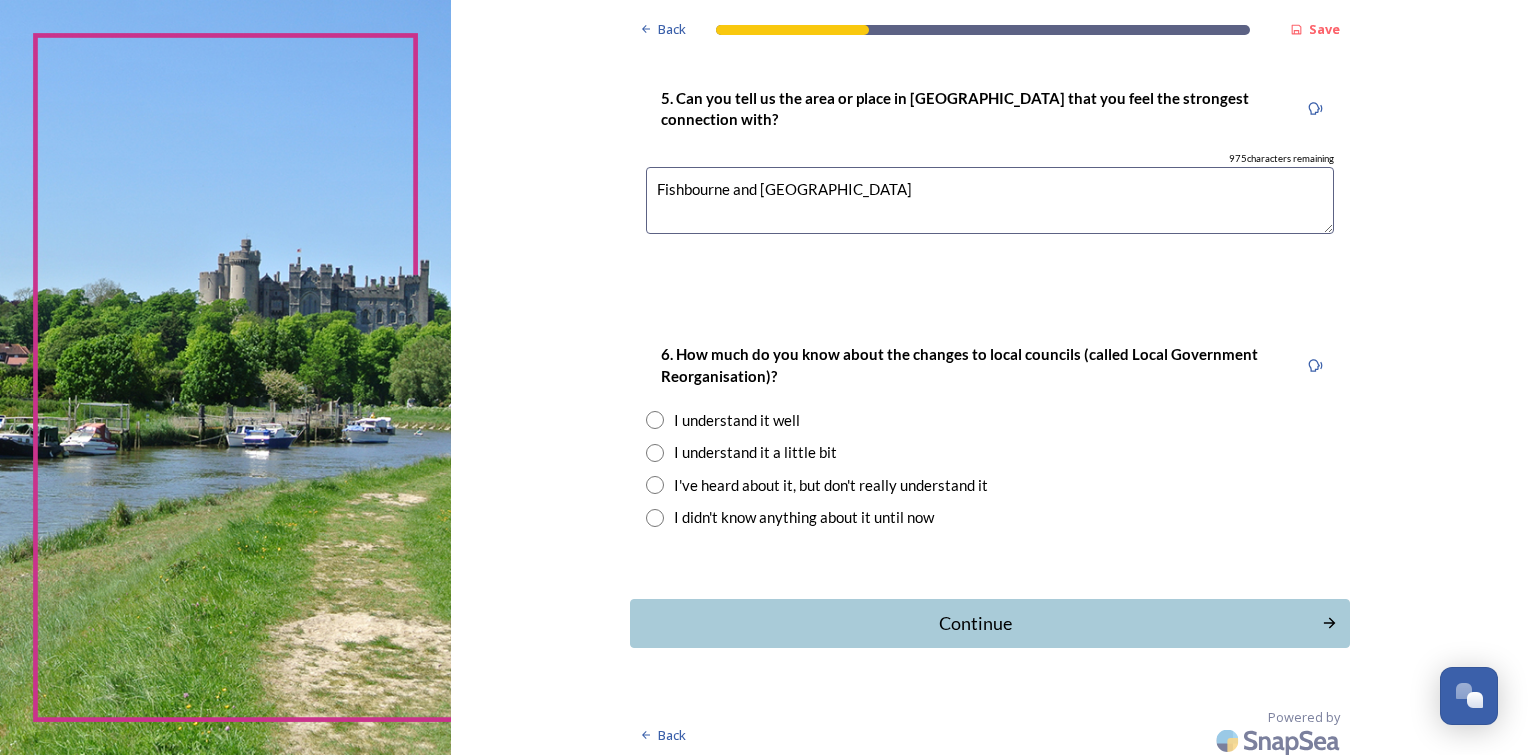 type on "Fishbourne and Chichester" 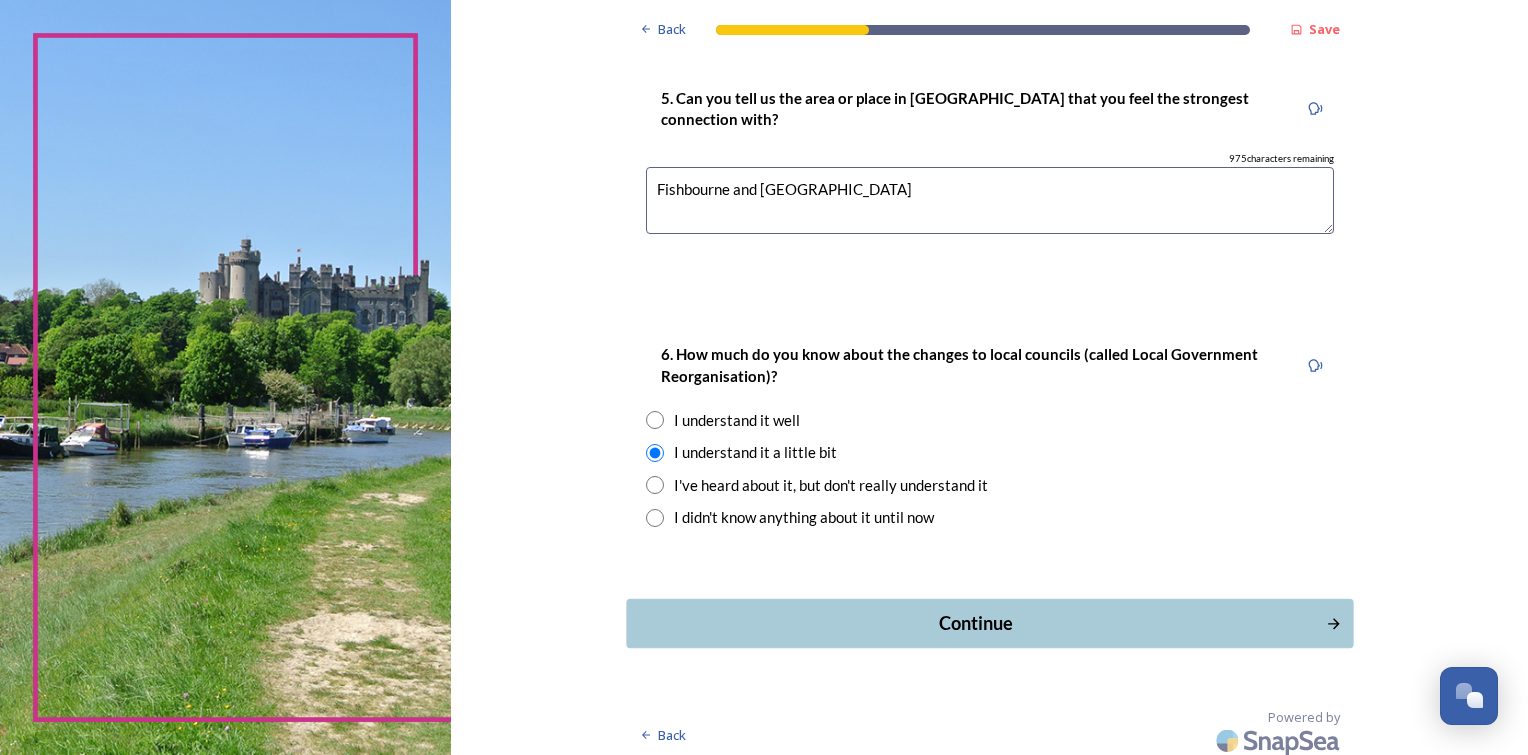 drag, startPoint x: 961, startPoint y: 628, endPoint x: 1334, endPoint y: 439, distance: 418.1507 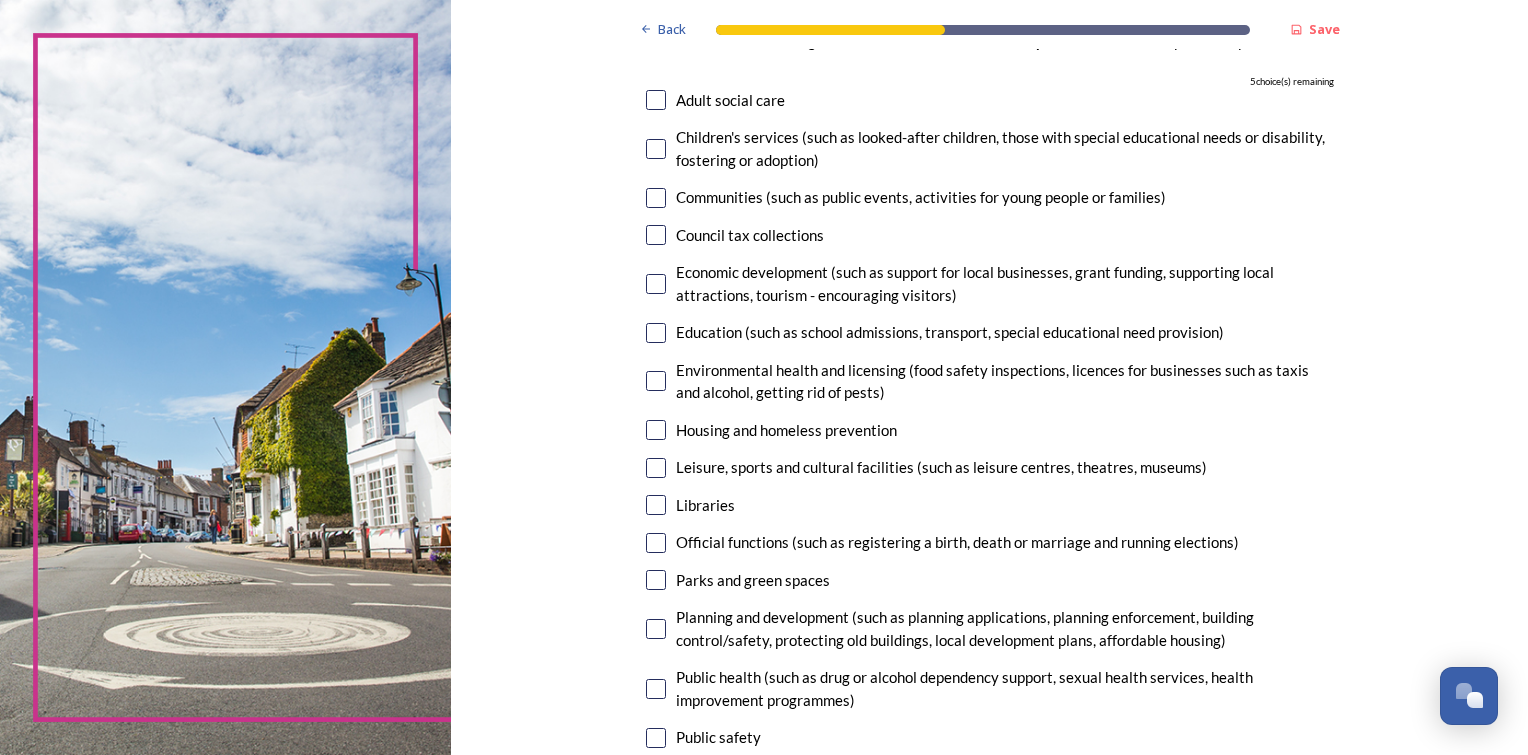 scroll, scrollTop: 200, scrollLeft: 0, axis: vertical 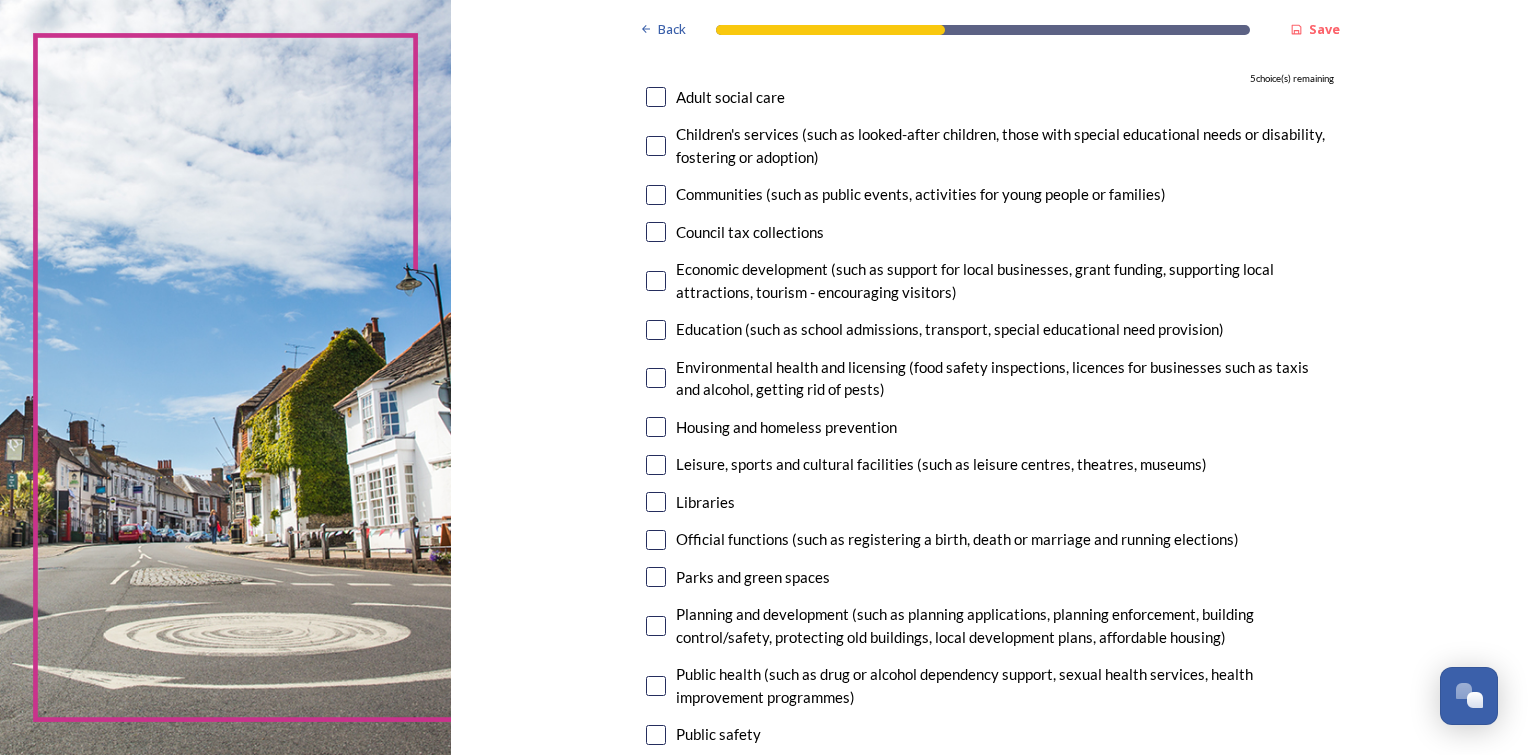 drag, startPoint x: 650, startPoint y: 195, endPoint x: 804, endPoint y: 184, distance: 154.39236 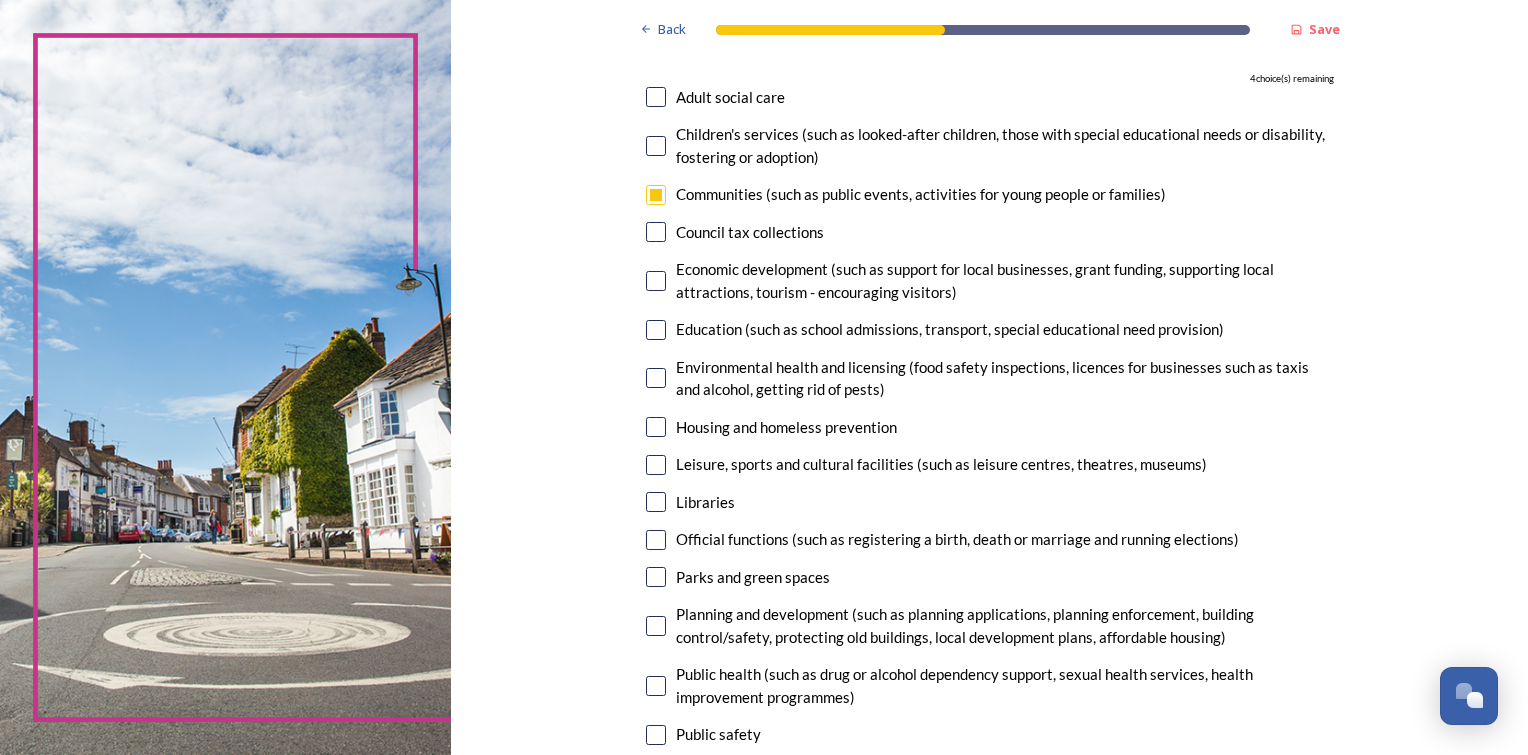 click at bounding box center [656, 281] 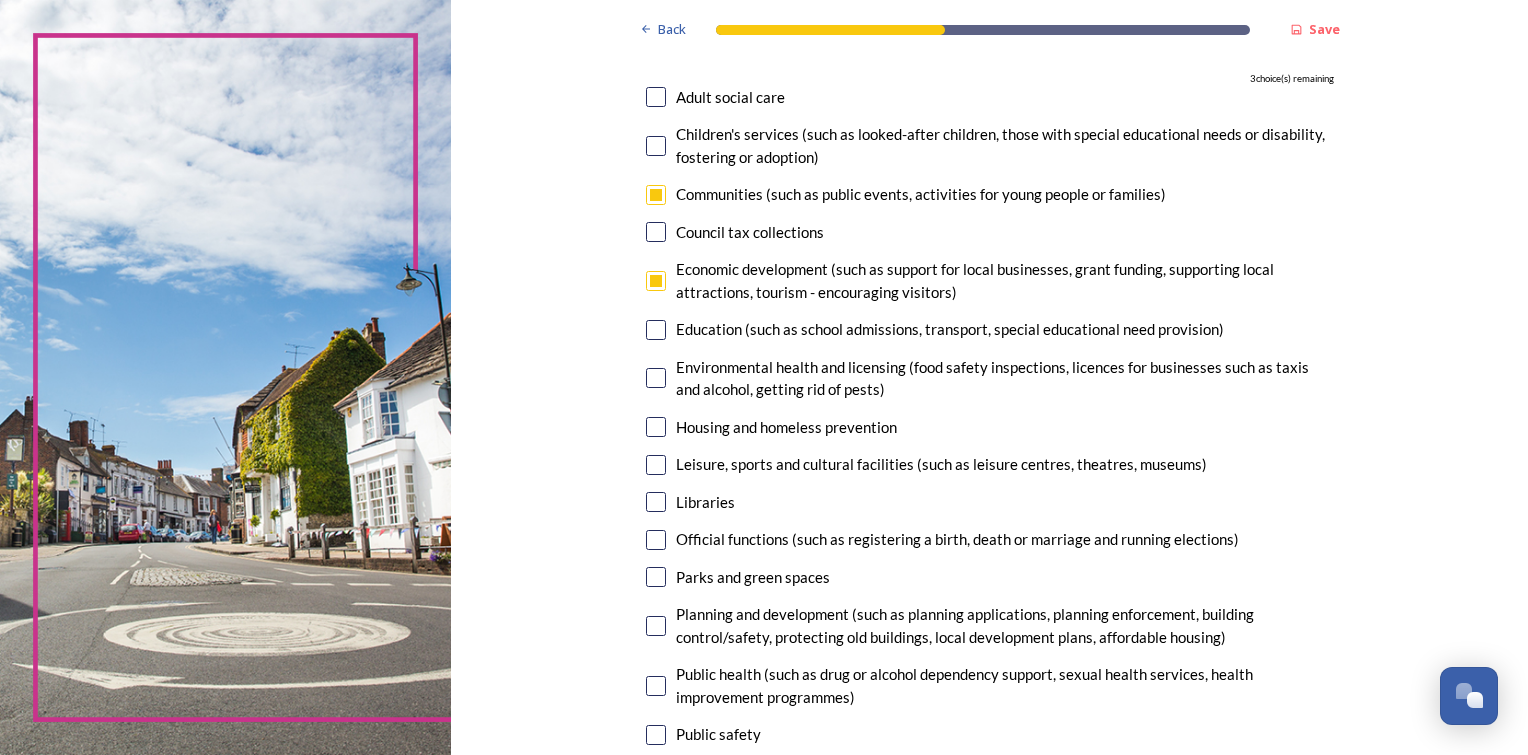 click at bounding box center (656, 330) 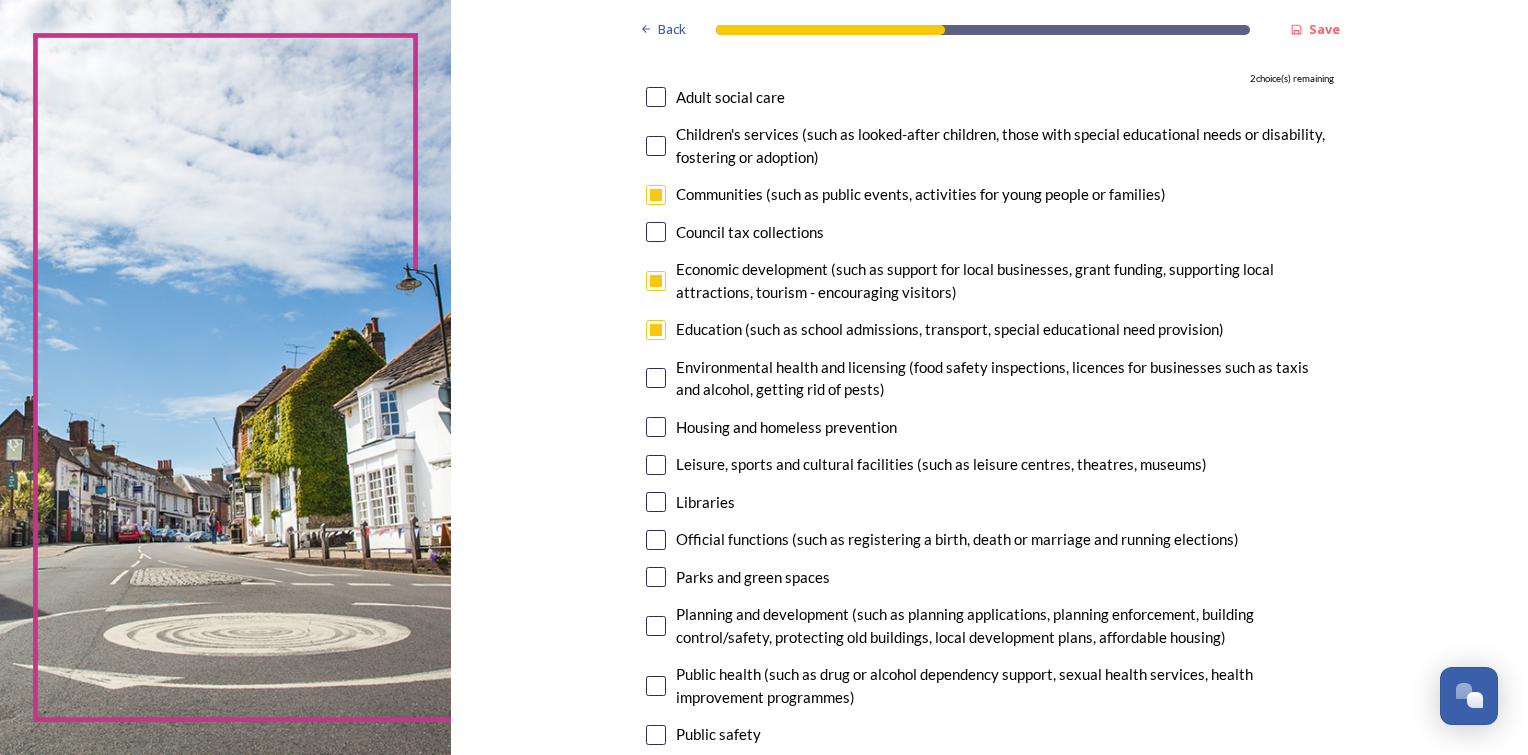 click at bounding box center [656, 378] 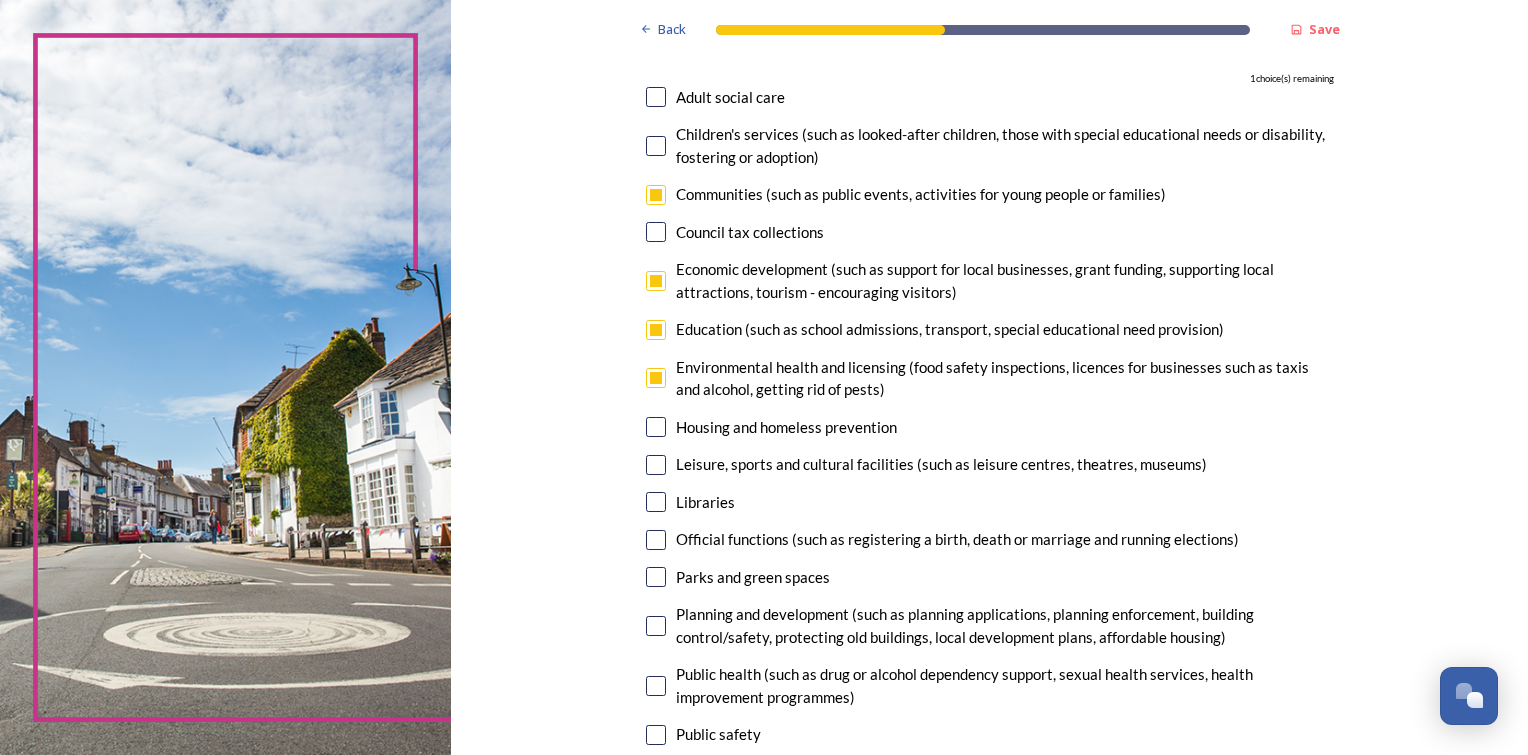 click at bounding box center (656, 427) 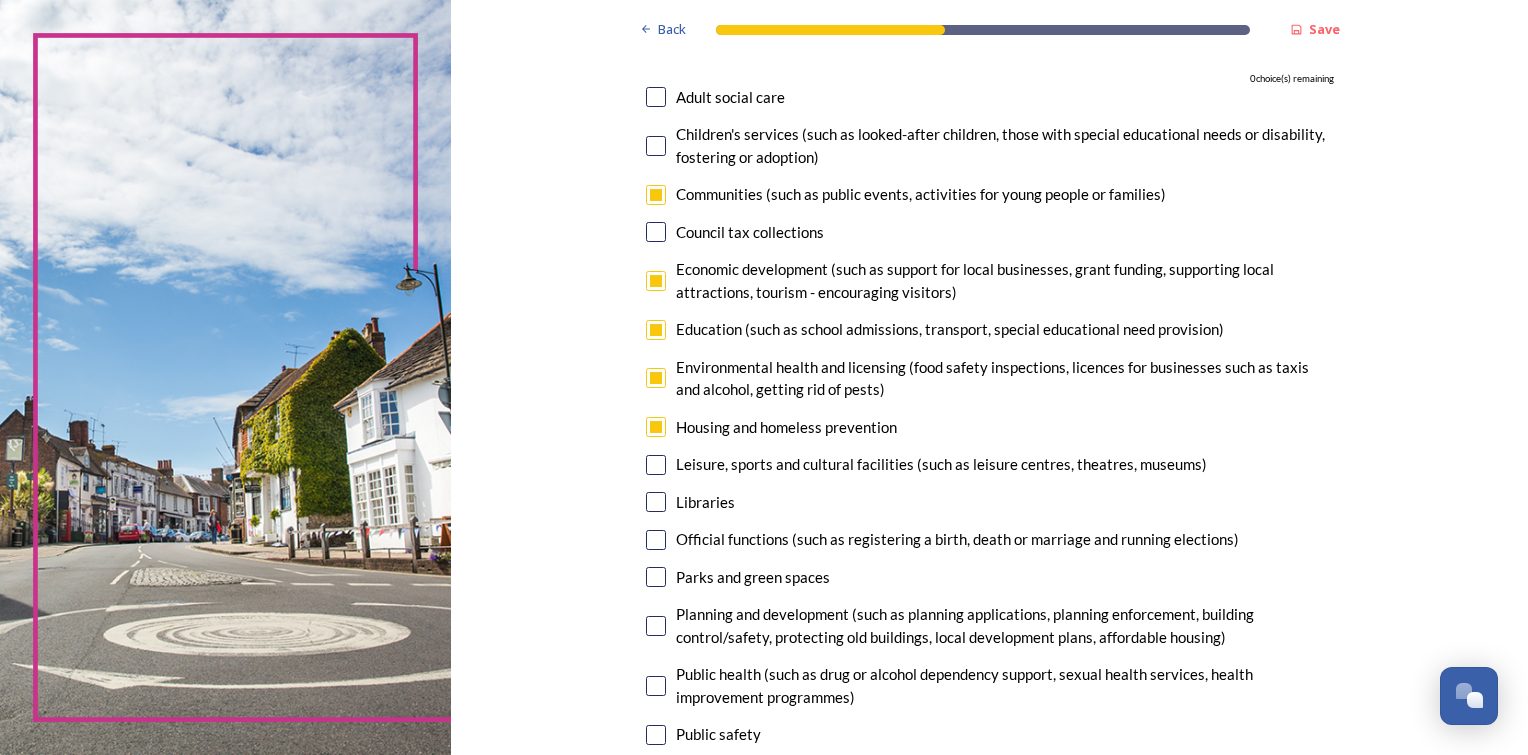 click at bounding box center [656, 195] 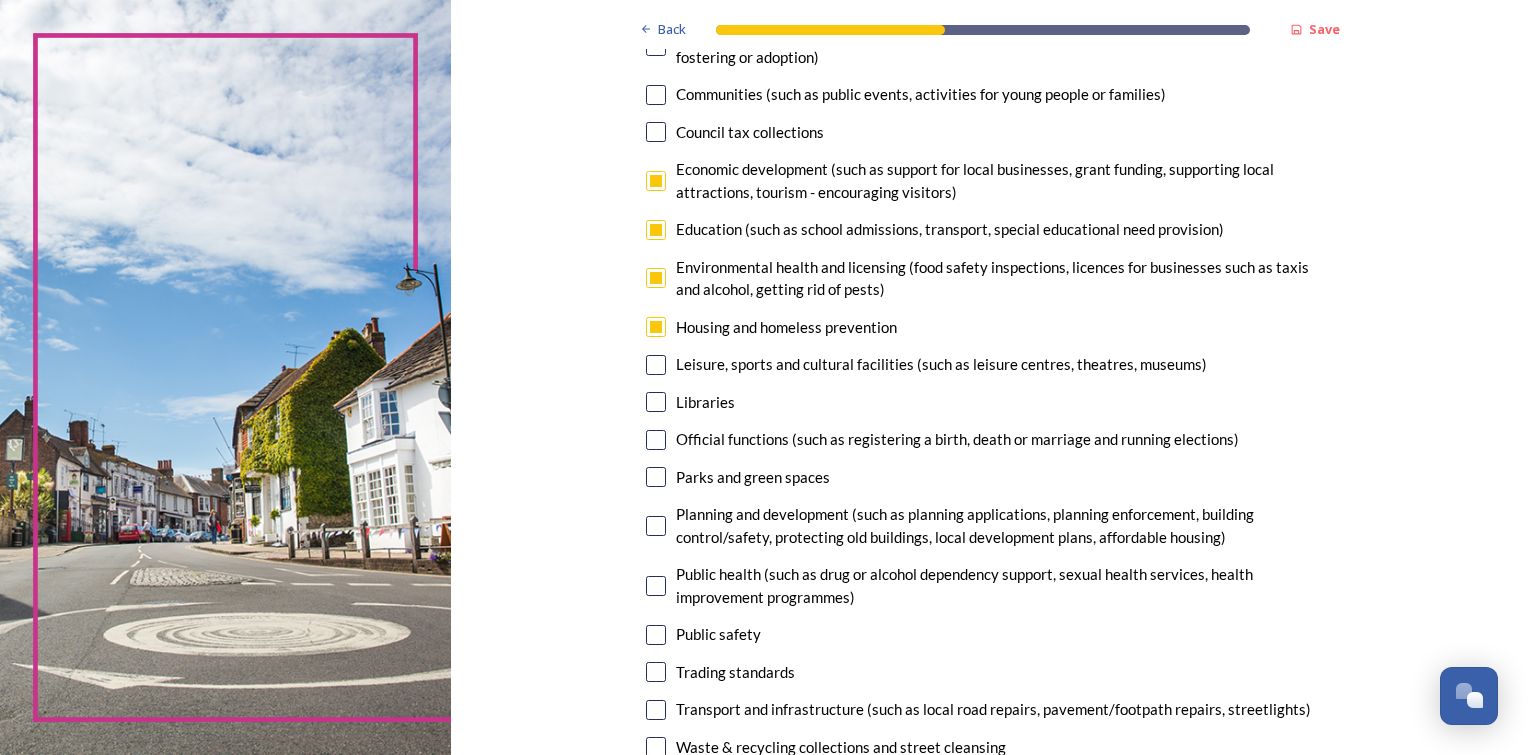 scroll, scrollTop: 400, scrollLeft: 0, axis: vertical 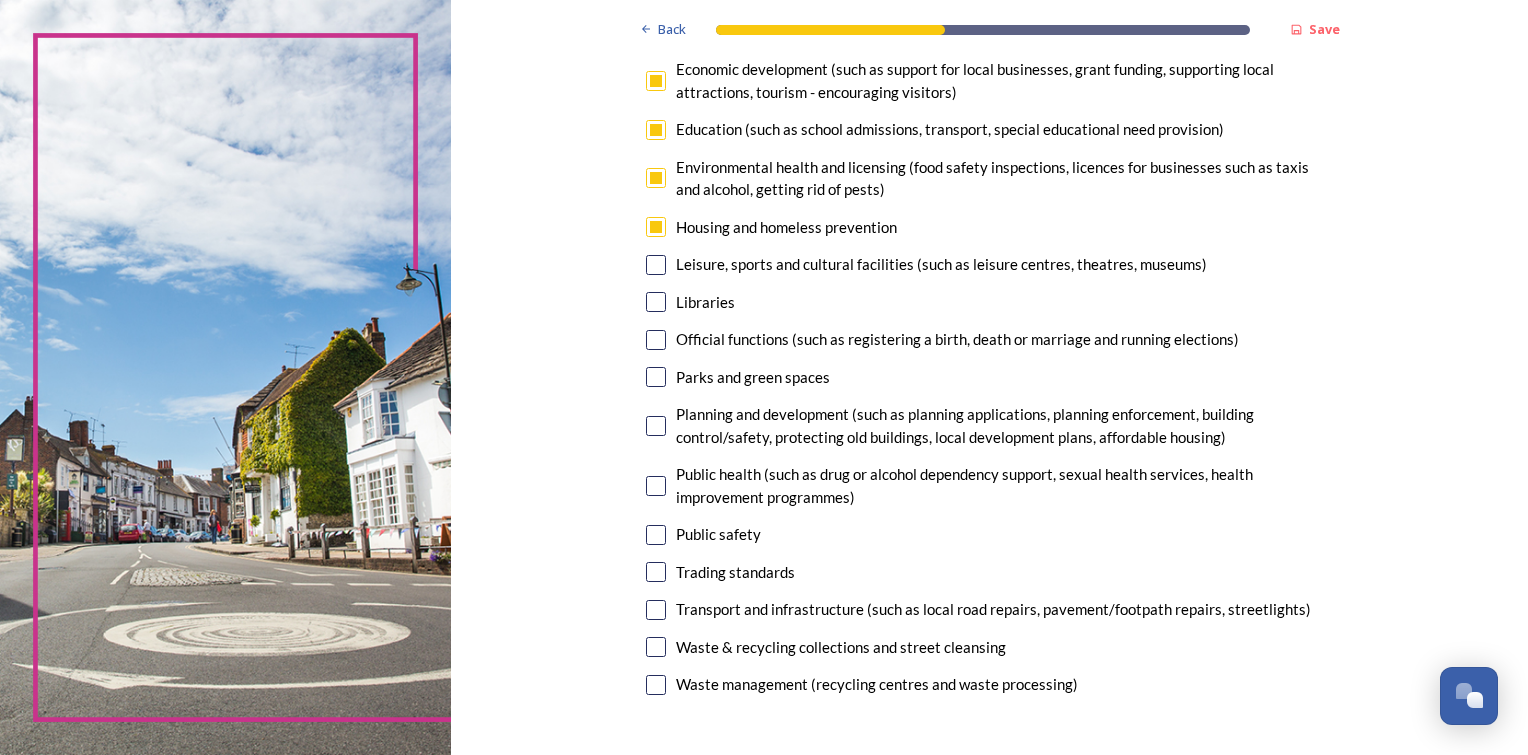 click at bounding box center [656, 426] 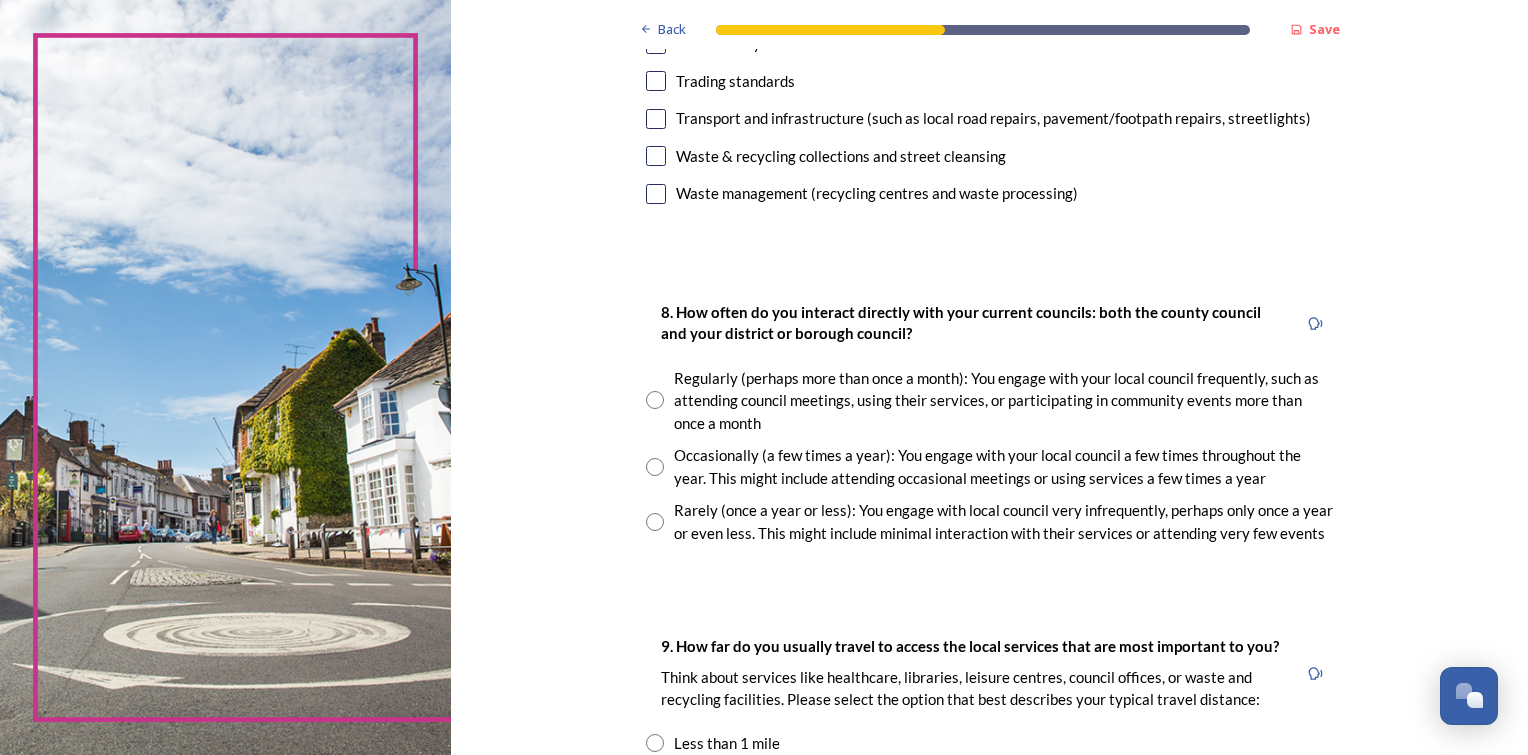 scroll, scrollTop: 900, scrollLeft: 0, axis: vertical 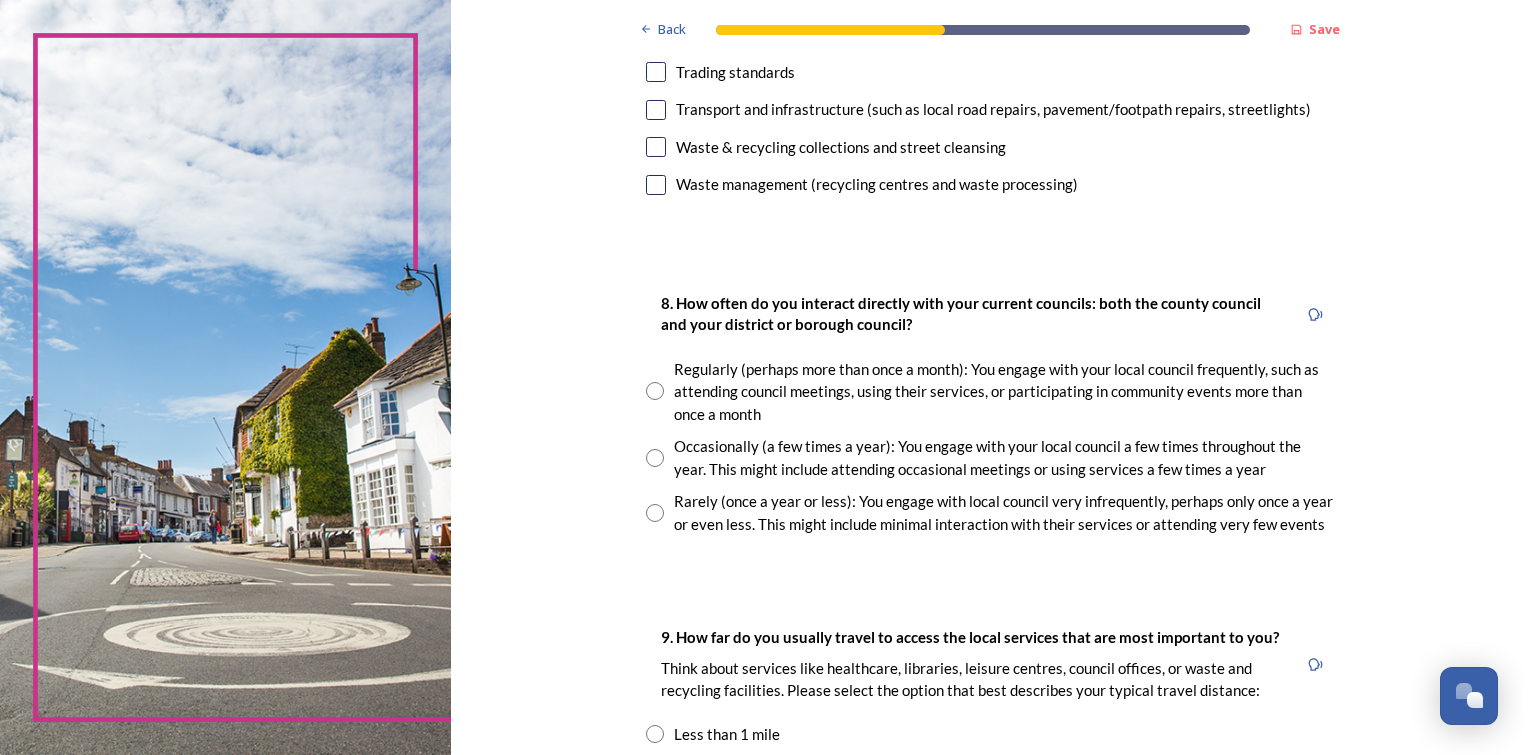 click at bounding box center (655, 458) 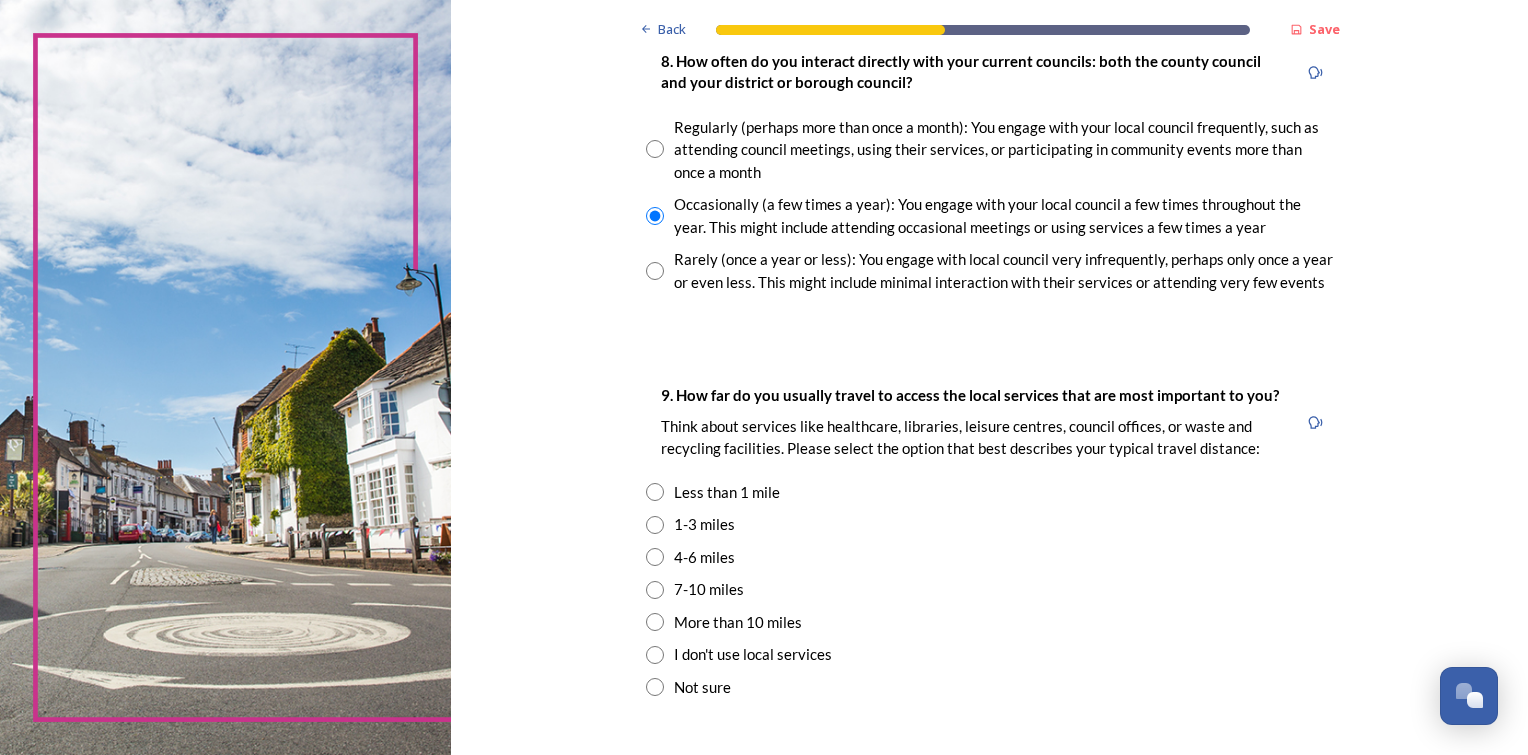 scroll, scrollTop: 1200, scrollLeft: 0, axis: vertical 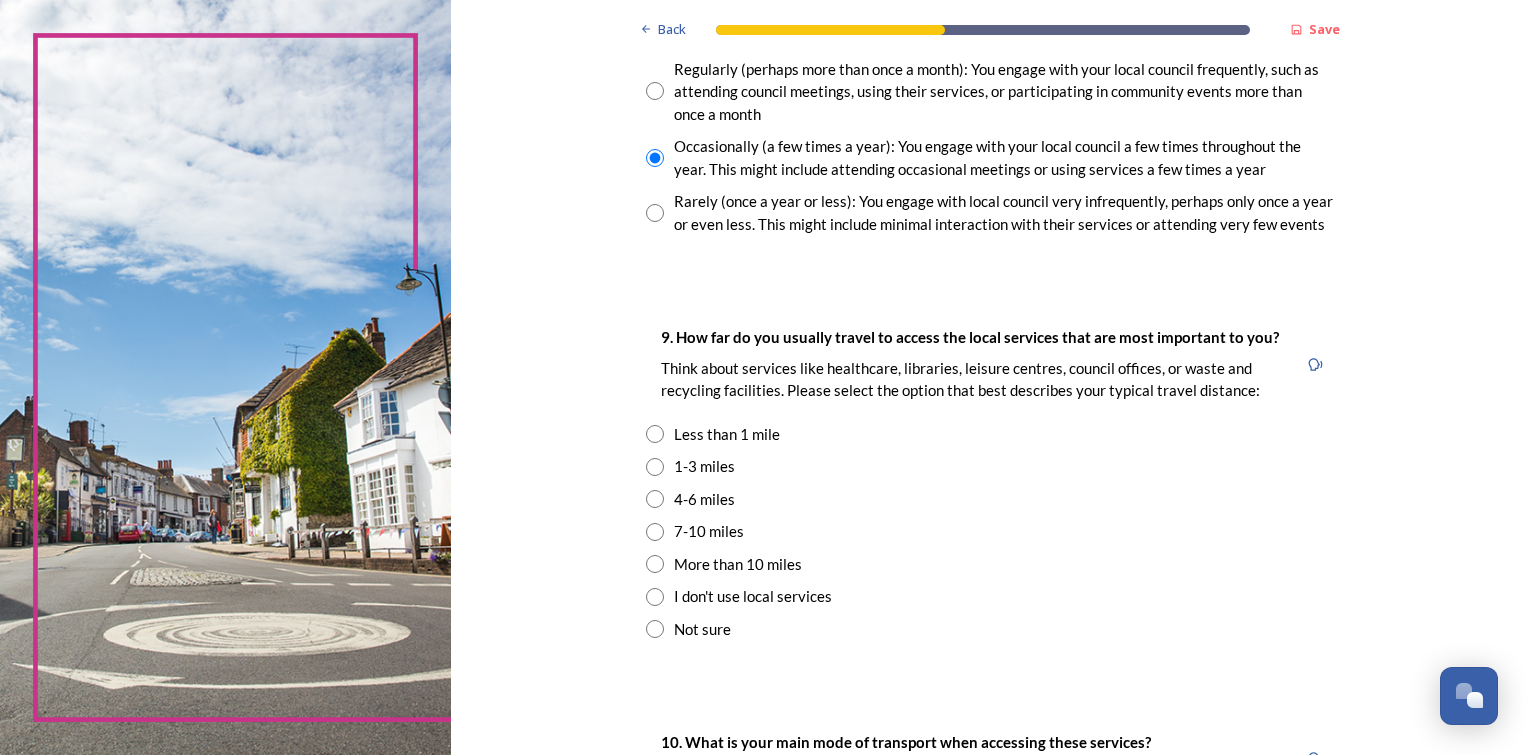 click at bounding box center [655, 467] 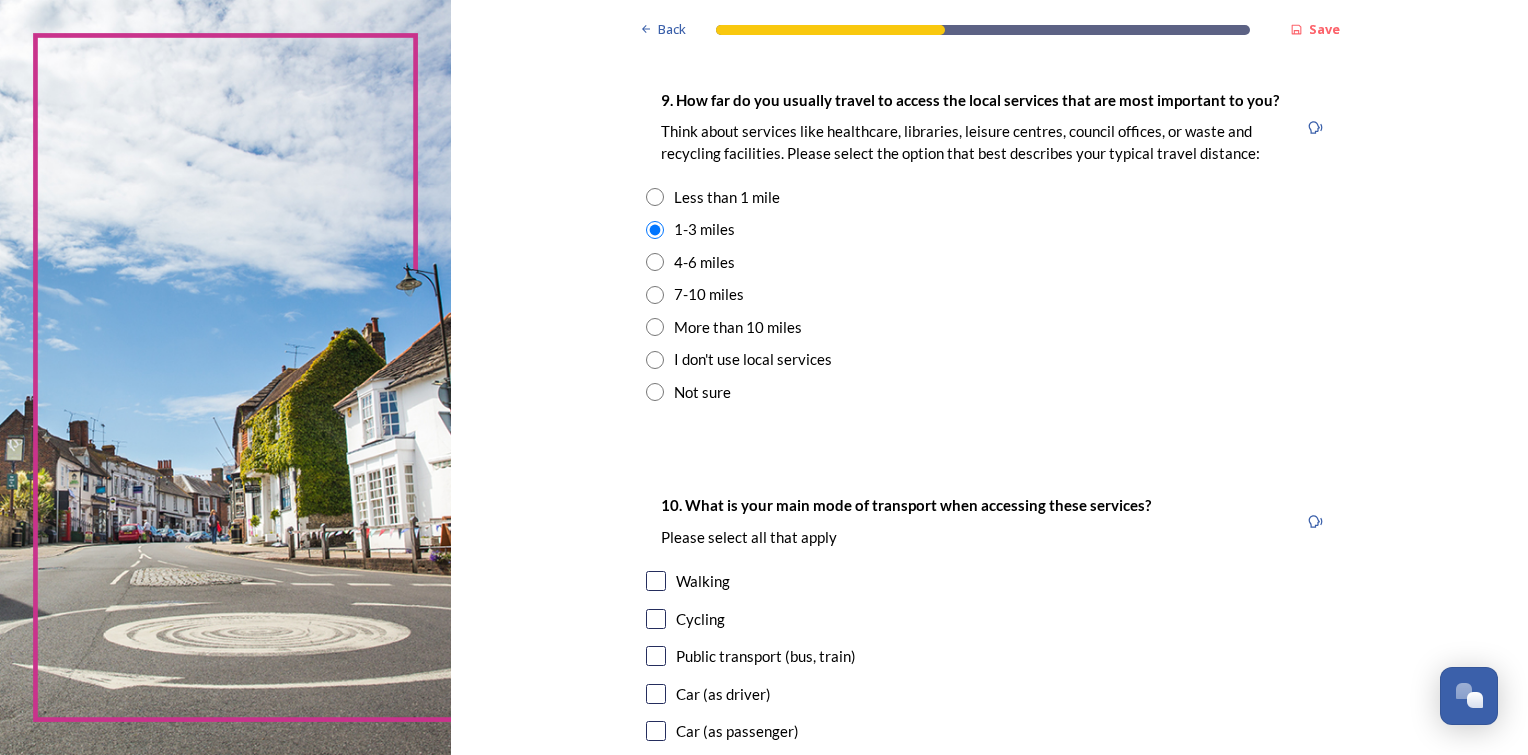 scroll, scrollTop: 1600, scrollLeft: 0, axis: vertical 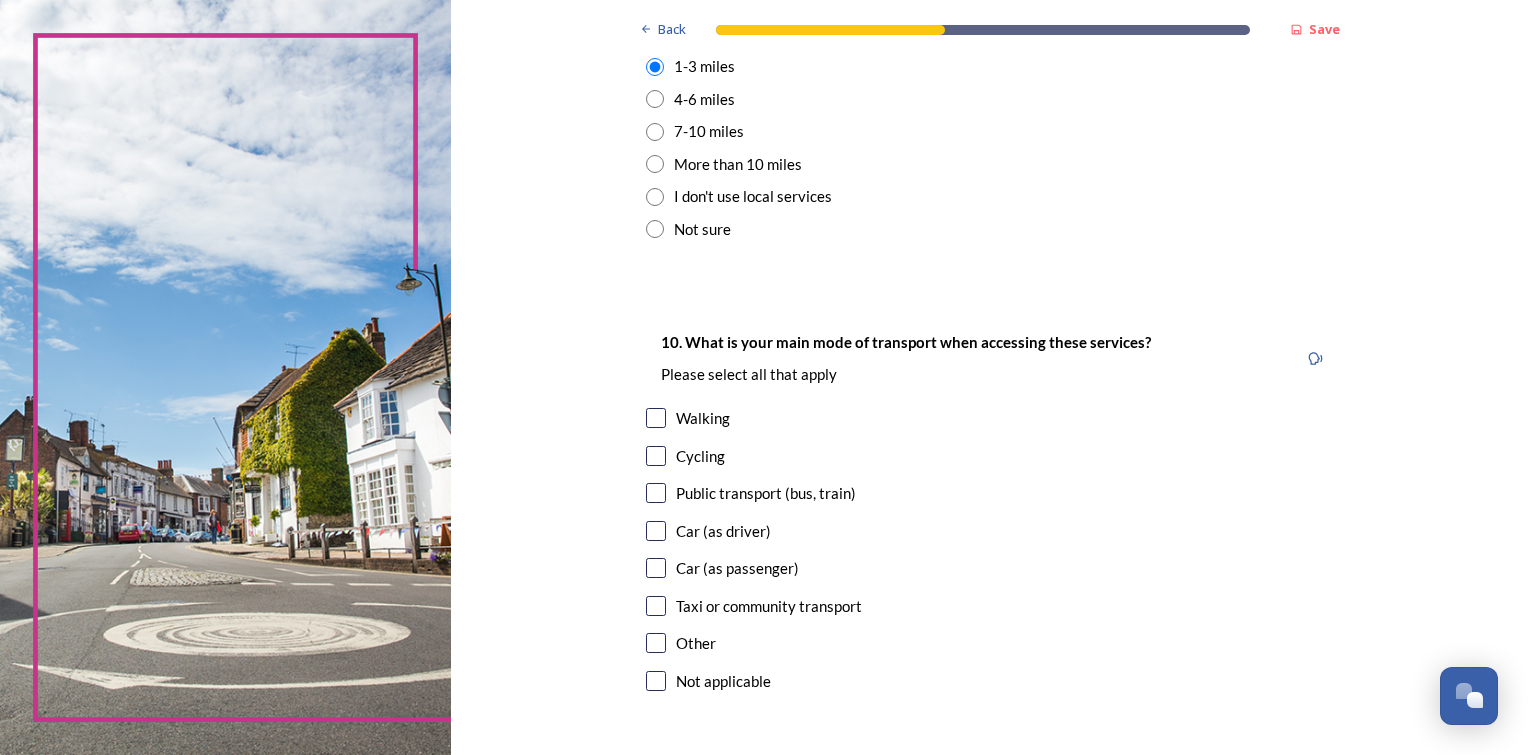 click at bounding box center [656, 531] 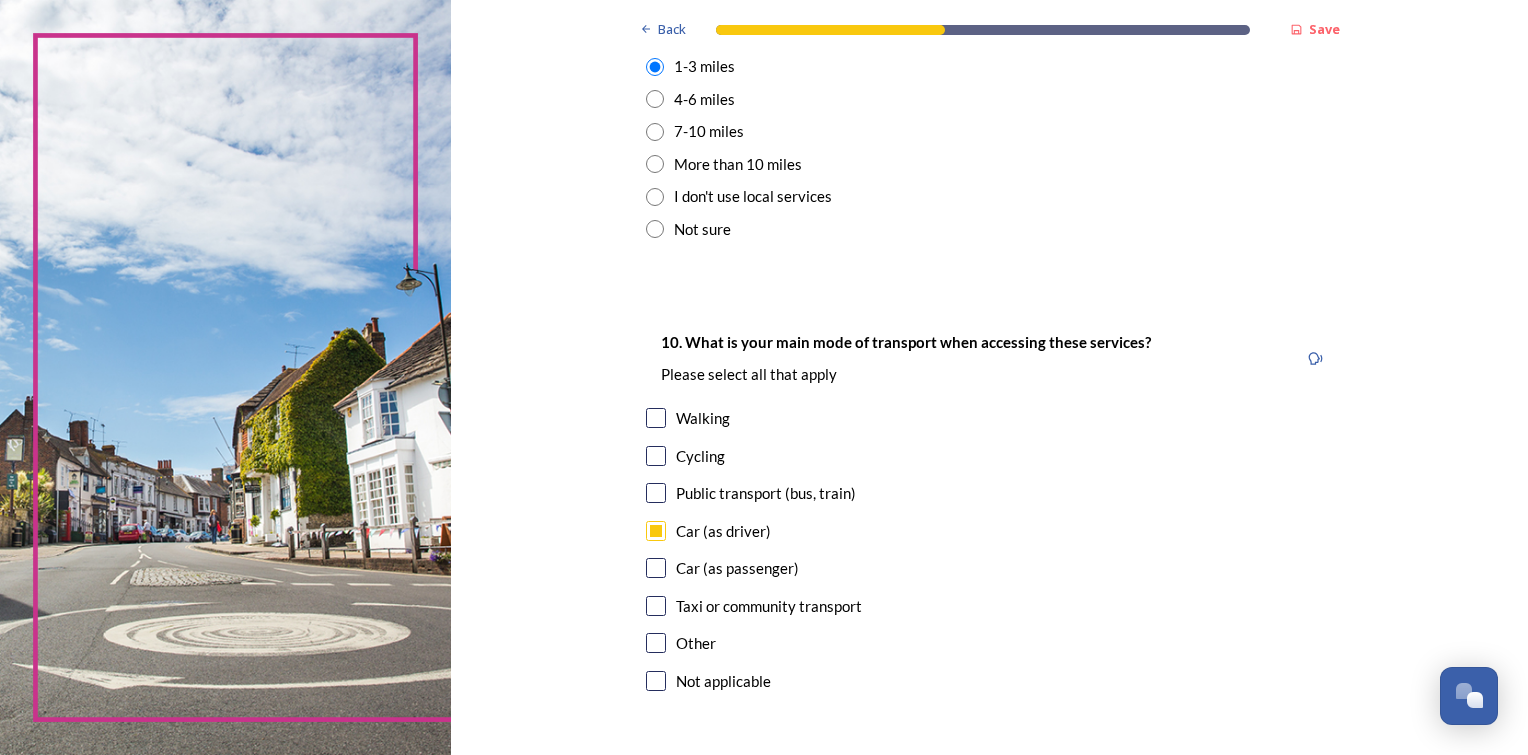 click at bounding box center (656, 418) 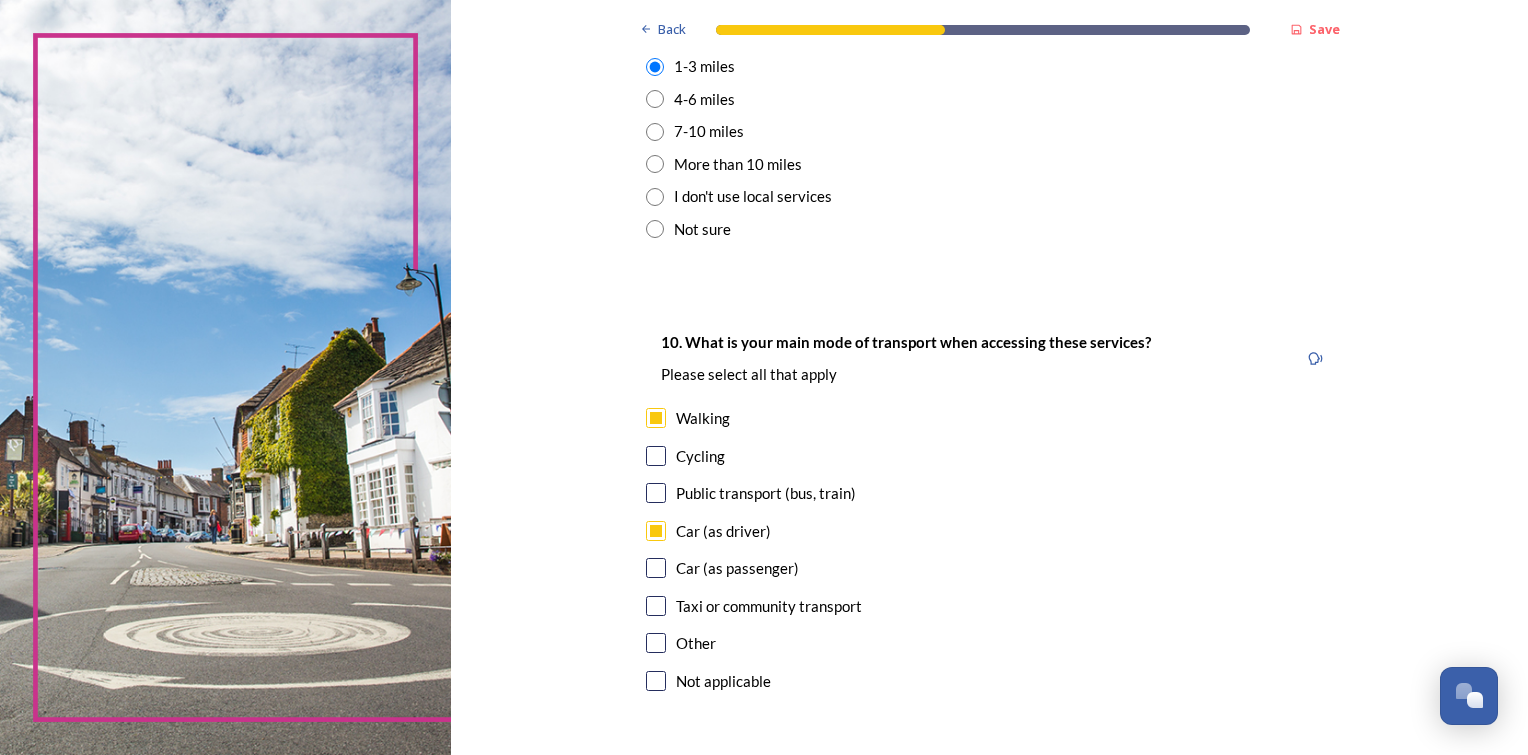 click at bounding box center [656, 456] 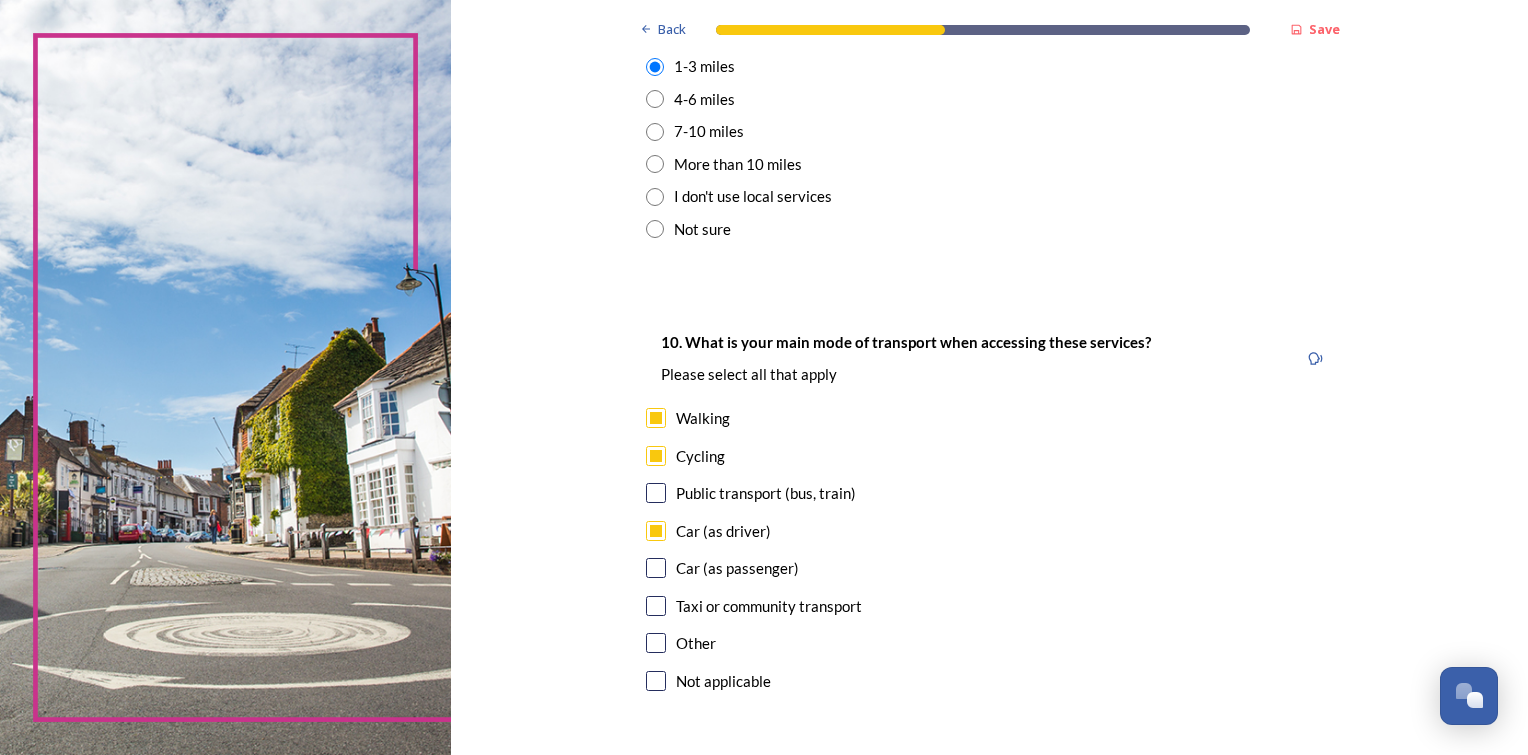 click at bounding box center [656, 568] 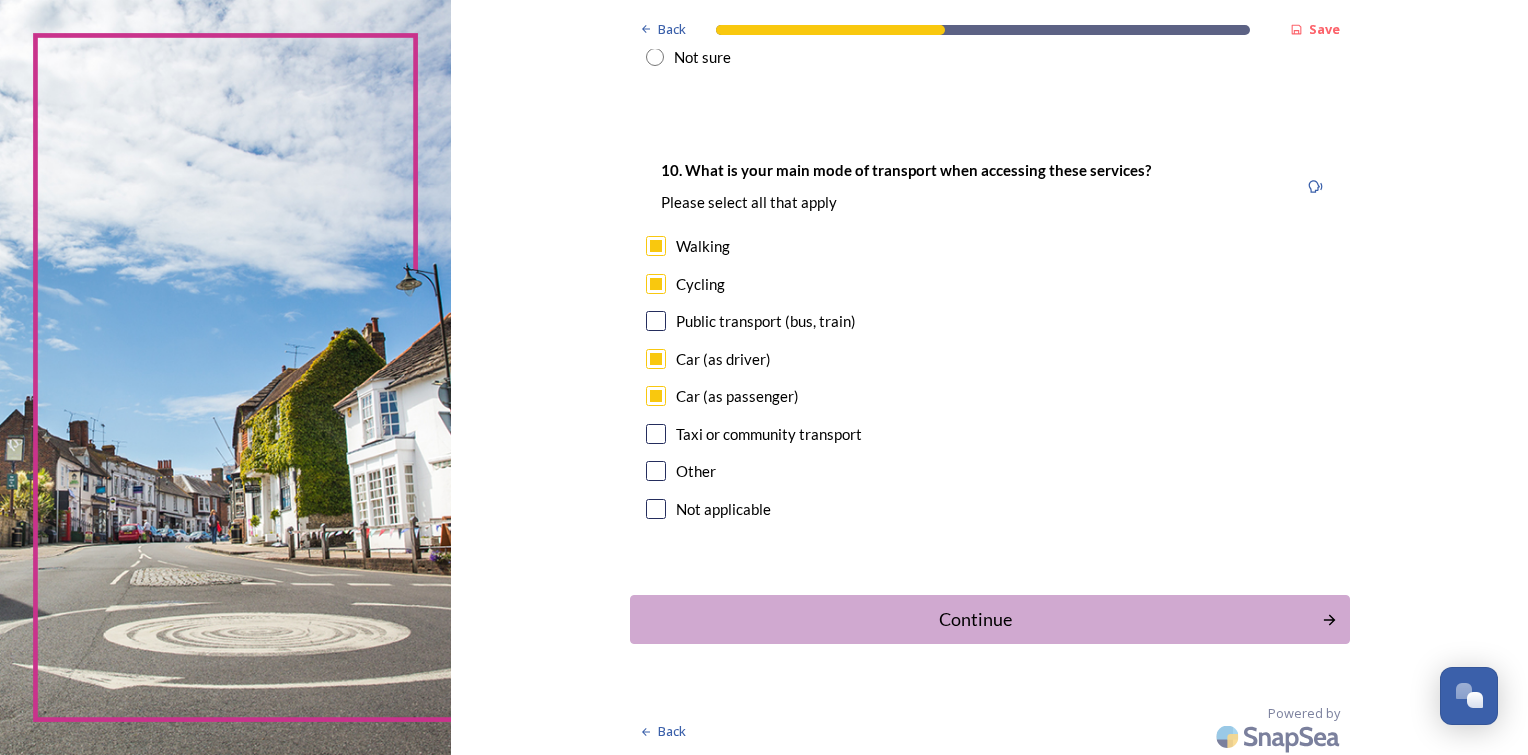 scroll, scrollTop: 1776, scrollLeft: 0, axis: vertical 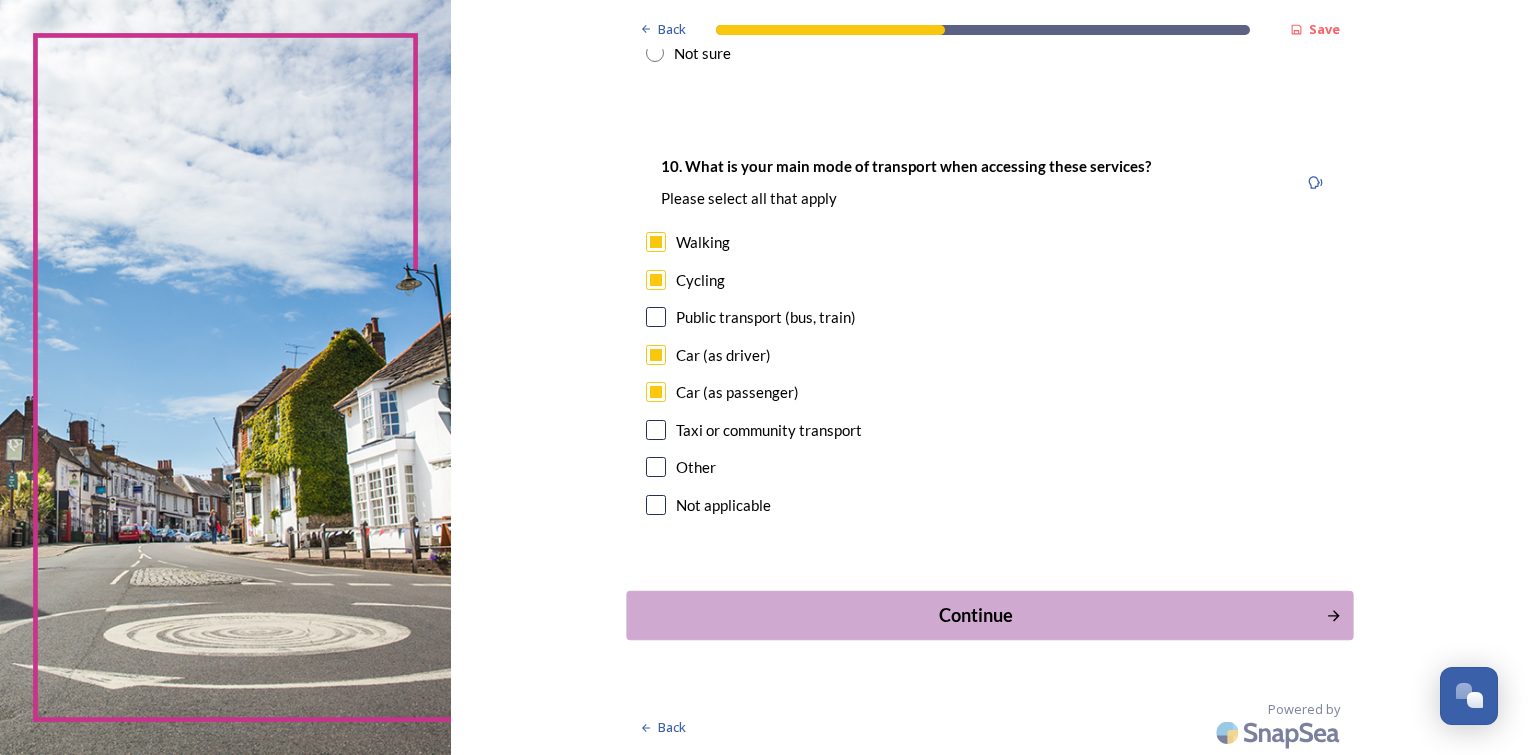 click on "Continue" at bounding box center [975, 615] 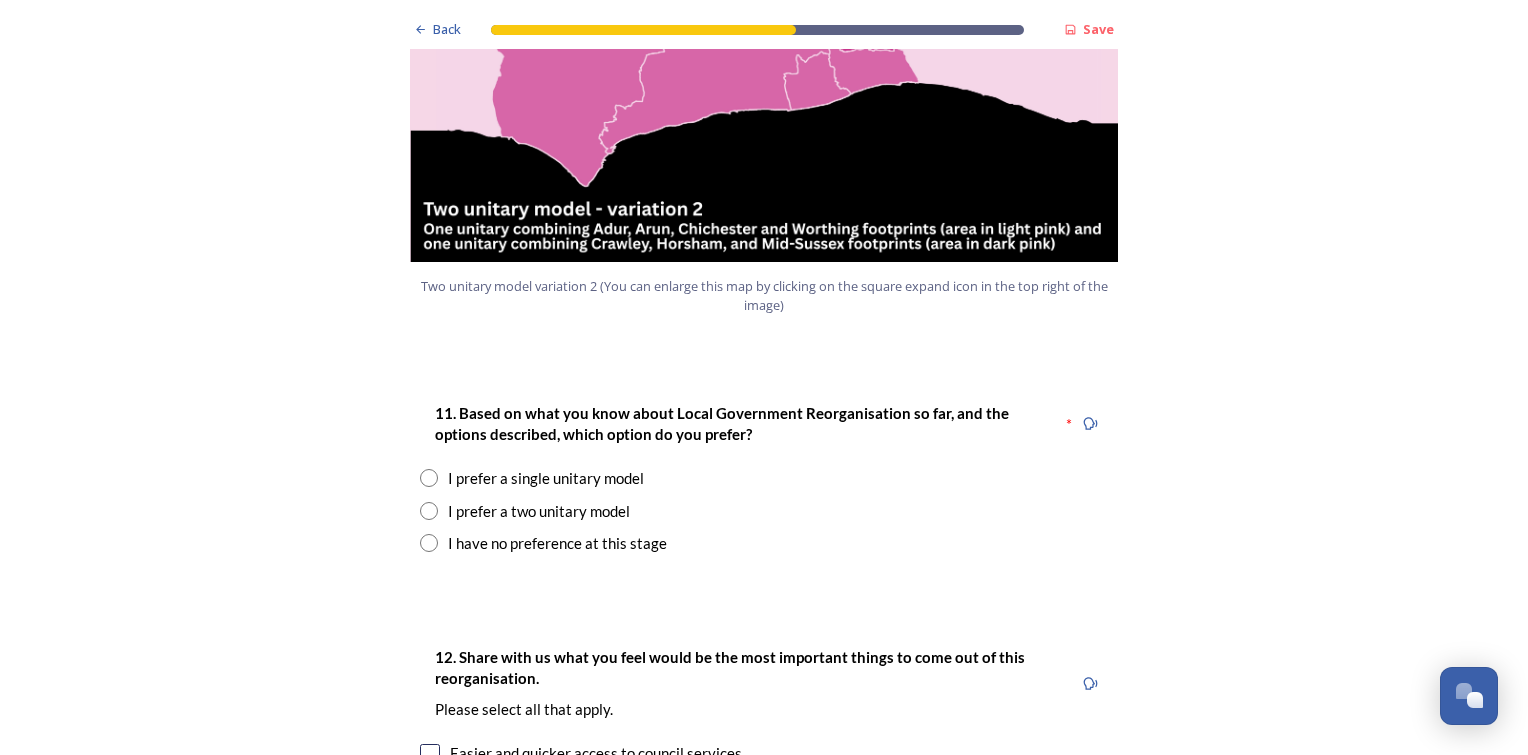 scroll, scrollTop: 2400, scrollLeft: 0, axis: vertical 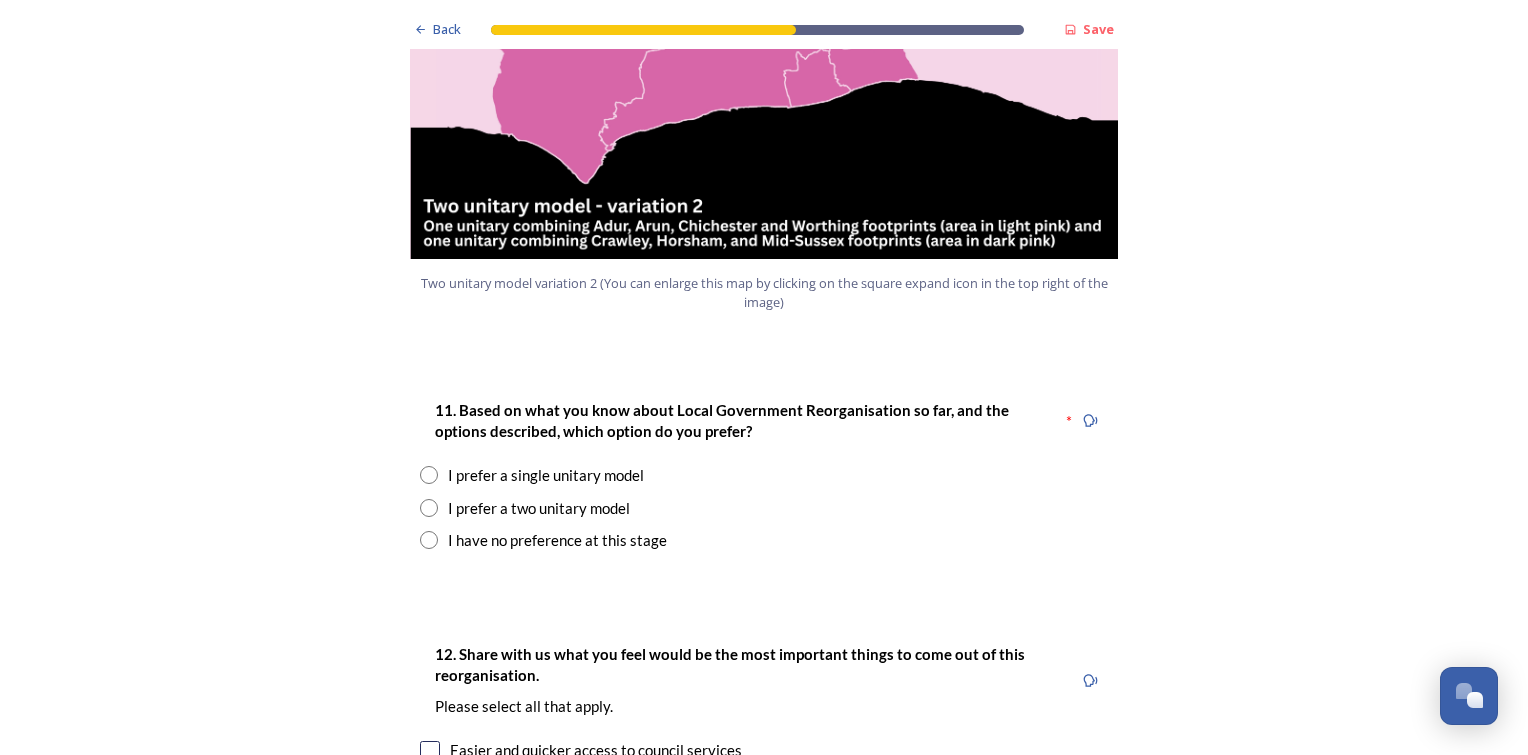 click at bounding box center (429, 508) 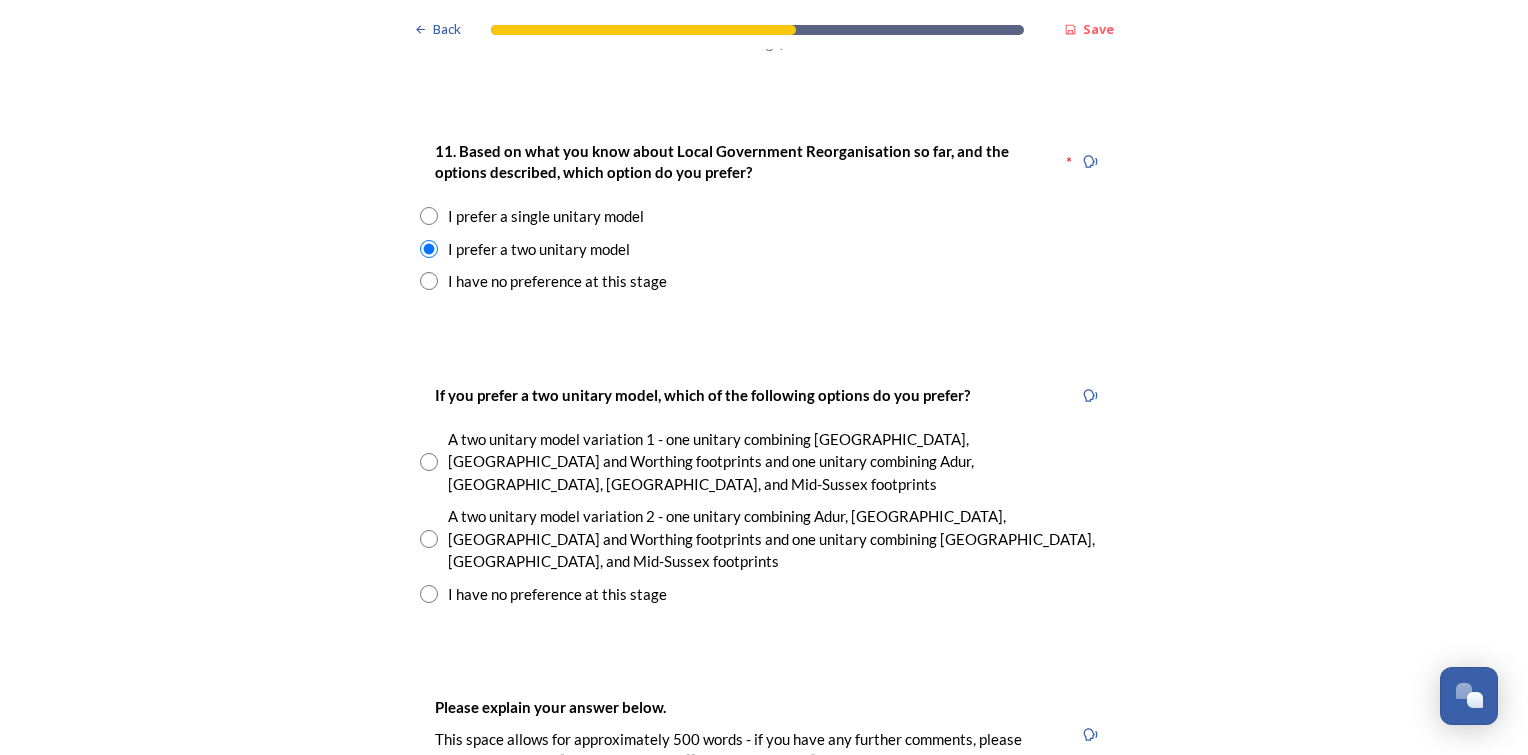 scroll, scrollTop: 2700, scrollLeft: 0, axis: vertical 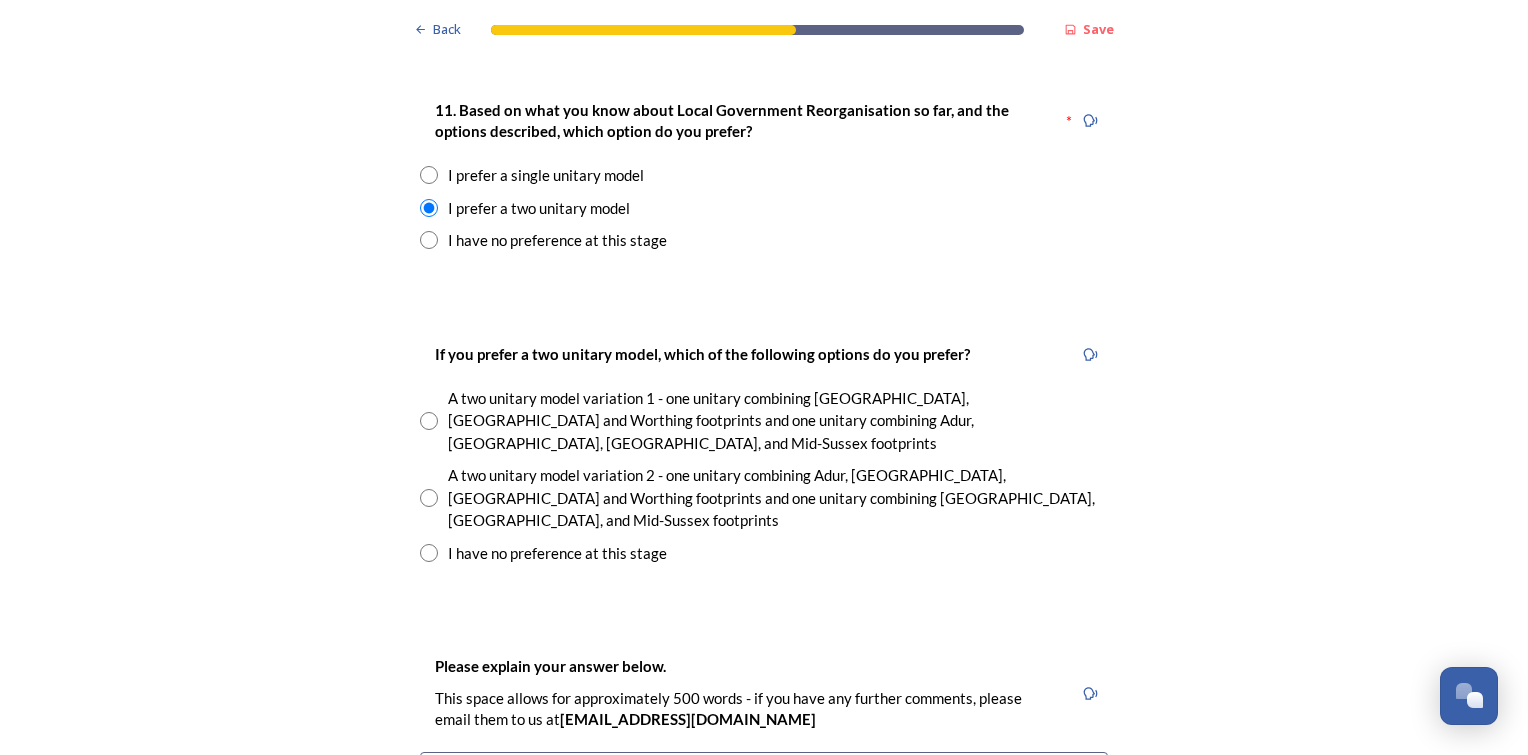 click at bounding box center [429, 421] 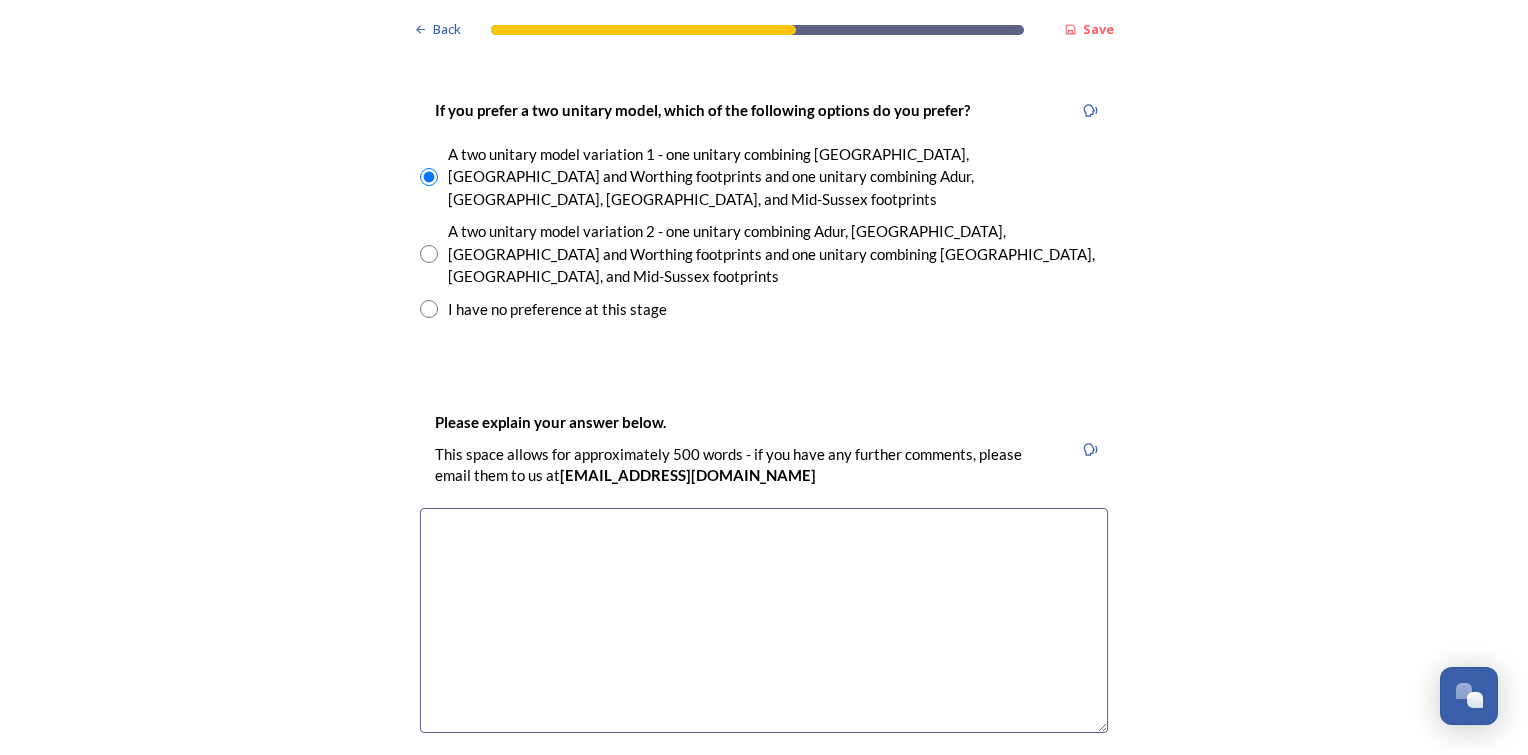 scroll, scrollTop: 3000, scrollLeft: 0, axis: vertical 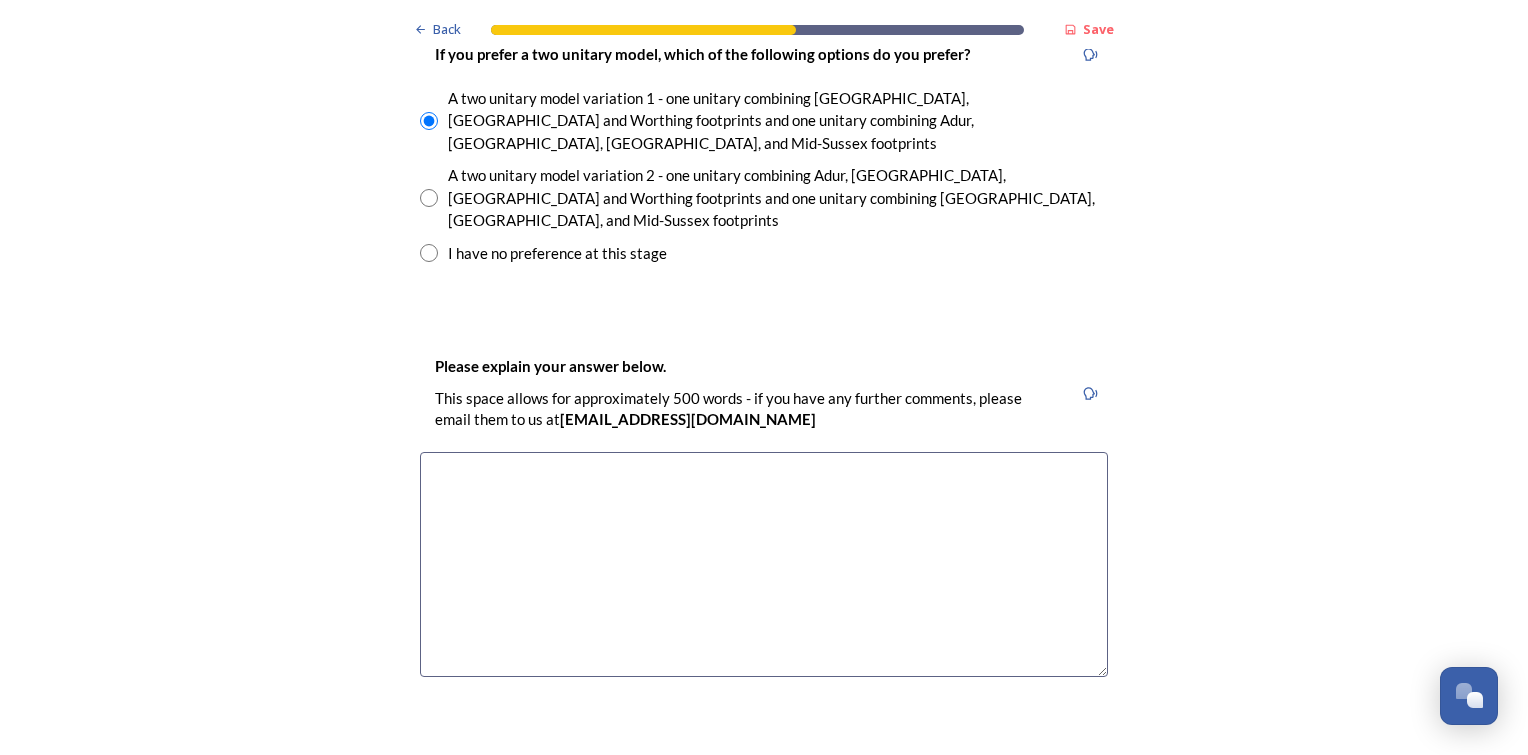 click at bounding box center (764, 564) 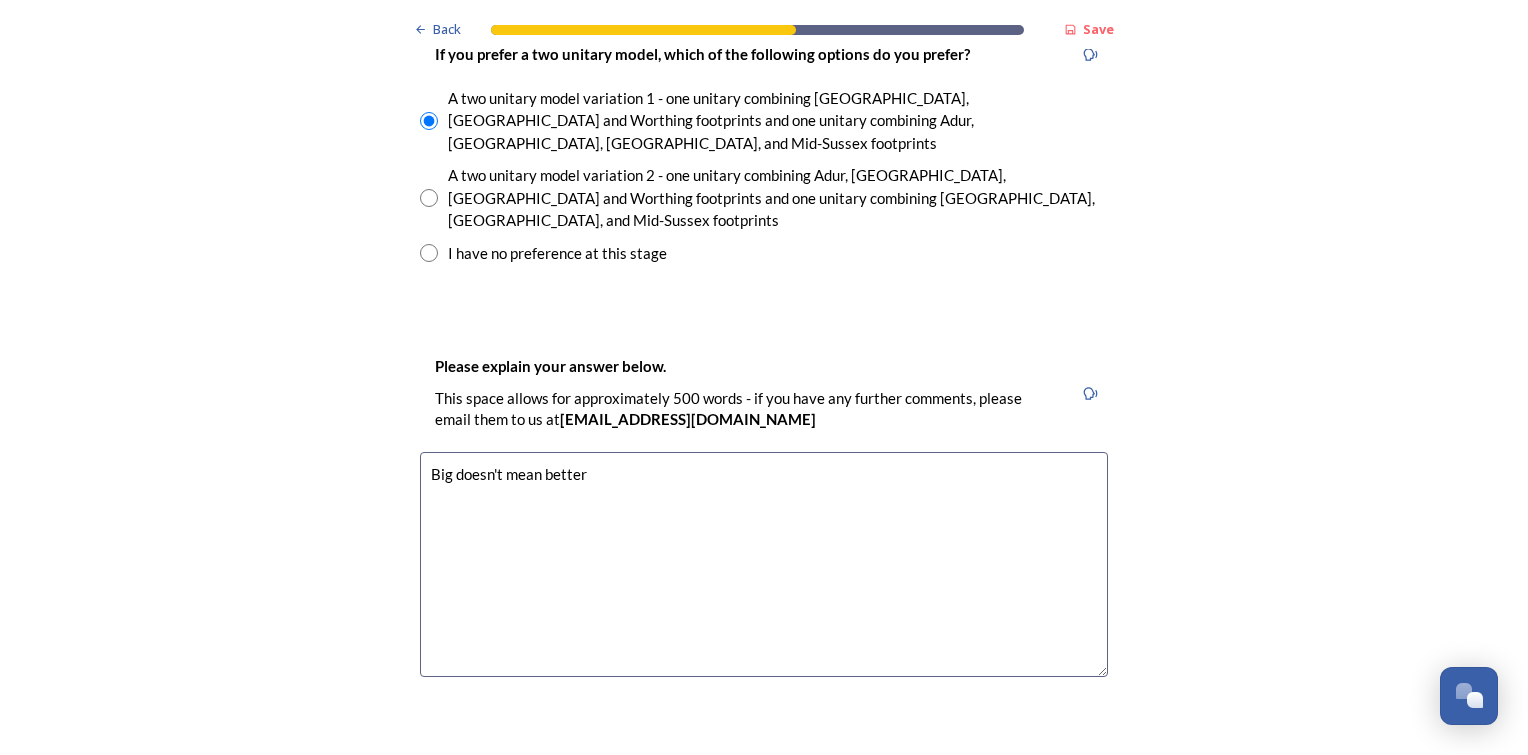 click on "Big doesn't mean better" at bounding box center (764, 564) 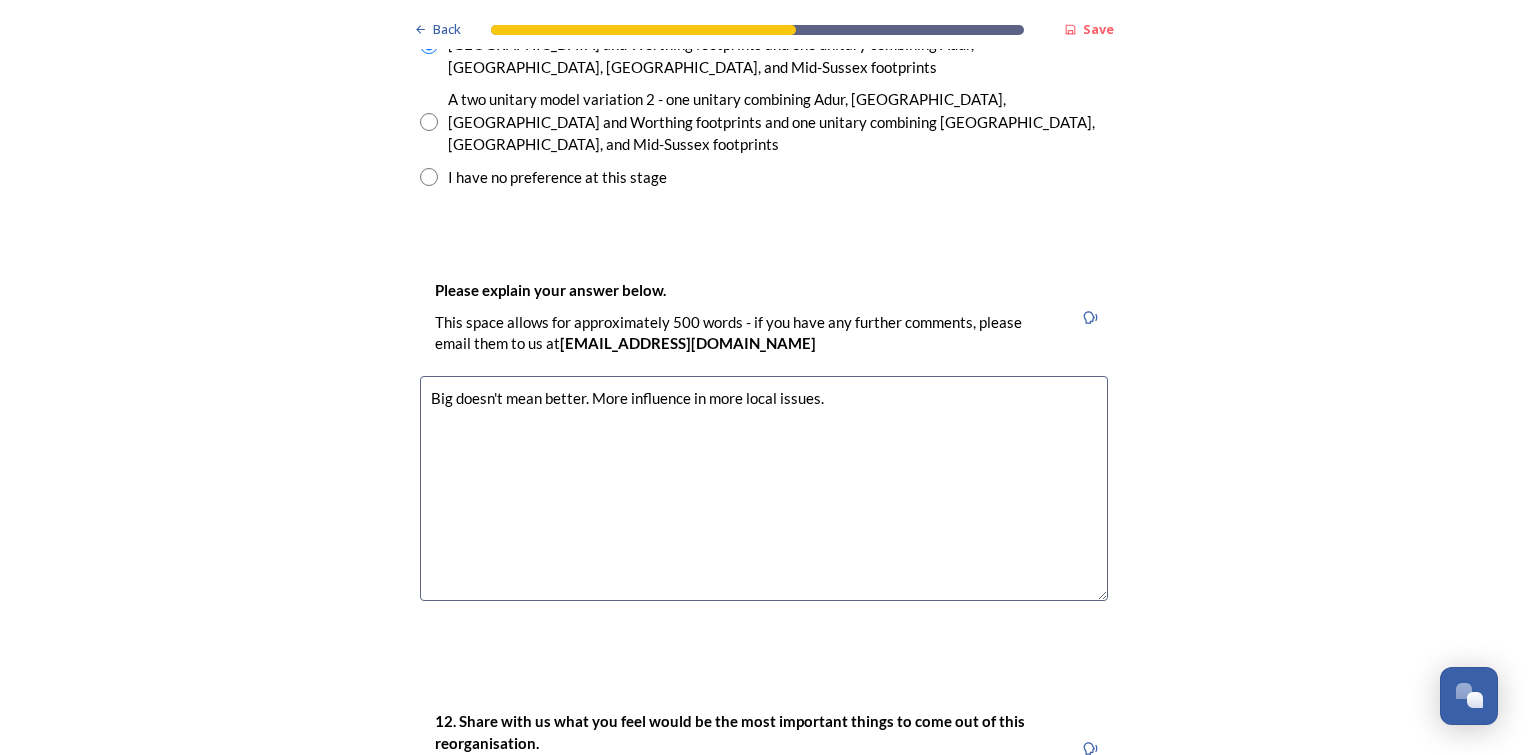 scroll, scrollTop: 3400, scrollLeft: 0, axis: vertical 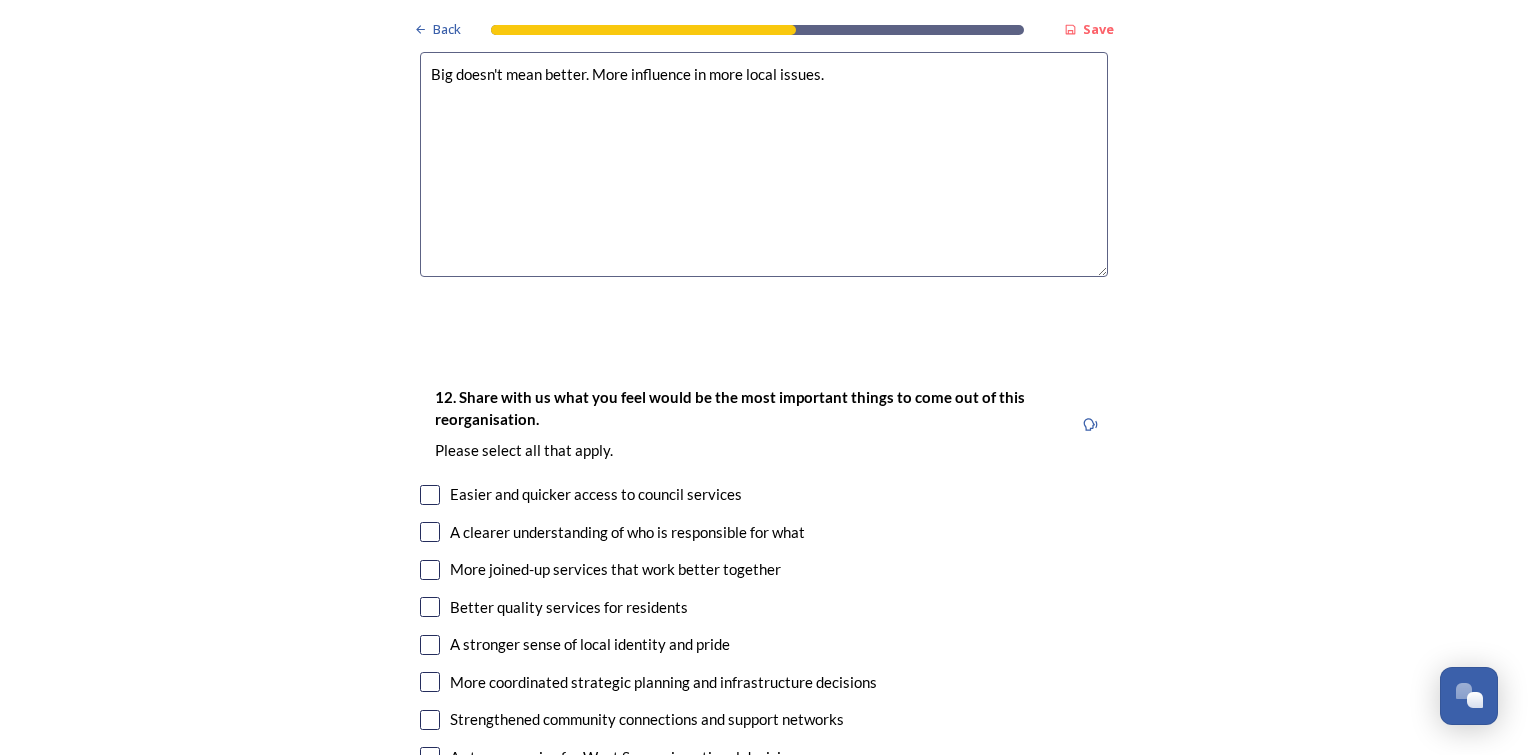 type on "Big doesn't mean better. More influence in more local issues." 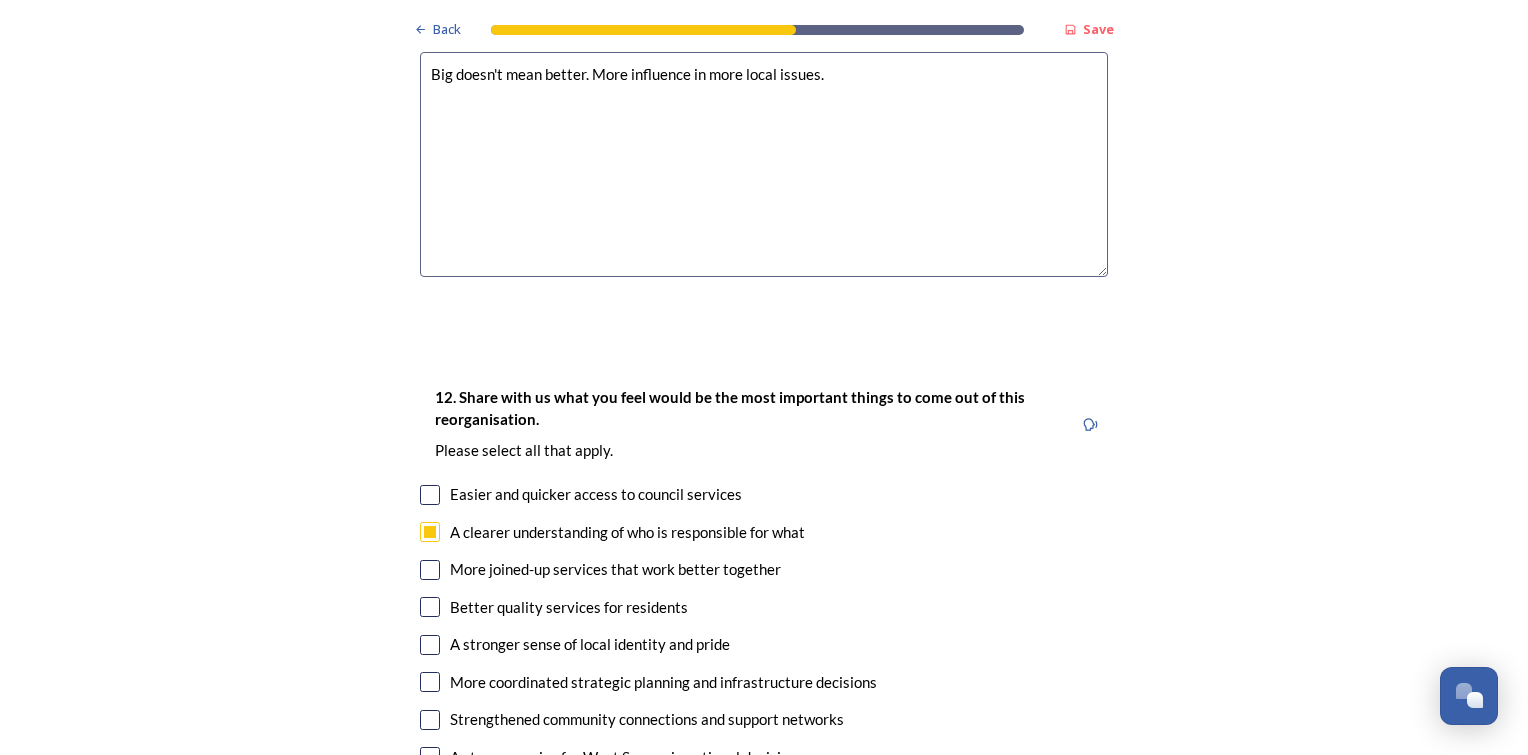 click on "More joined-up services that work better together" at bounding box center (764, 569) 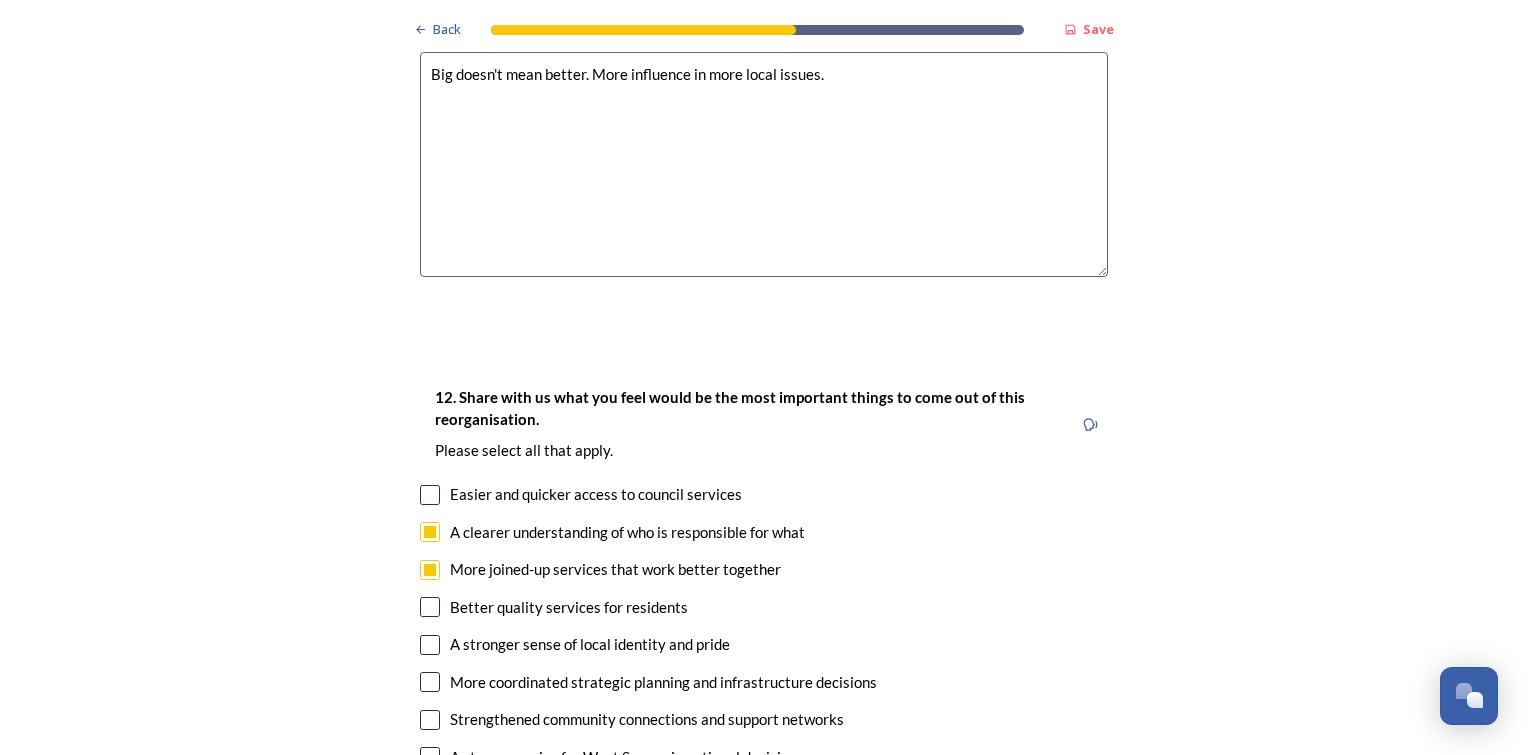 checkbox on "true" 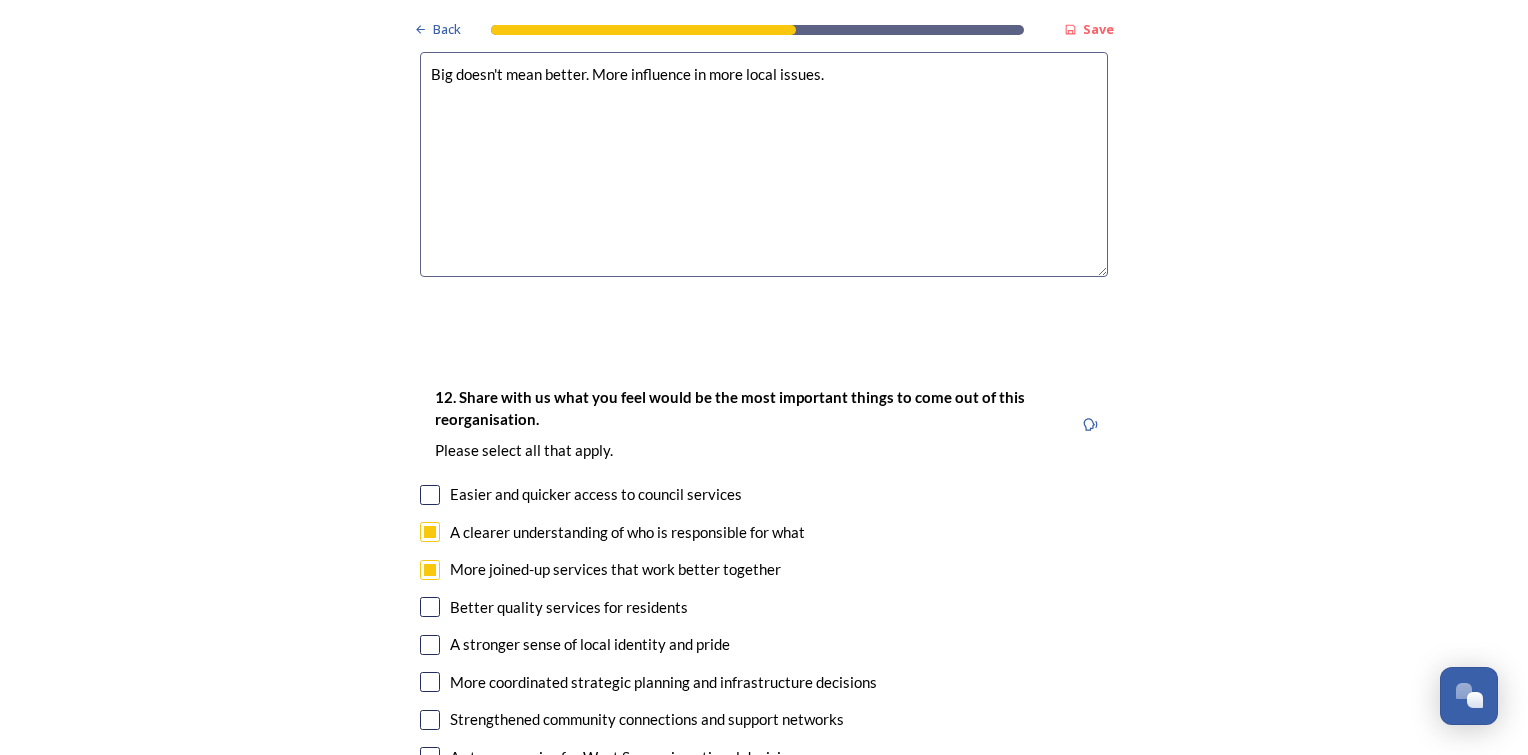 click at bounding box center (430, 607) 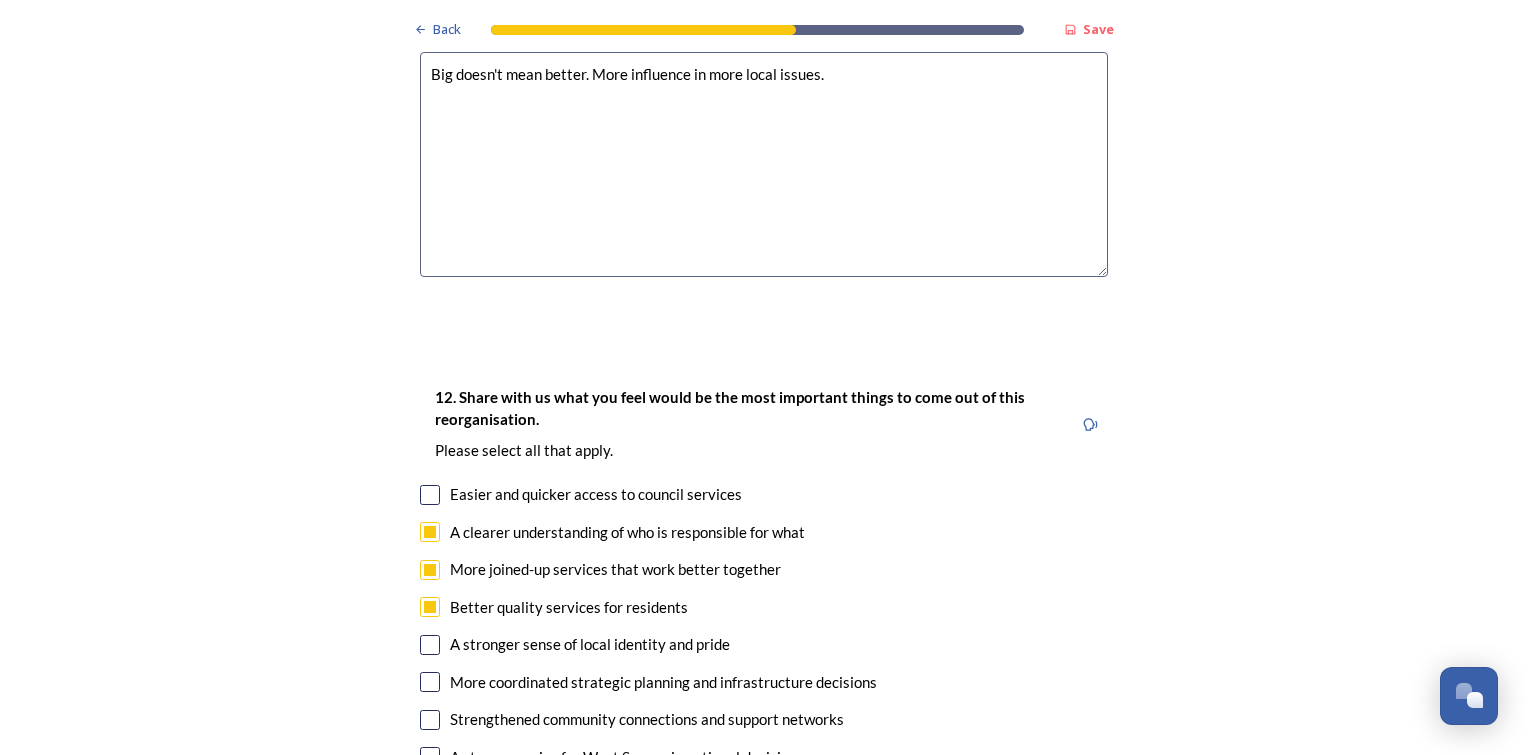 click at bounding box center (430, 645) 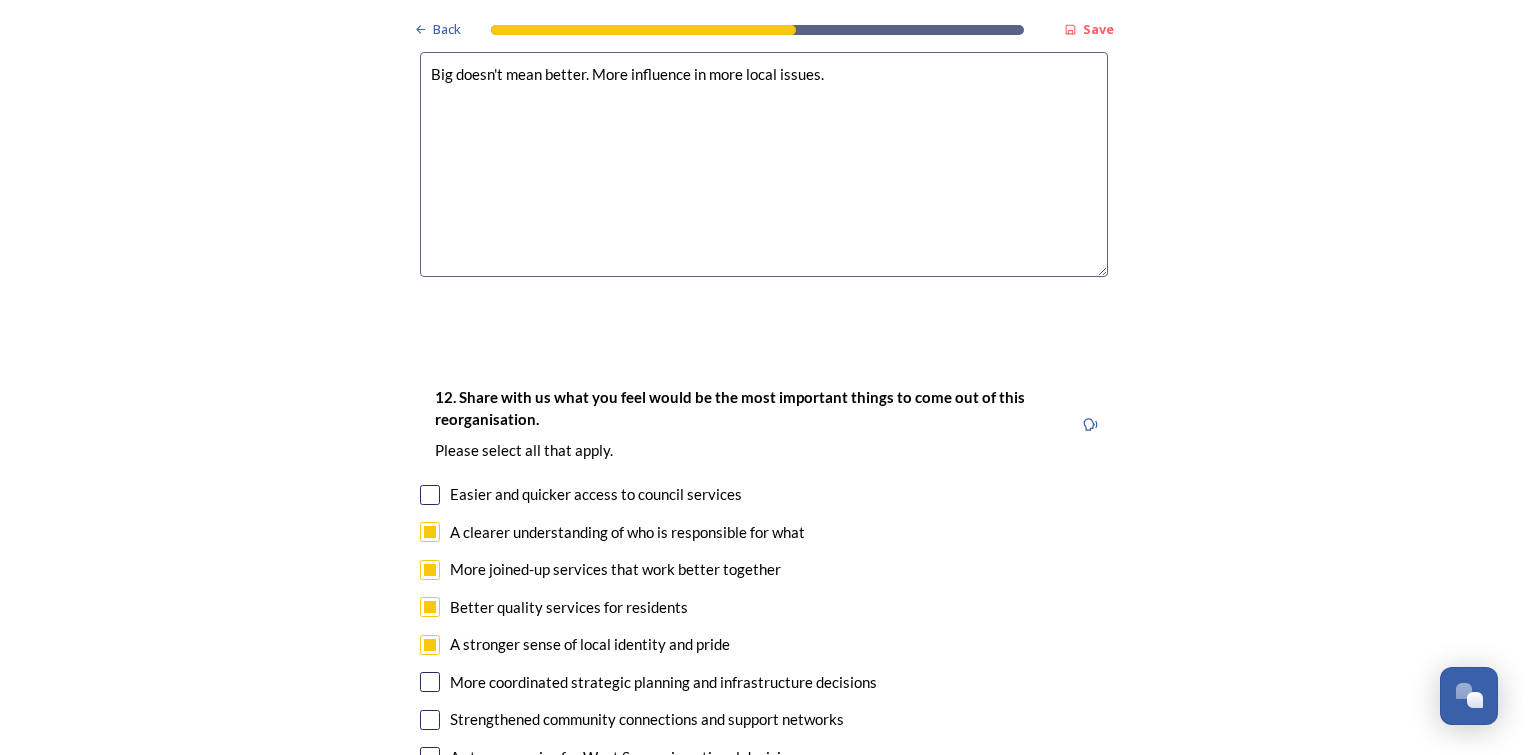 click at bounding box center [430, 682] 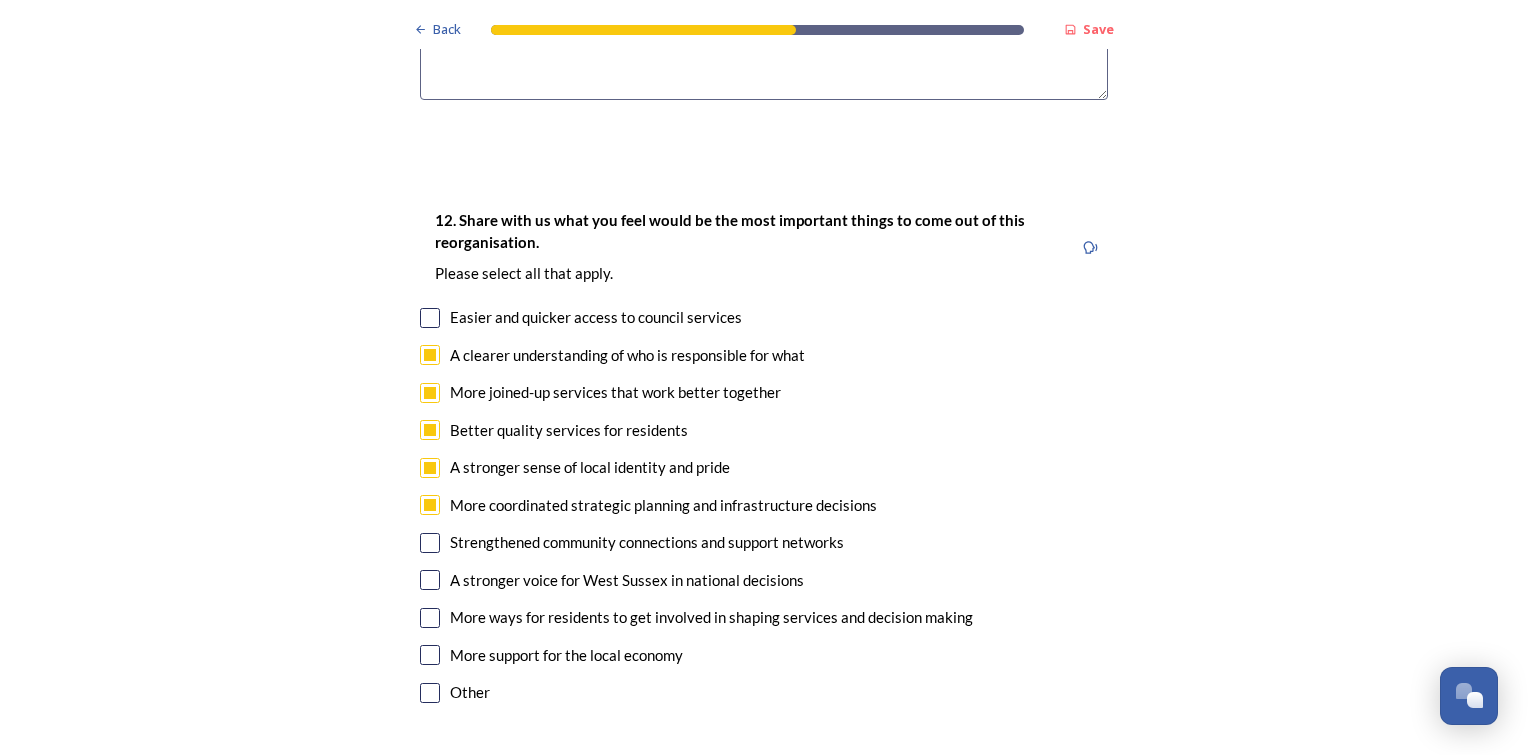 scroll, scrollTop: 3600, scrollLeft: 0, axis: vertical 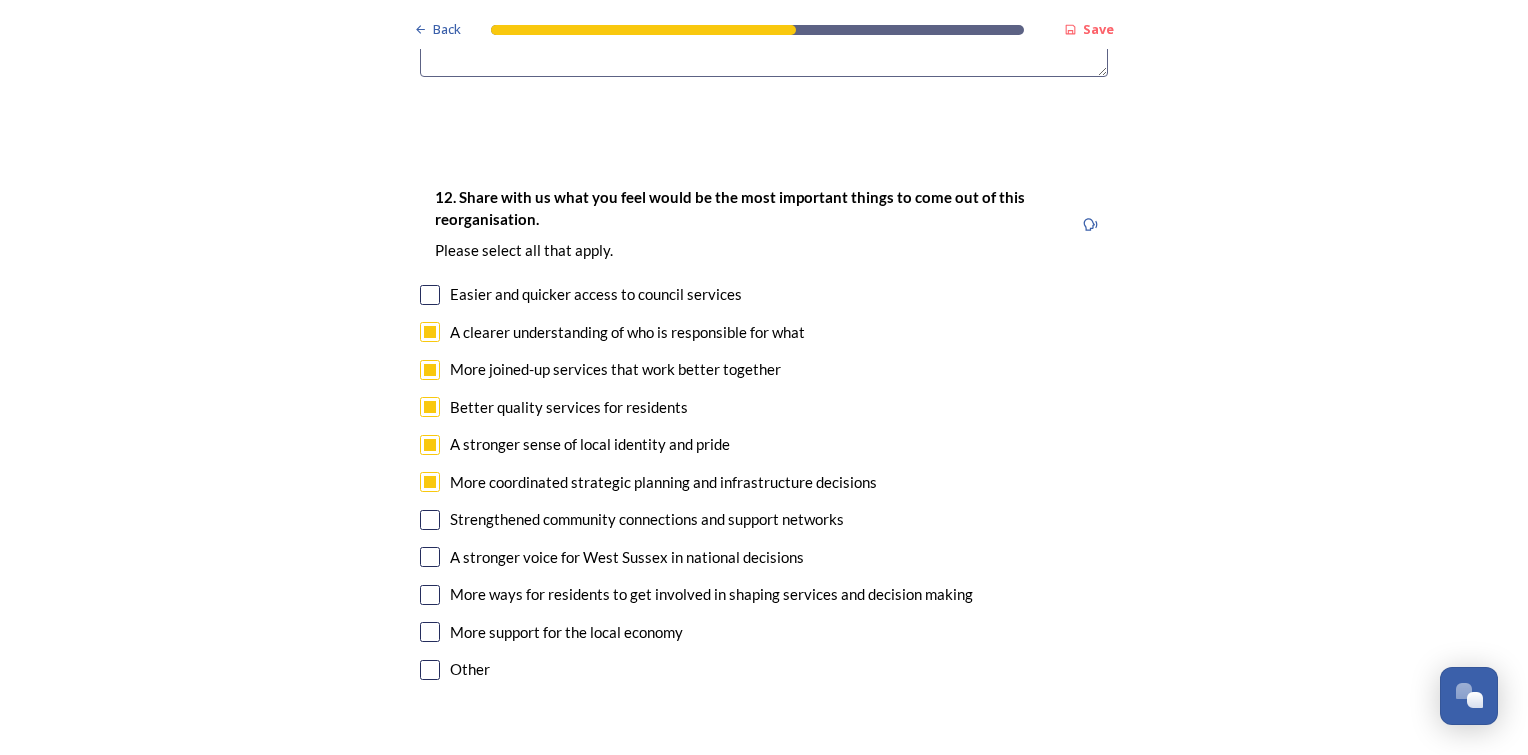 click at bounding box center (430, 520) 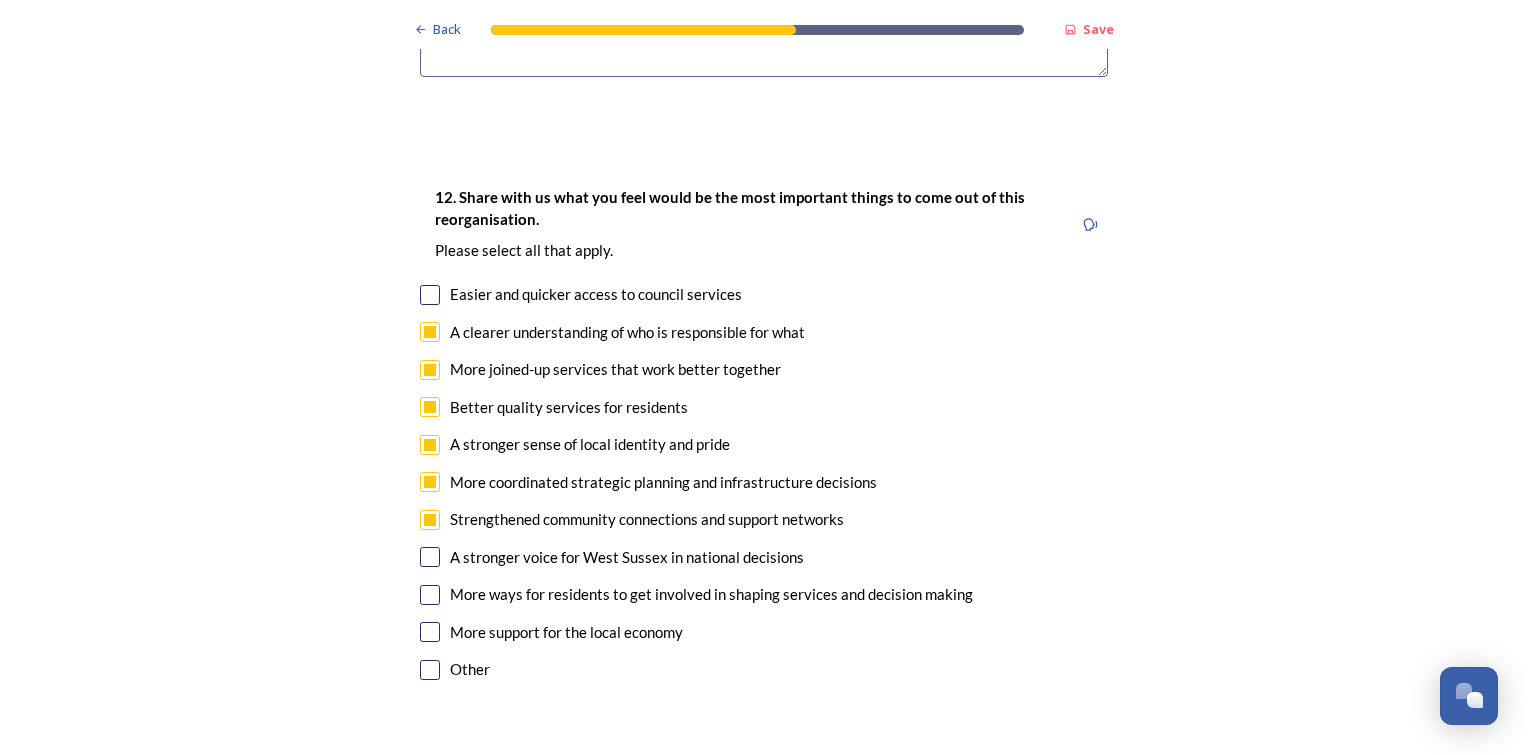 click at bounding box center [430, 595] 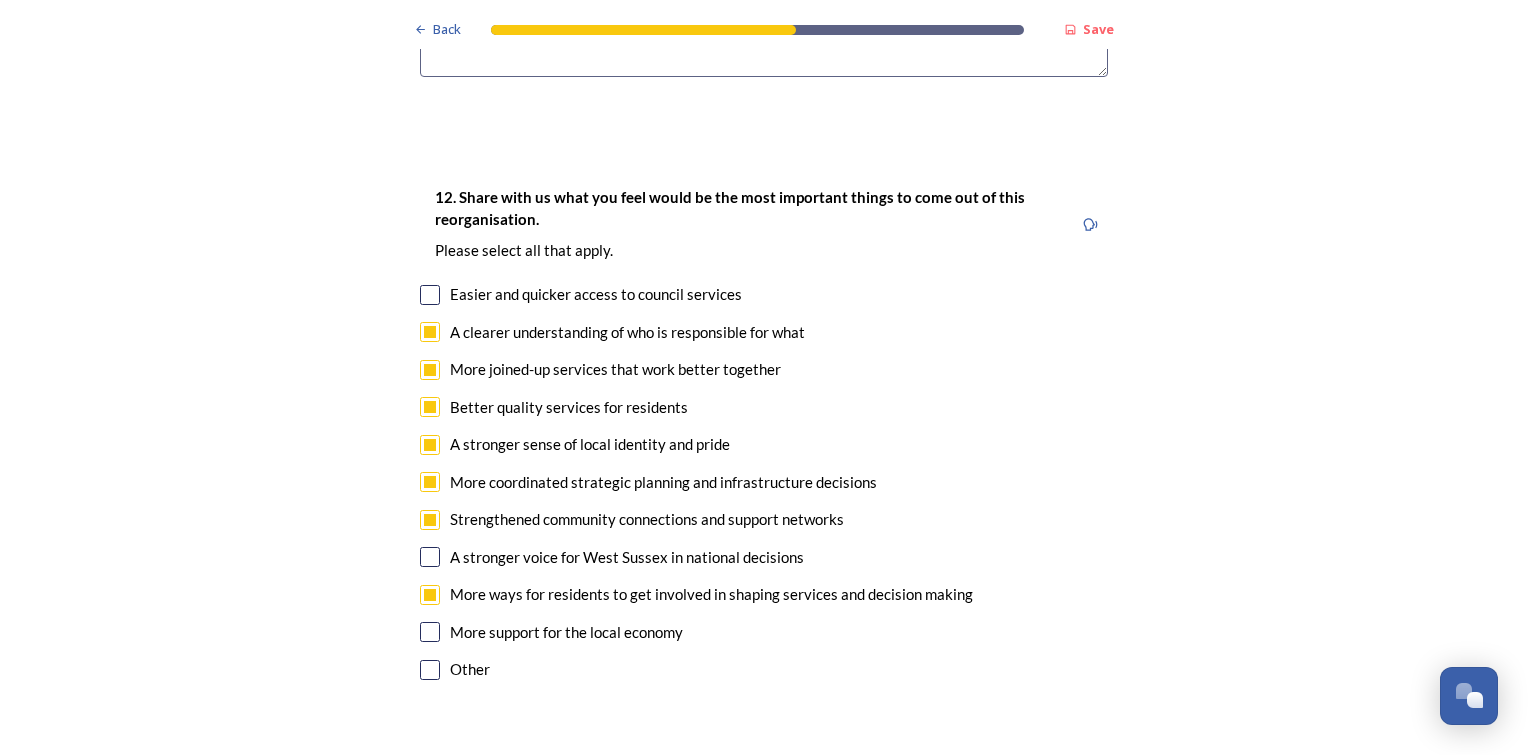 click at bounding box center (430, 632) 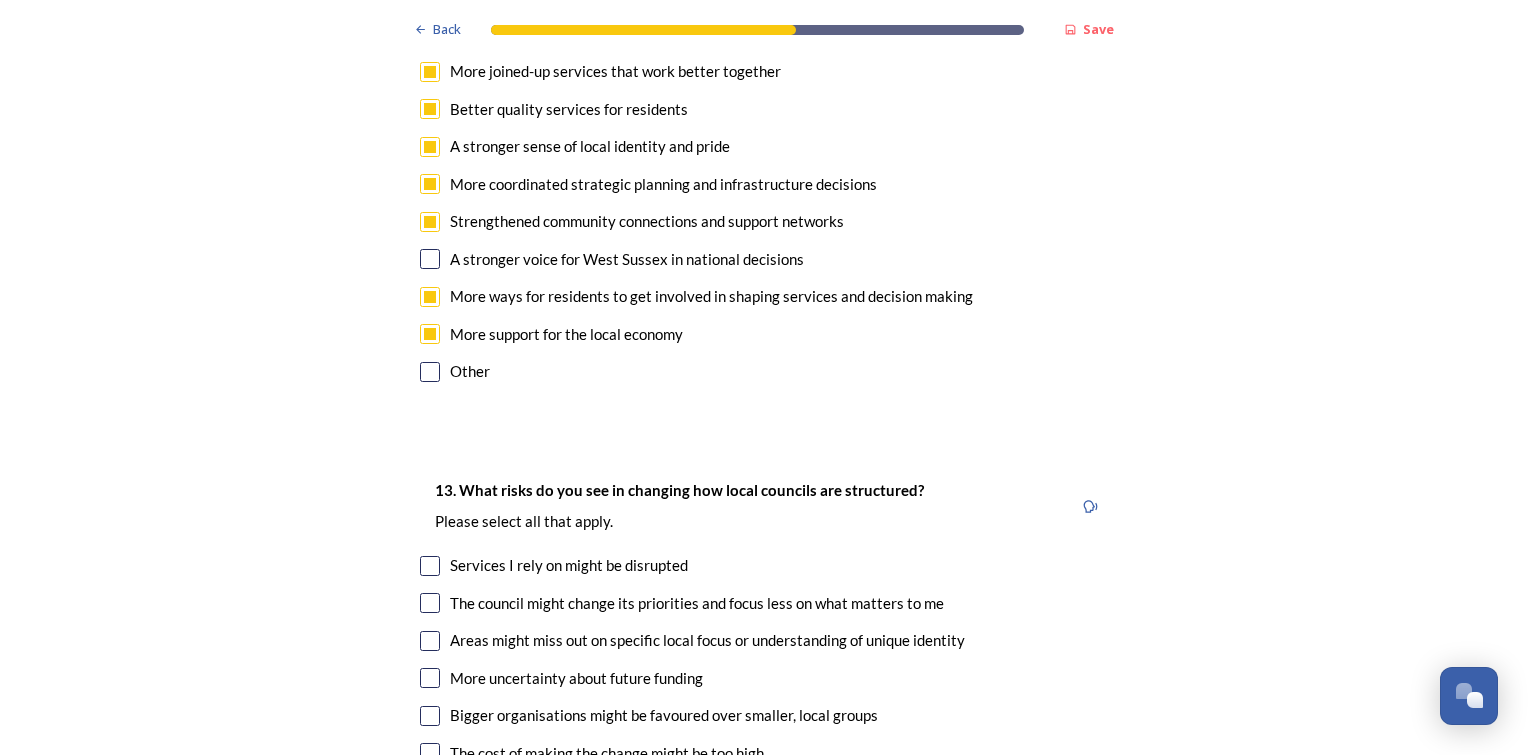 scroll, scrollTop: 3900, scrollLeft: 0, axis: vertical 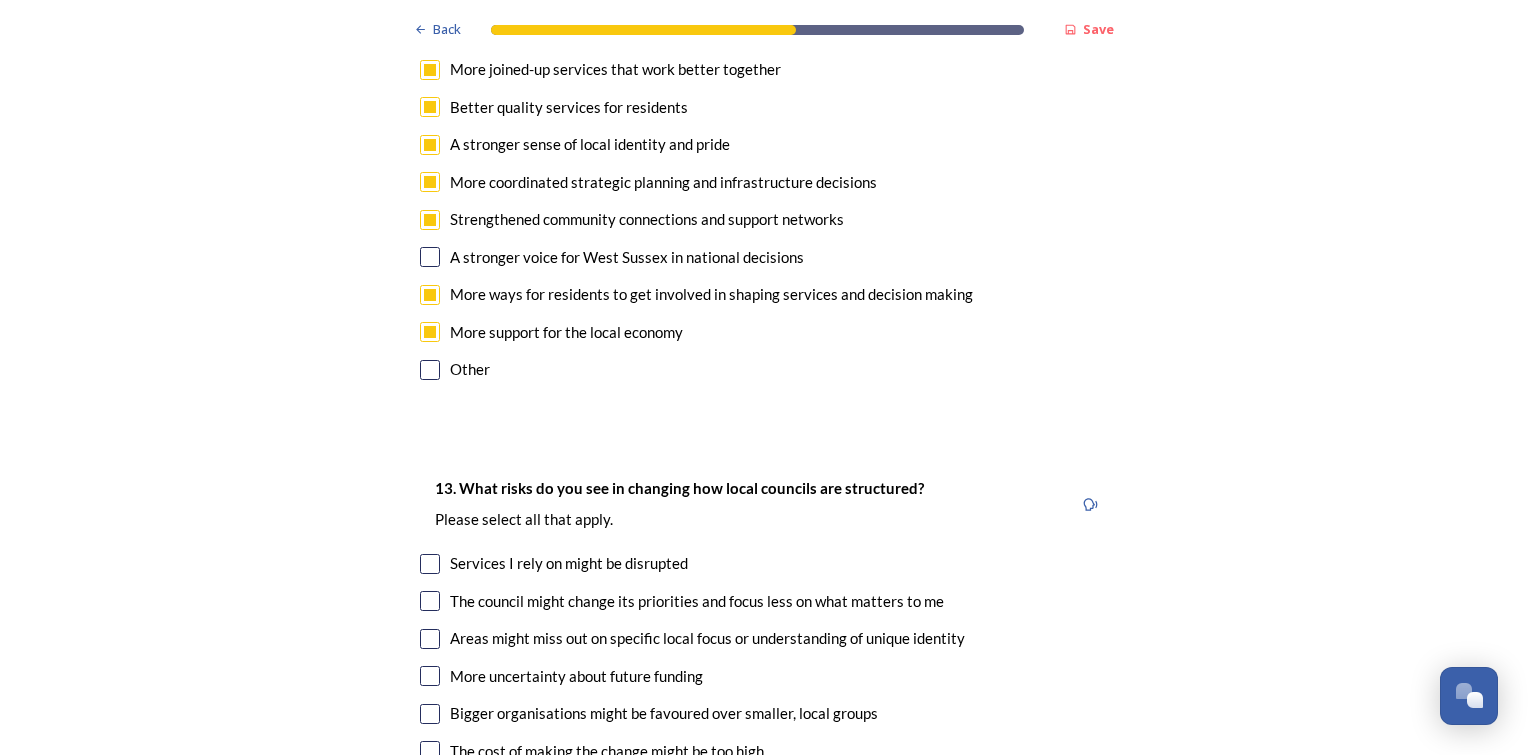 click at bounding box center (430, 639) 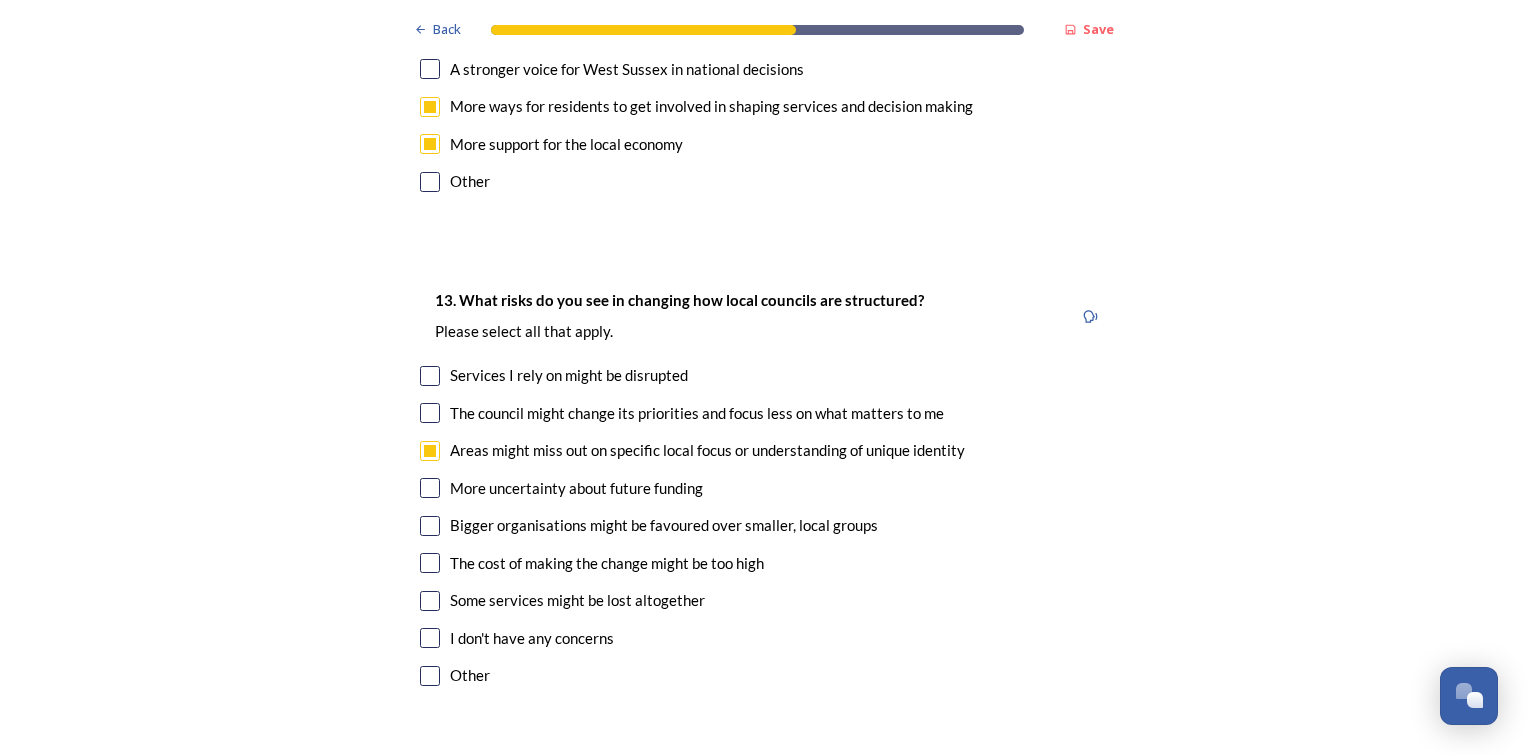 scroll, scrollTop: 4100, scrollLeft: 0, axis: vertical 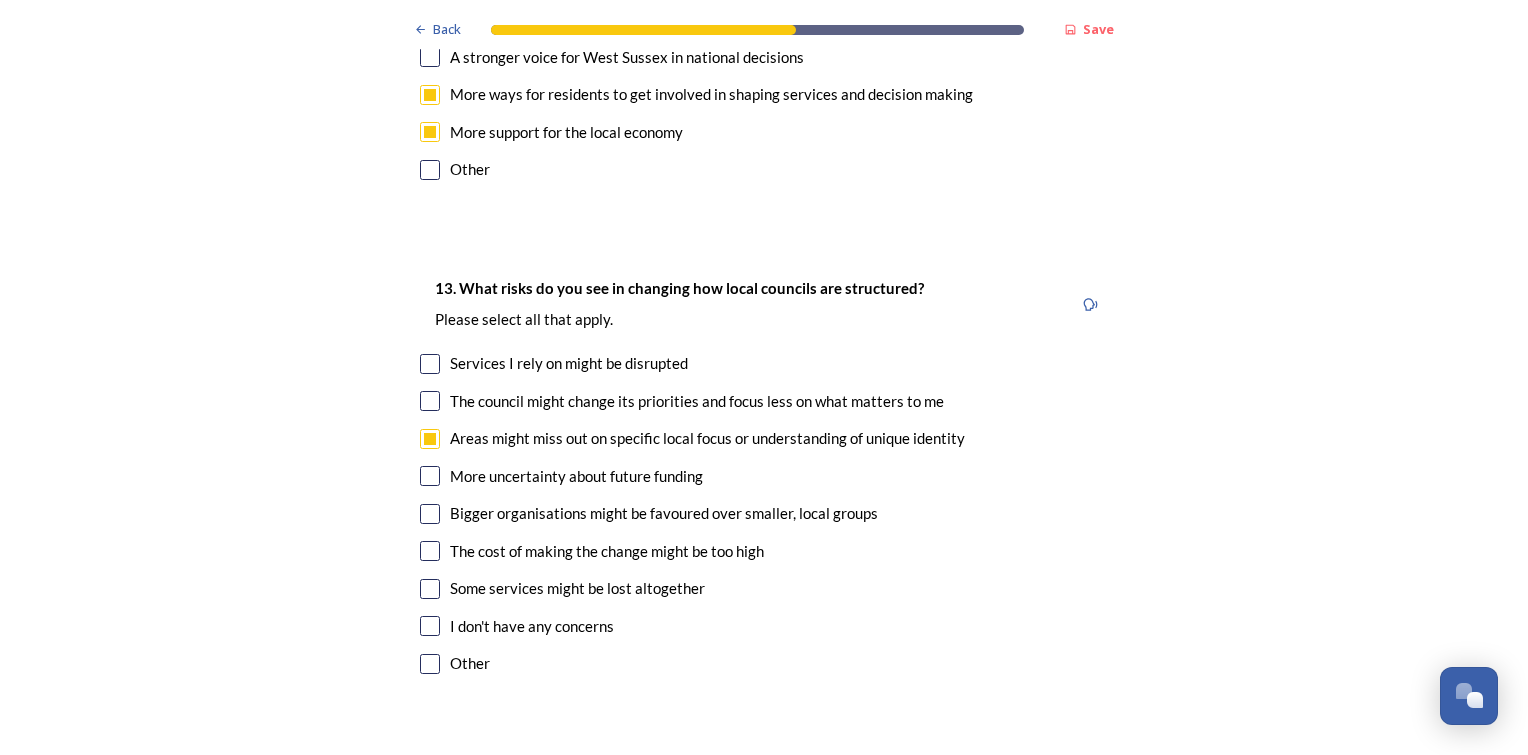 click at bounding box center [430, 476] 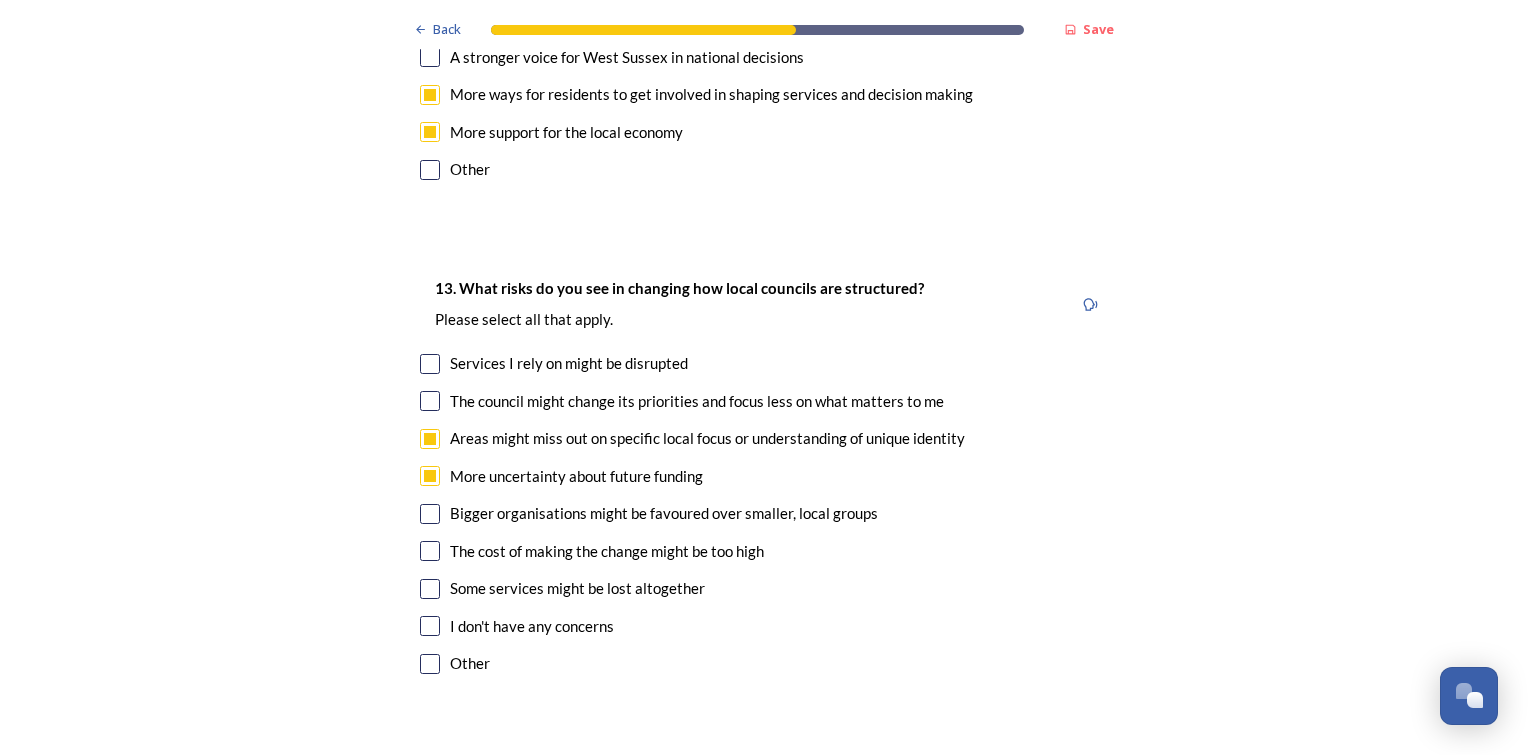click at bounding box center (430, 514) 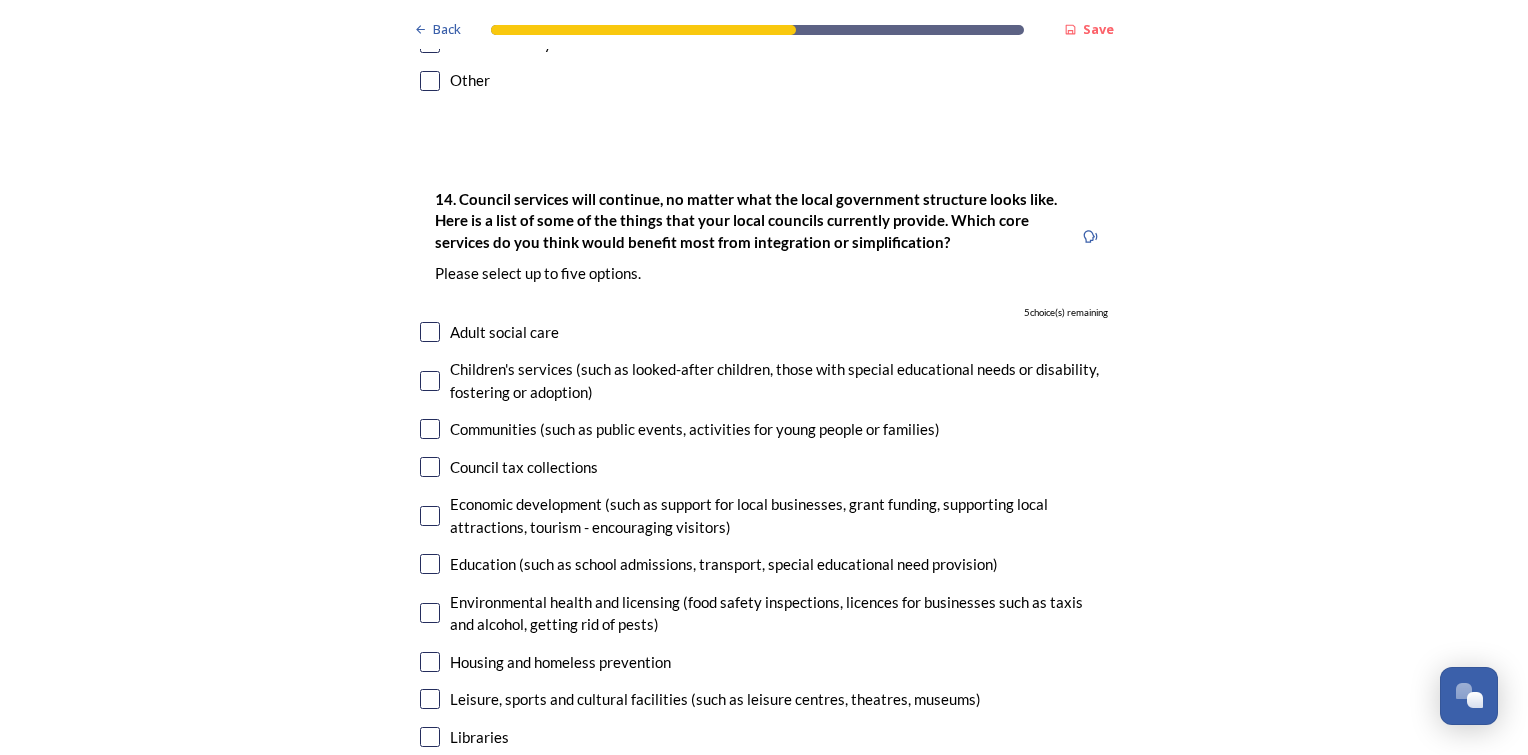 scroll, scrollTop: 4700, scrollLeft: 0, axis: vertical 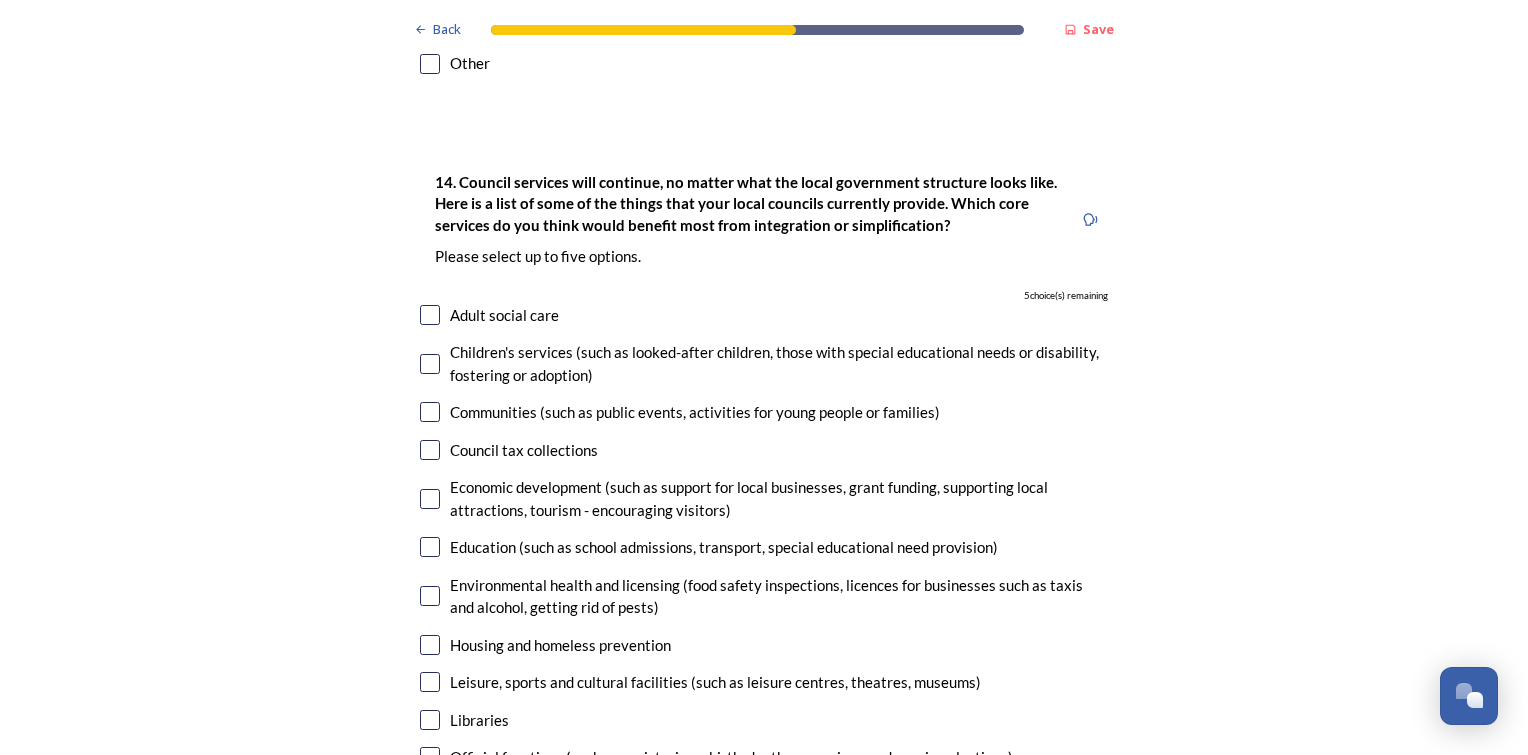 click at bounding box center [430, 499] 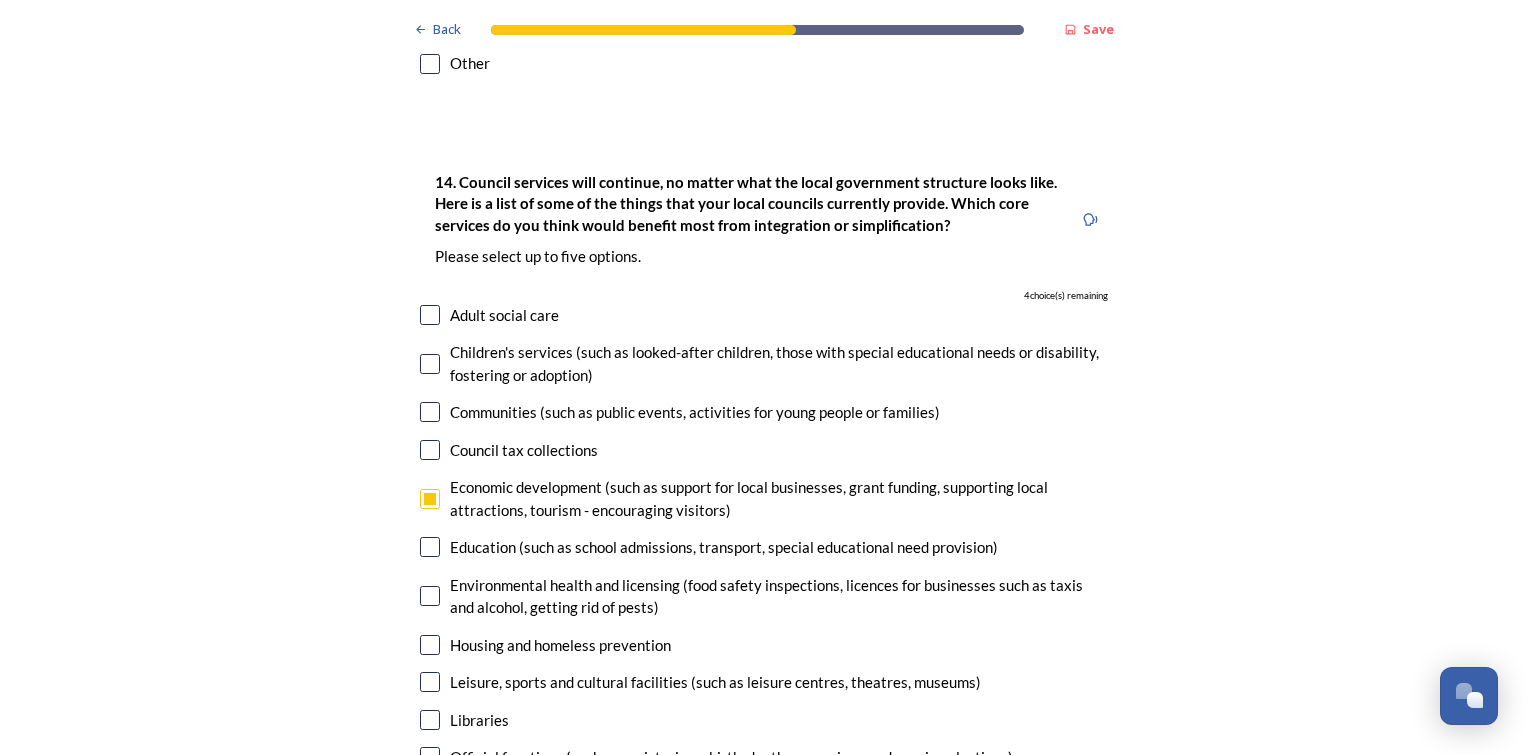 click at bounding box center [430, 547] 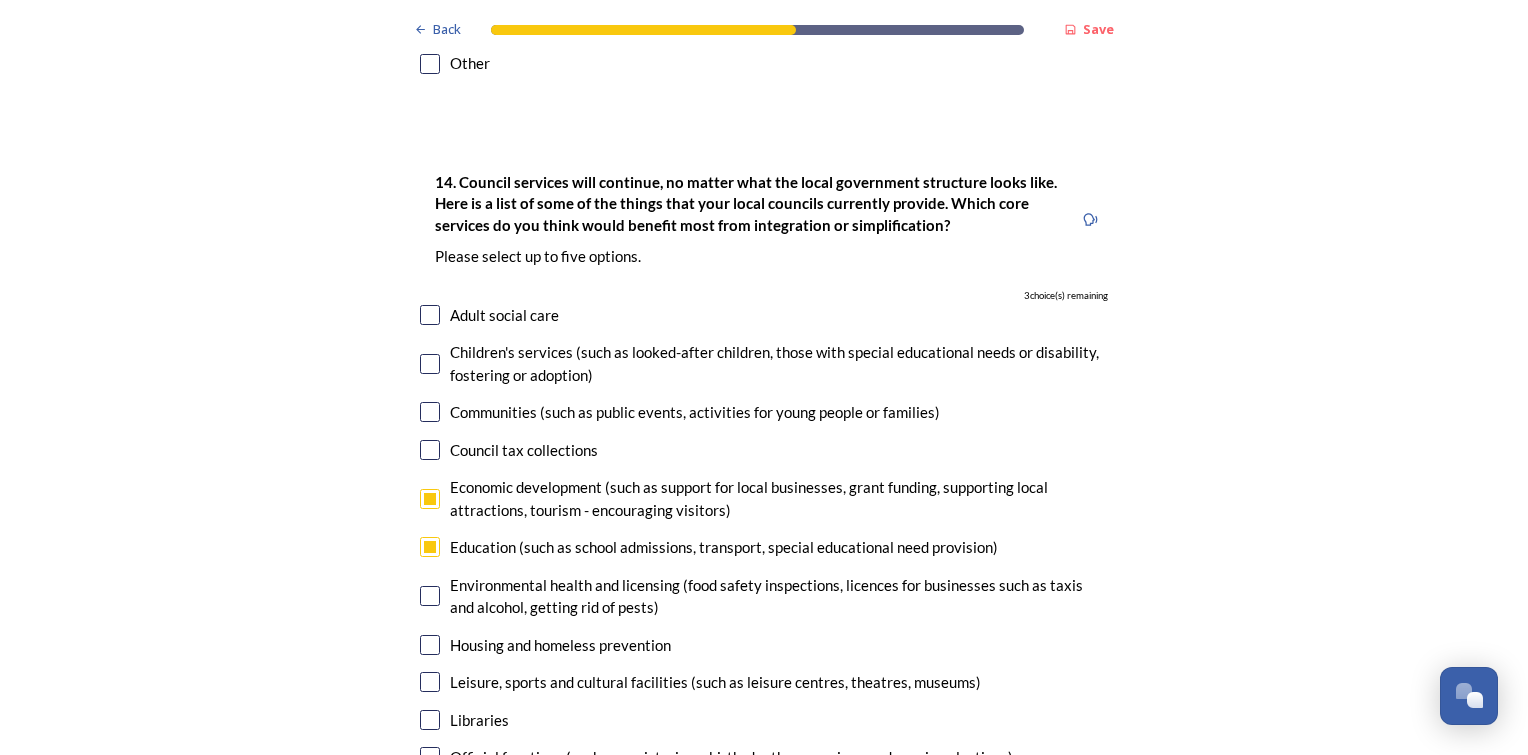click at bounding box center [430, 596] 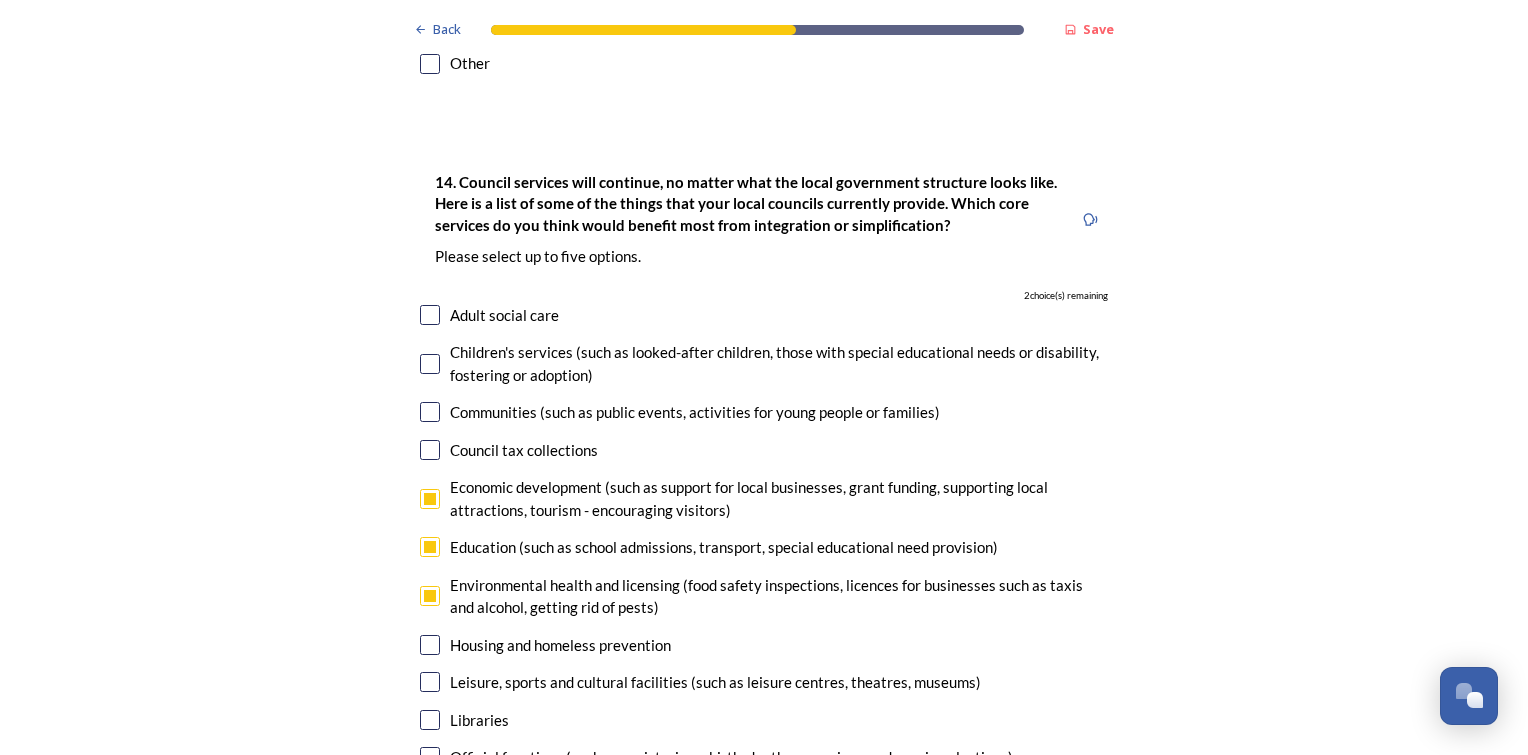 click at bounding box center (430, 645) 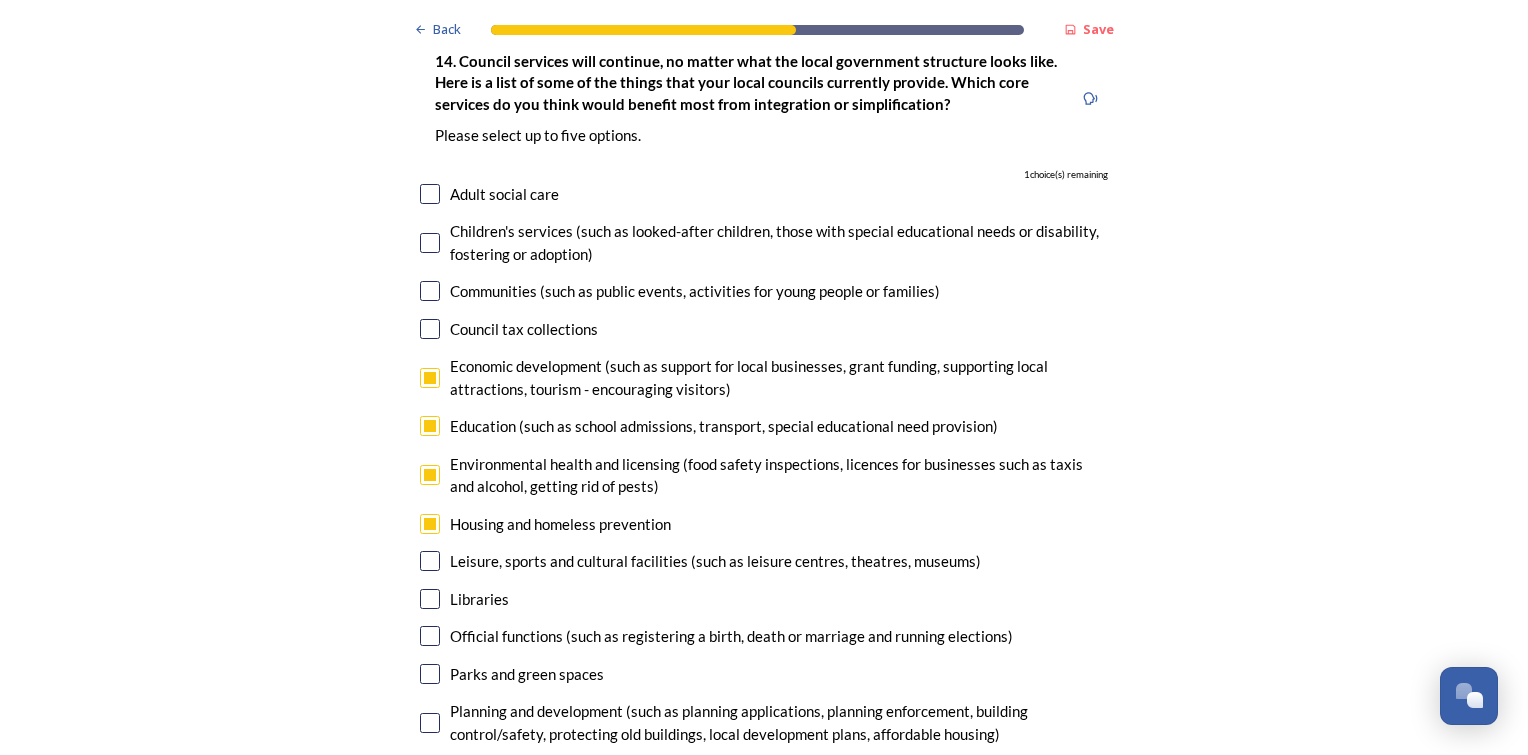 scroll, scrollTop: 4900, scrollLeft: 0, axis: vertical 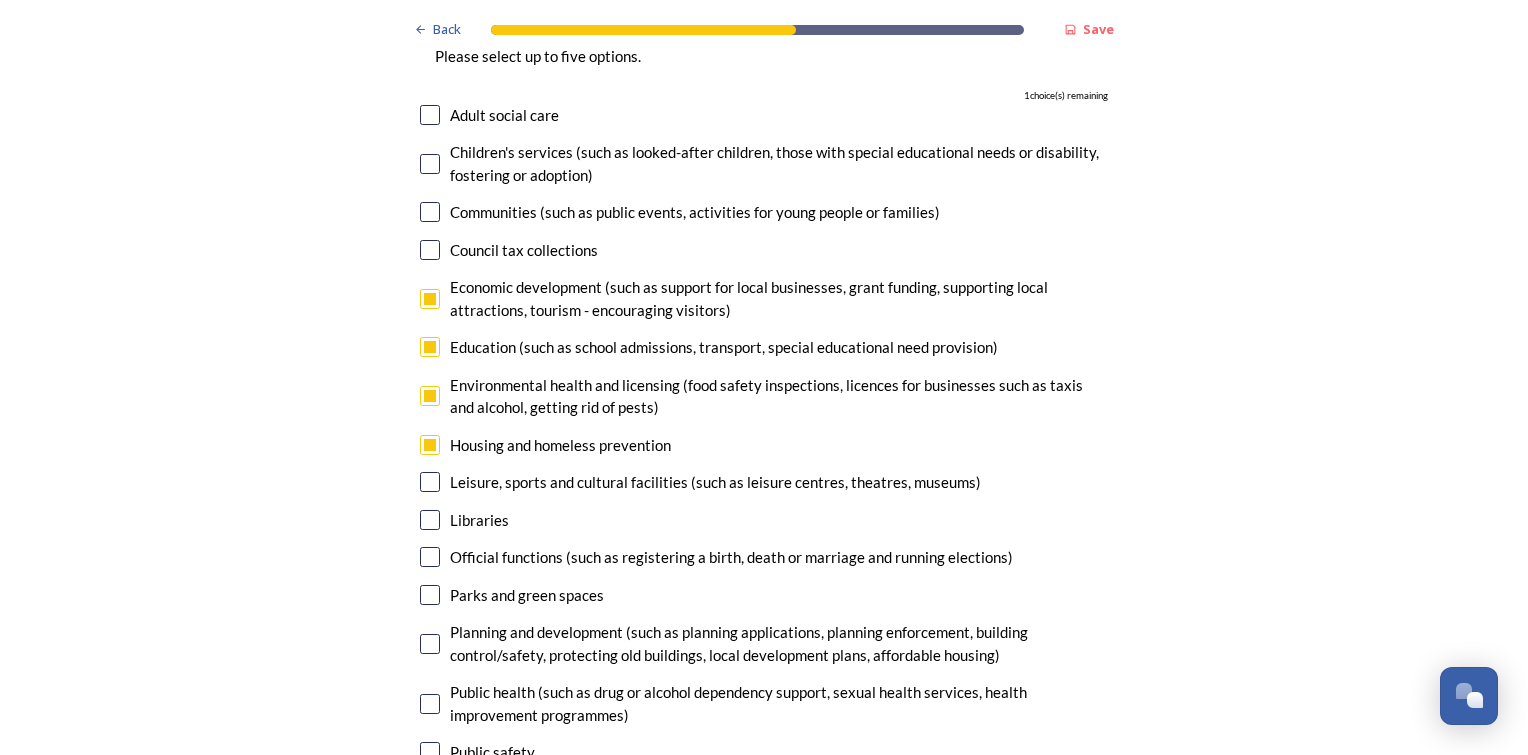 click at bounding box center [430, 644] 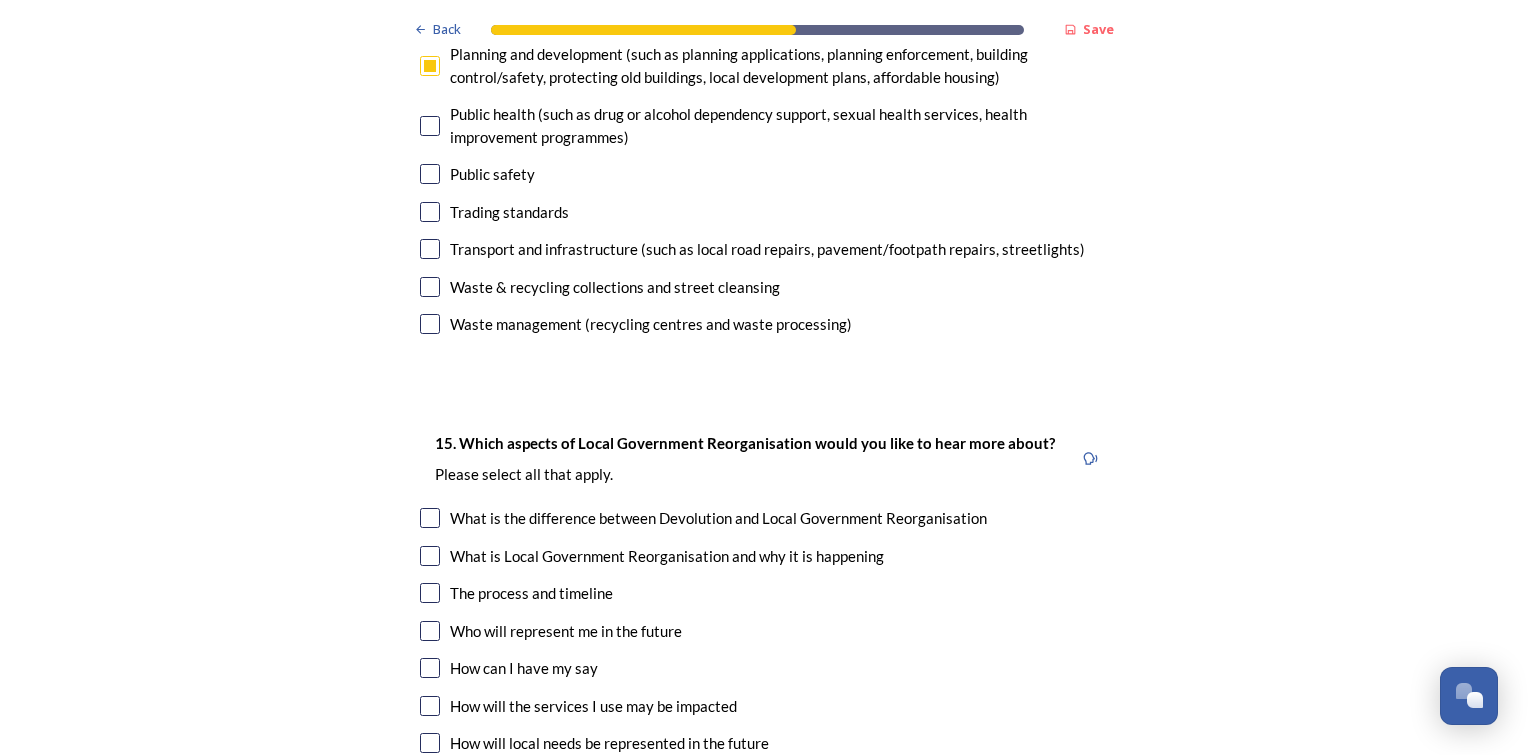 scroll, scrollTop: 5500, scrollLeft: 0, axis: vertical 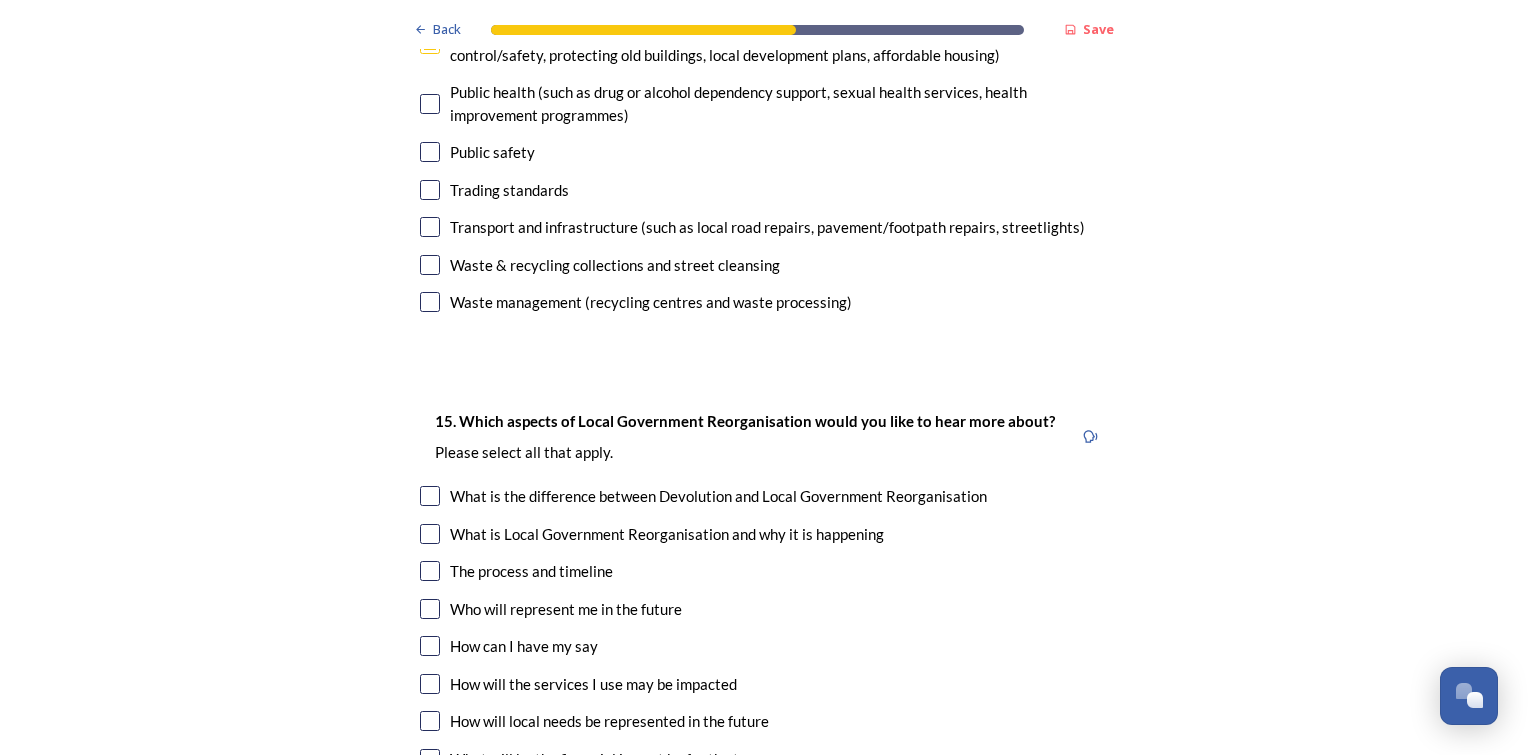 click at bounding box center [430, 609] 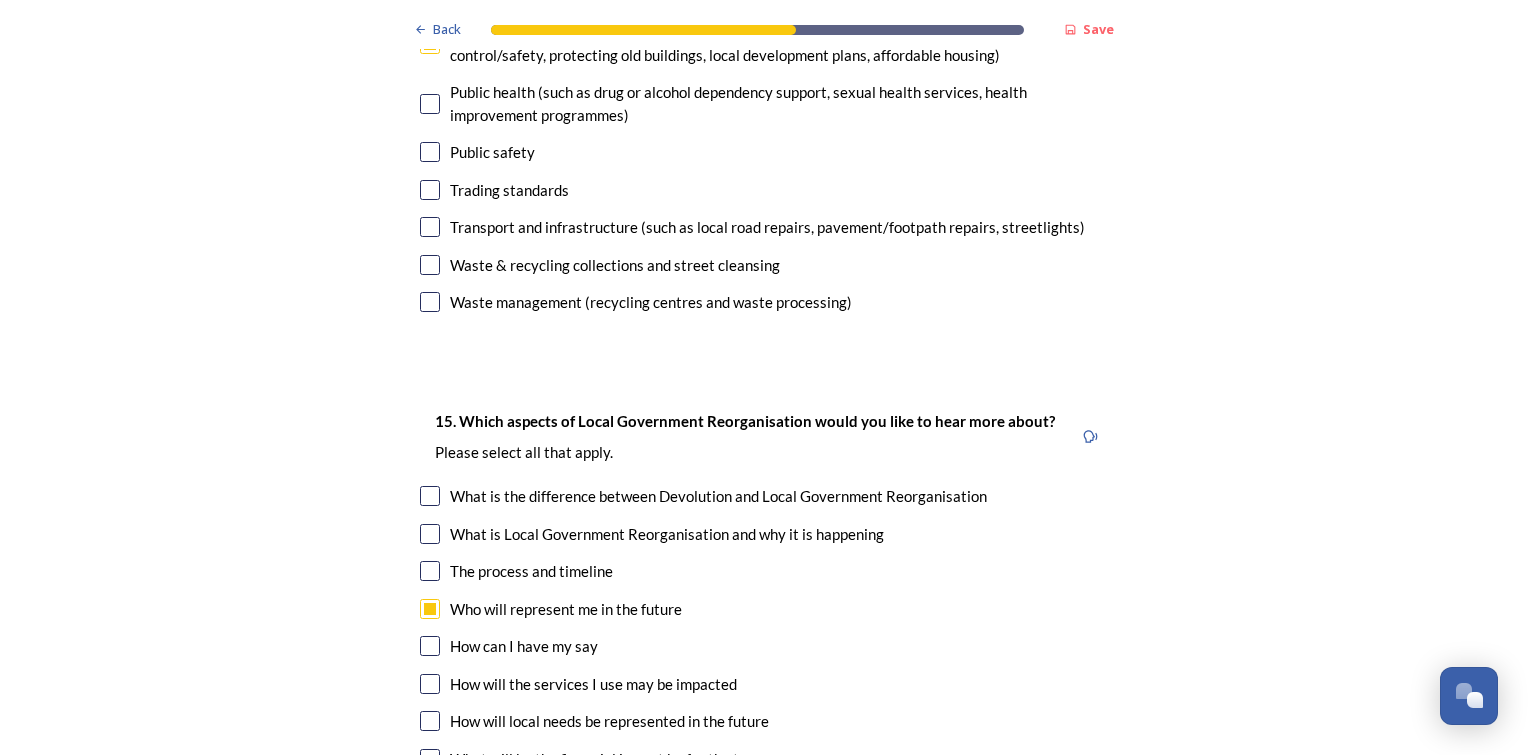 click at bounding box center [430, 646] 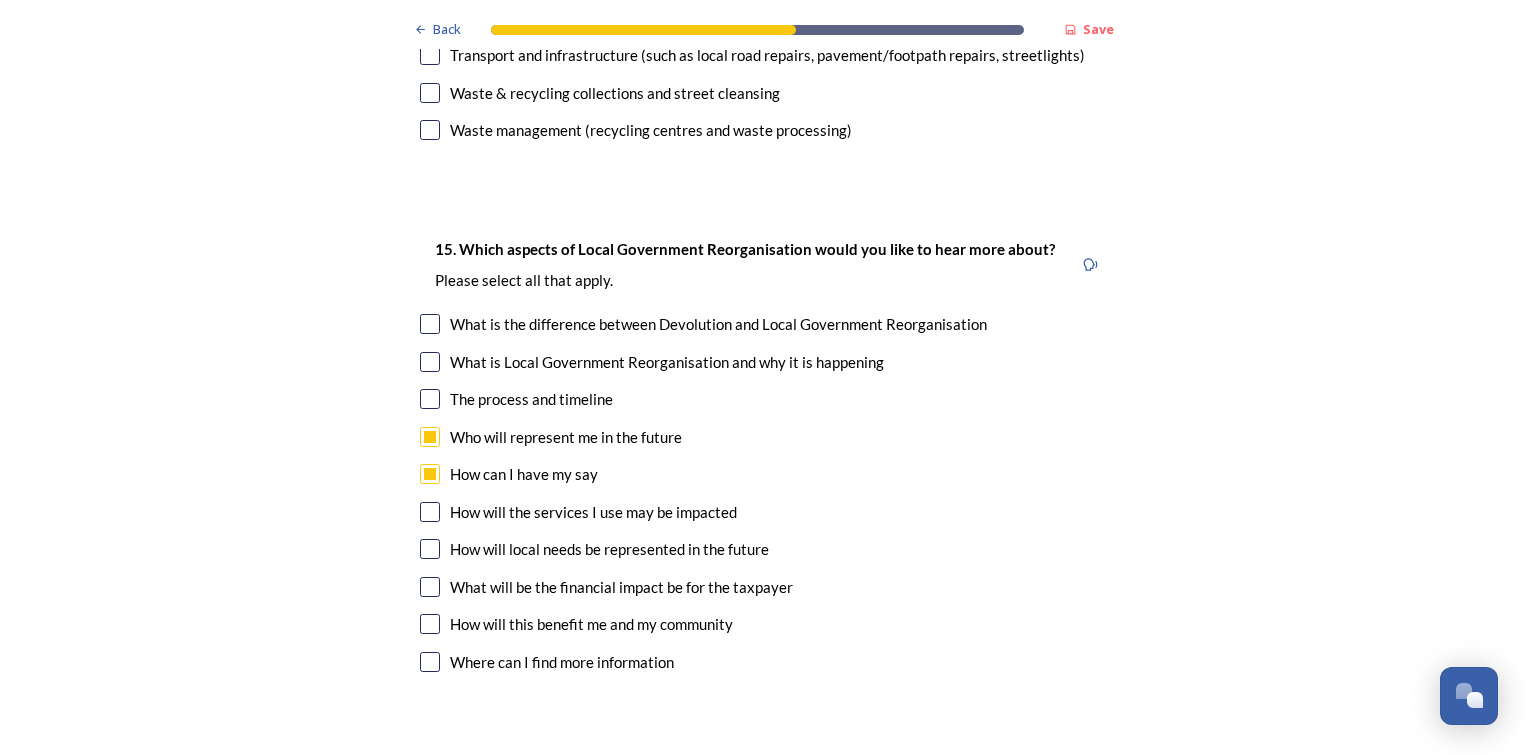 scroll, scrollTop: 5700, scrollLeft: 0, axis: vertical 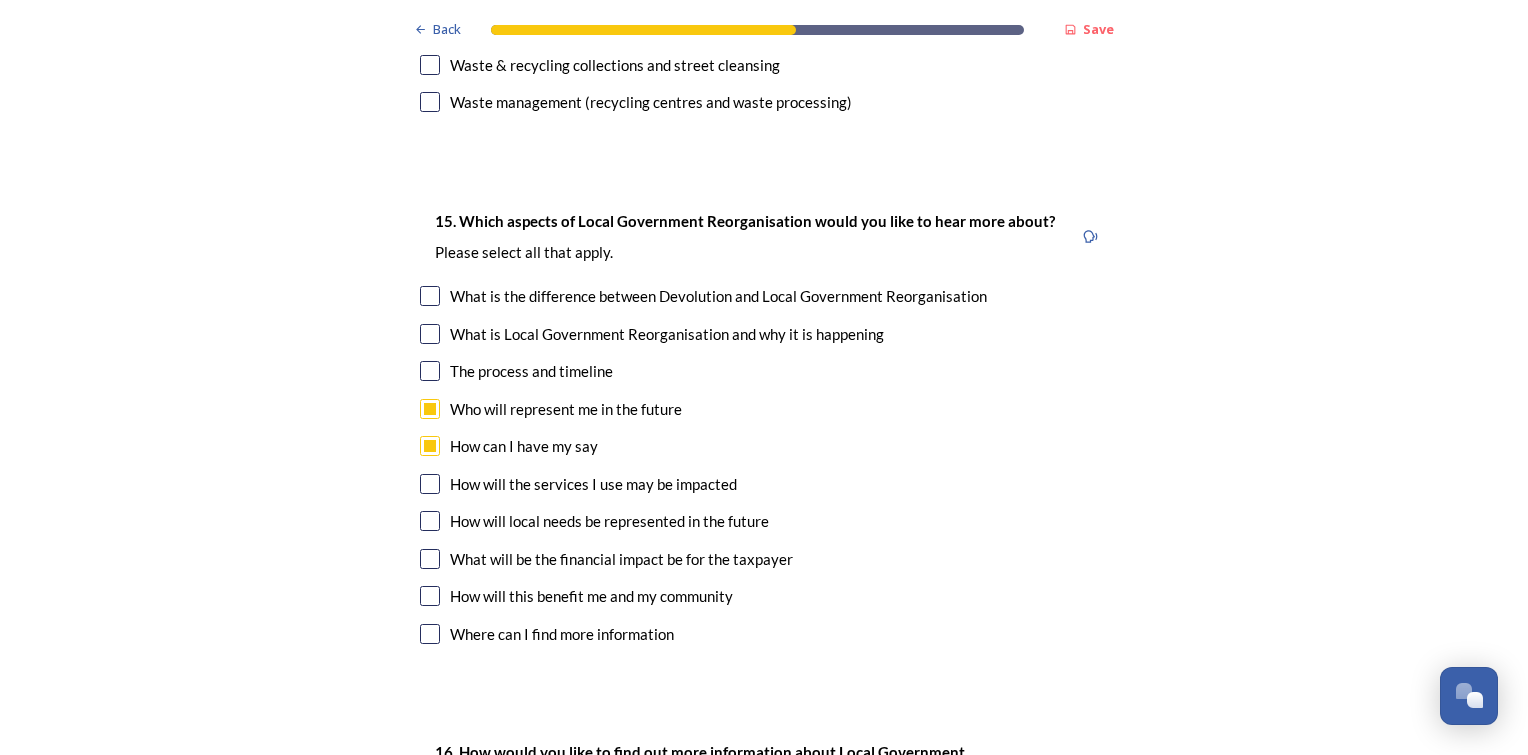 click at bounding box center [430, 521] 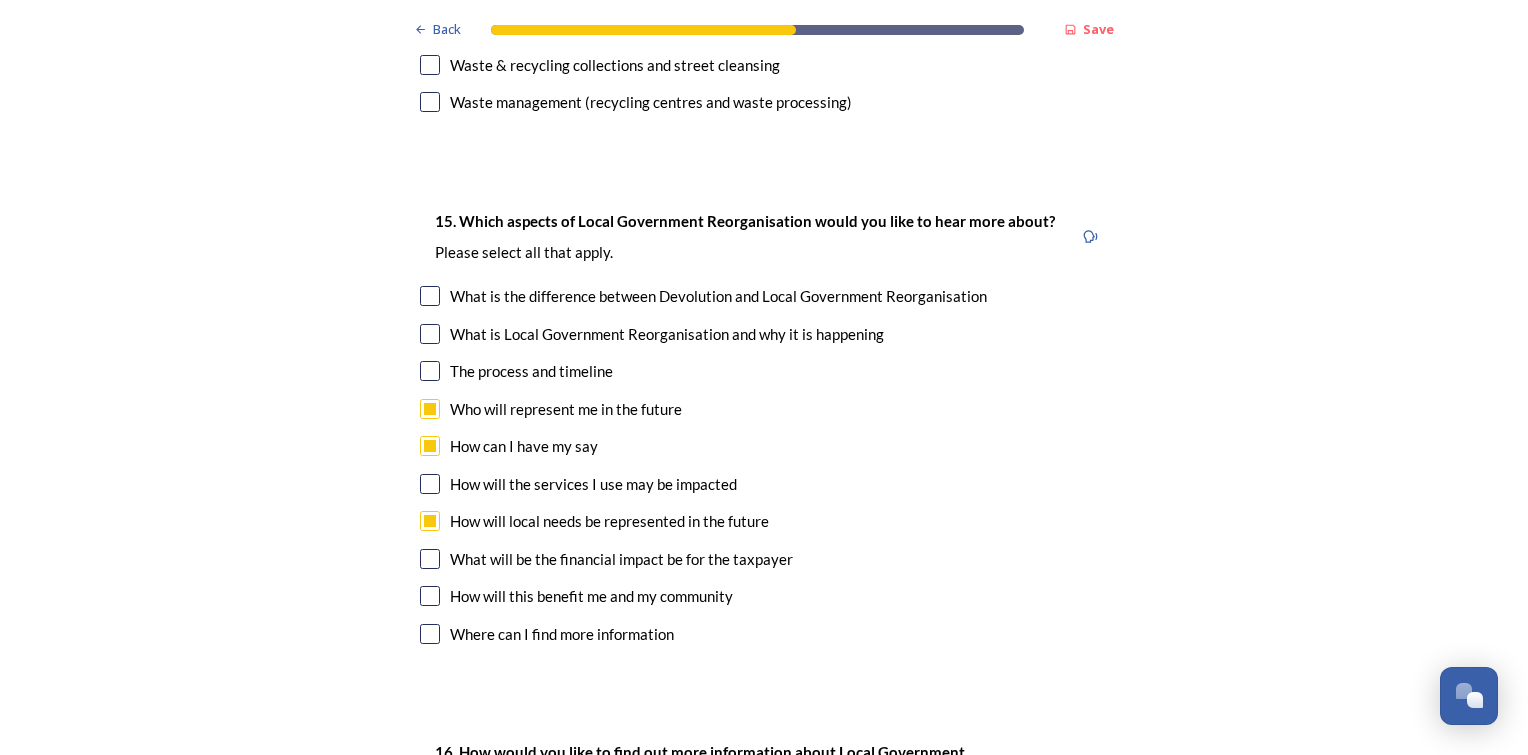 click at bounding box center [430, 596] 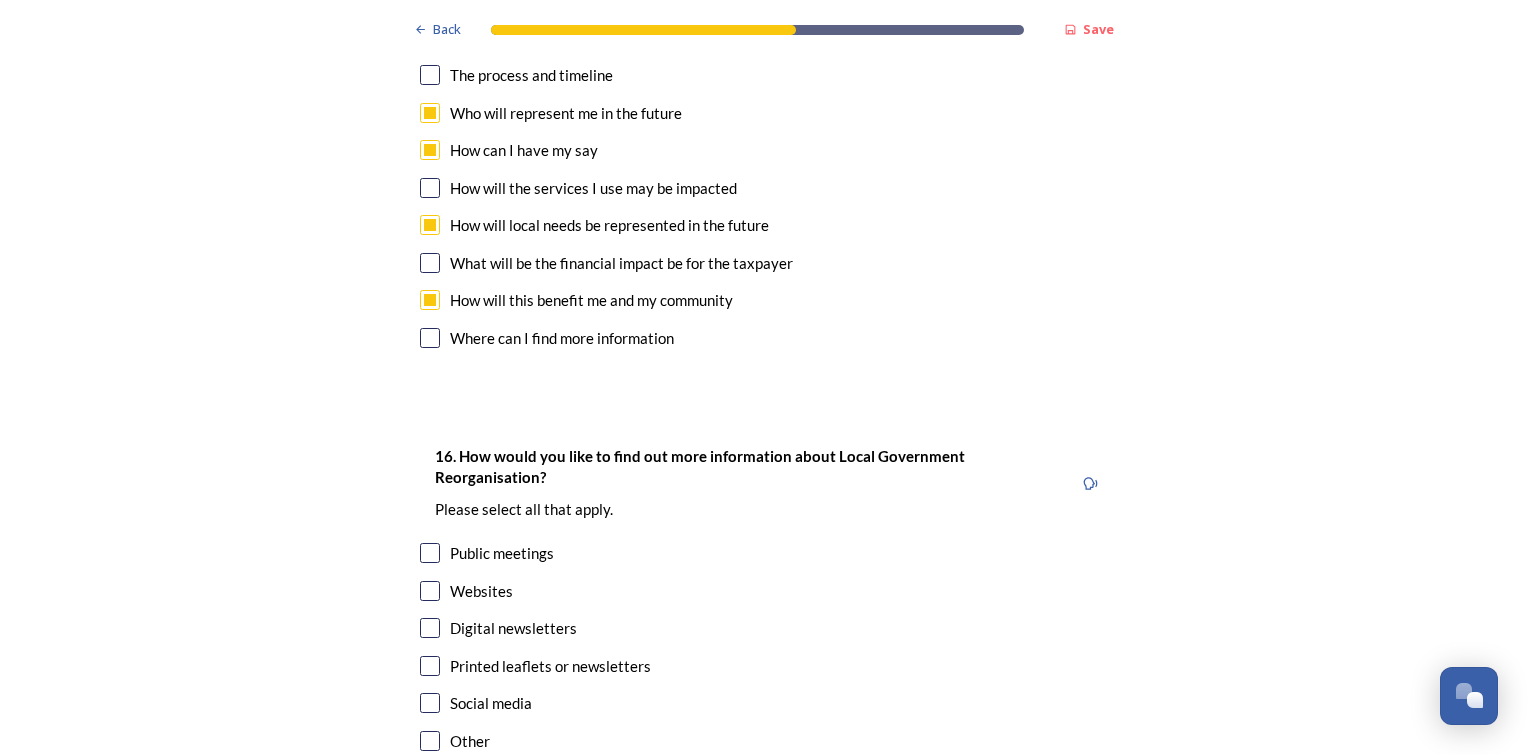 scroll, scrollTop: 6000, scrollLeft: 0, axis: vertical 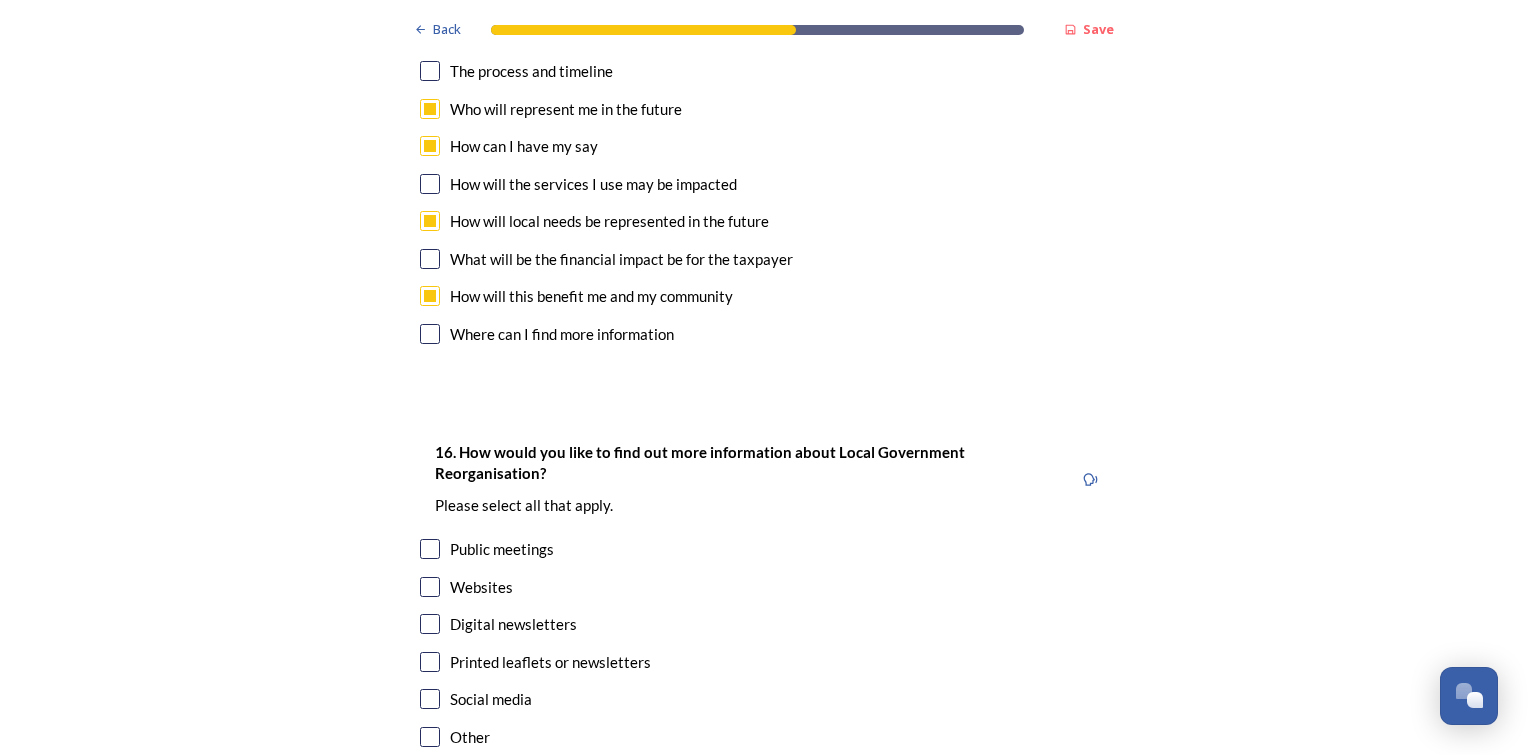 click at bounding box center [430, 334] 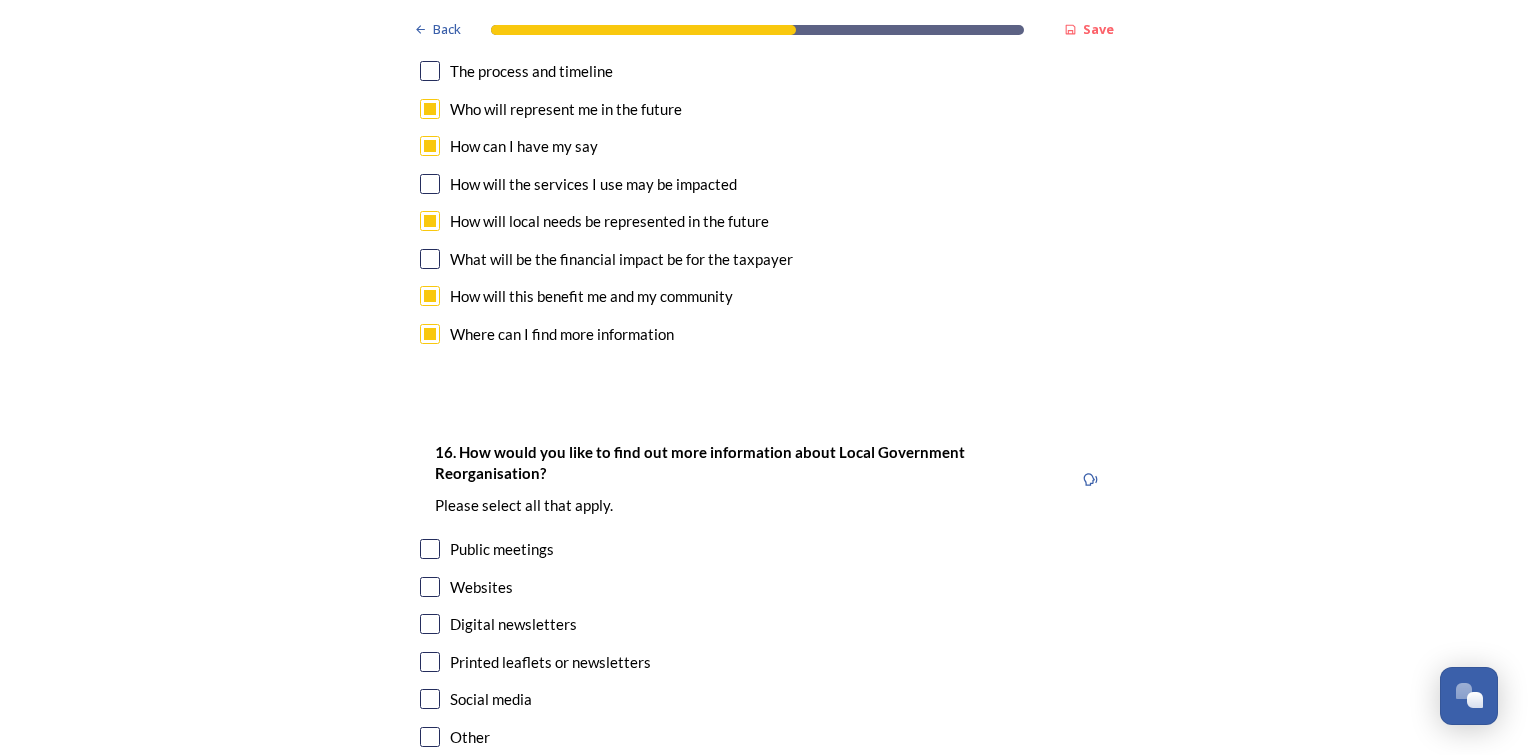 click at bounding box center [430, 549] 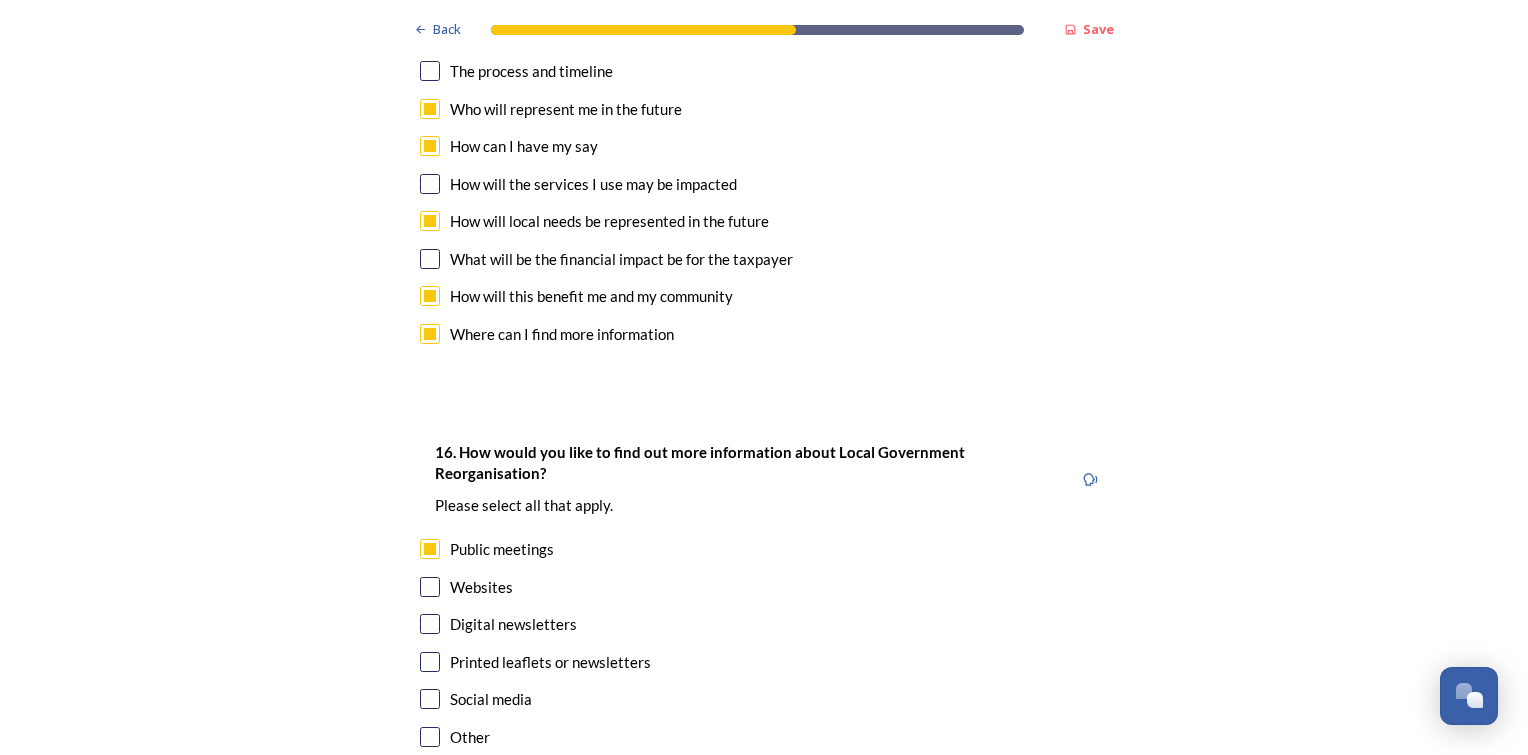 click at bounding box center (430, 699) 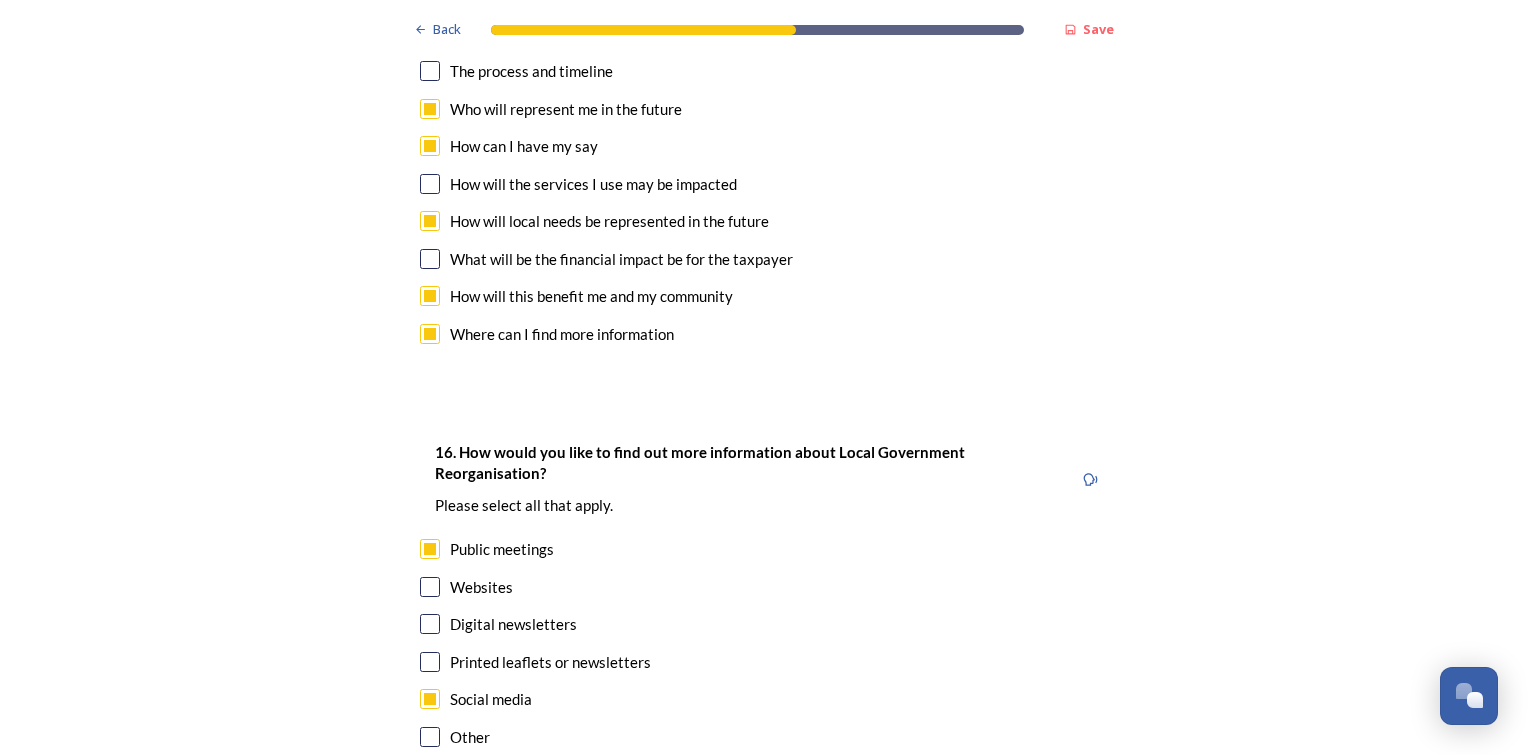 click at bounding box center (430, 624) 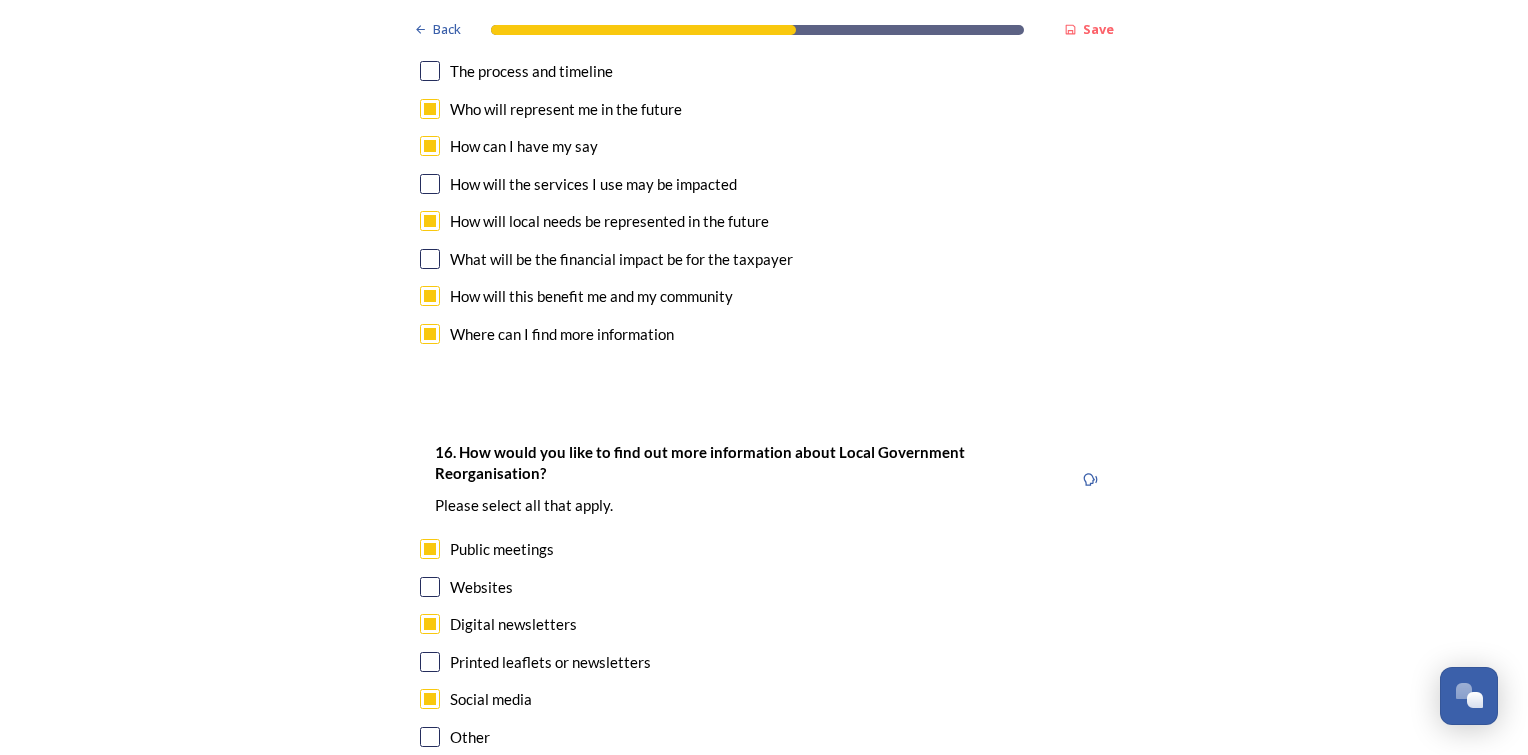 click at bounding box center [430, 587] 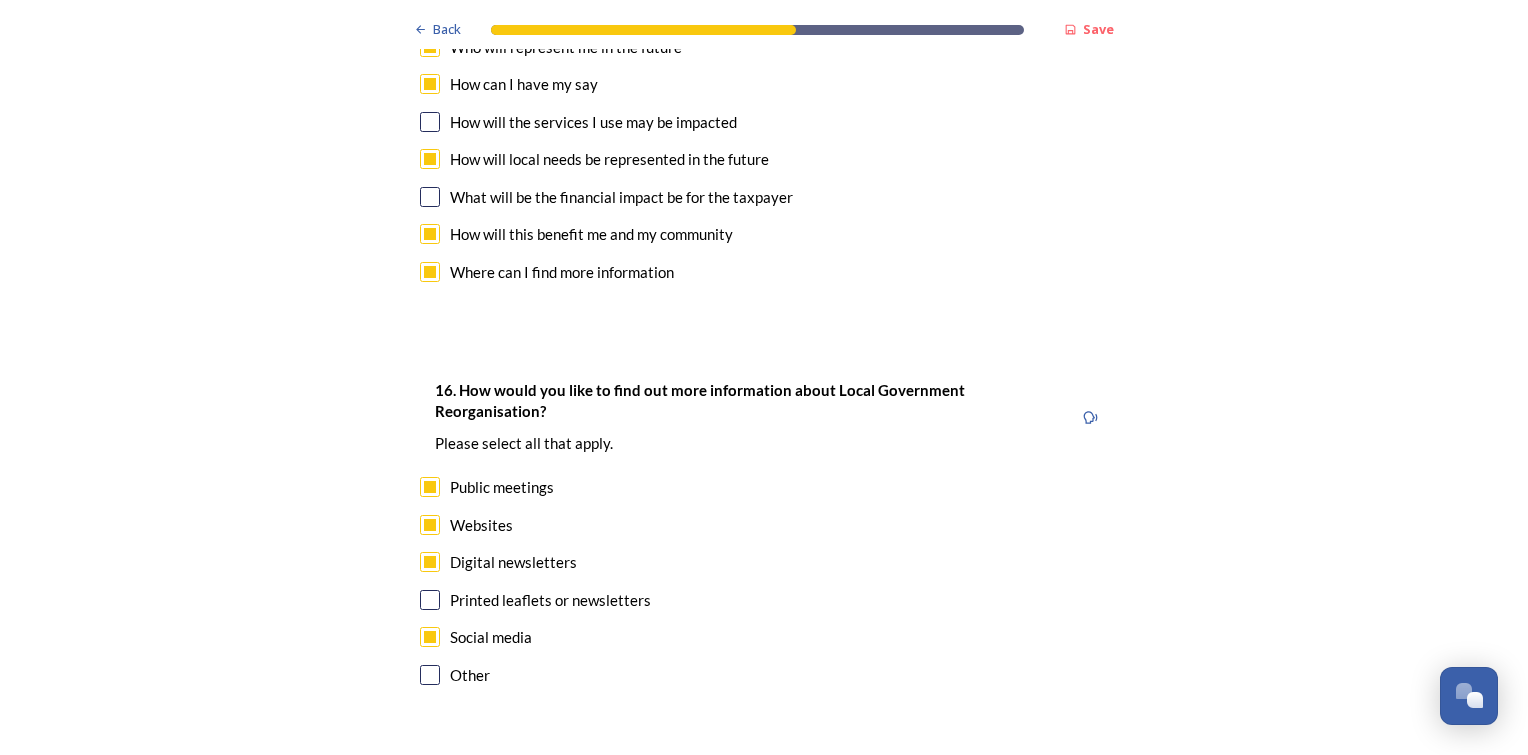 scroll, scrollTop: 6128, scrollLeft: 0, axis: vertical 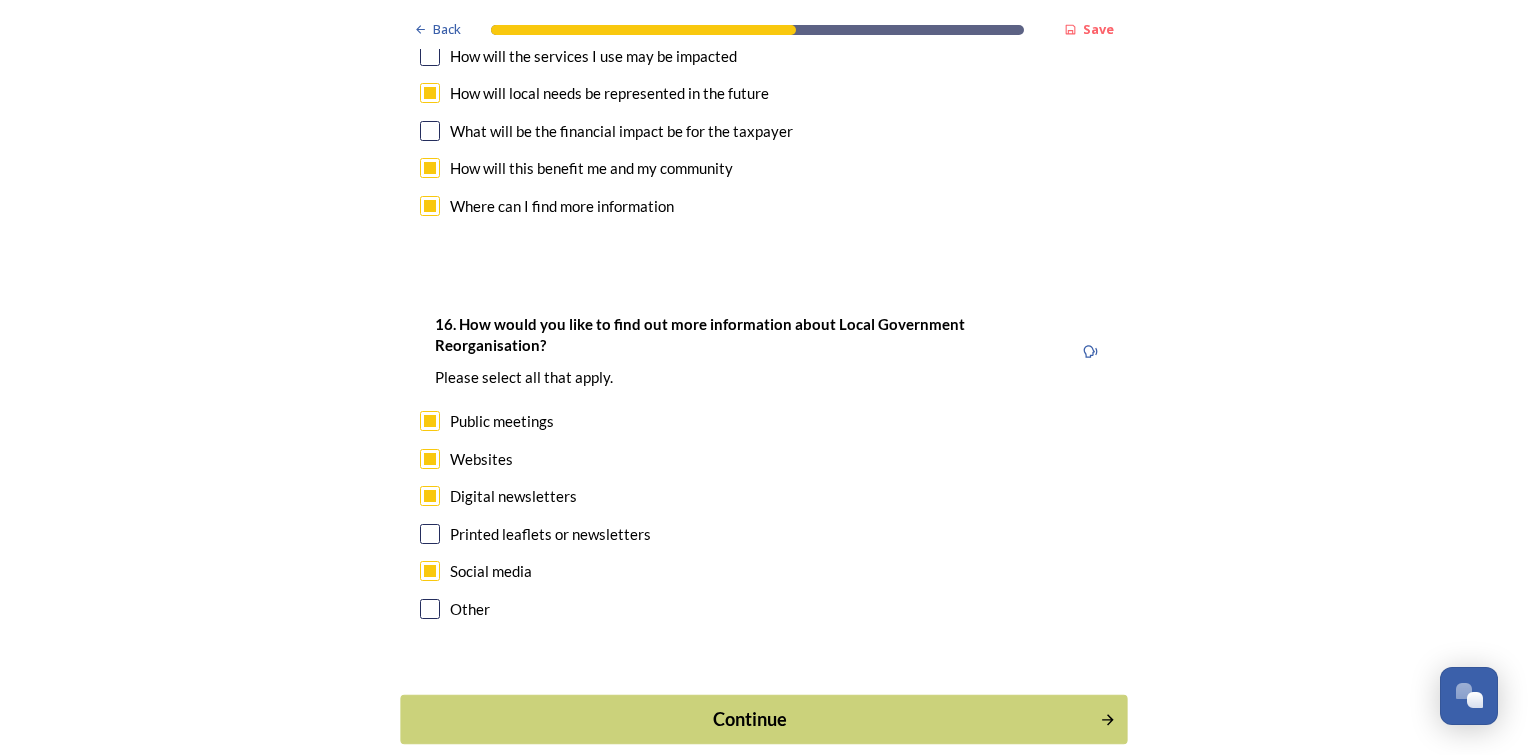 click on "Continue" at bounding box center [750, 719] 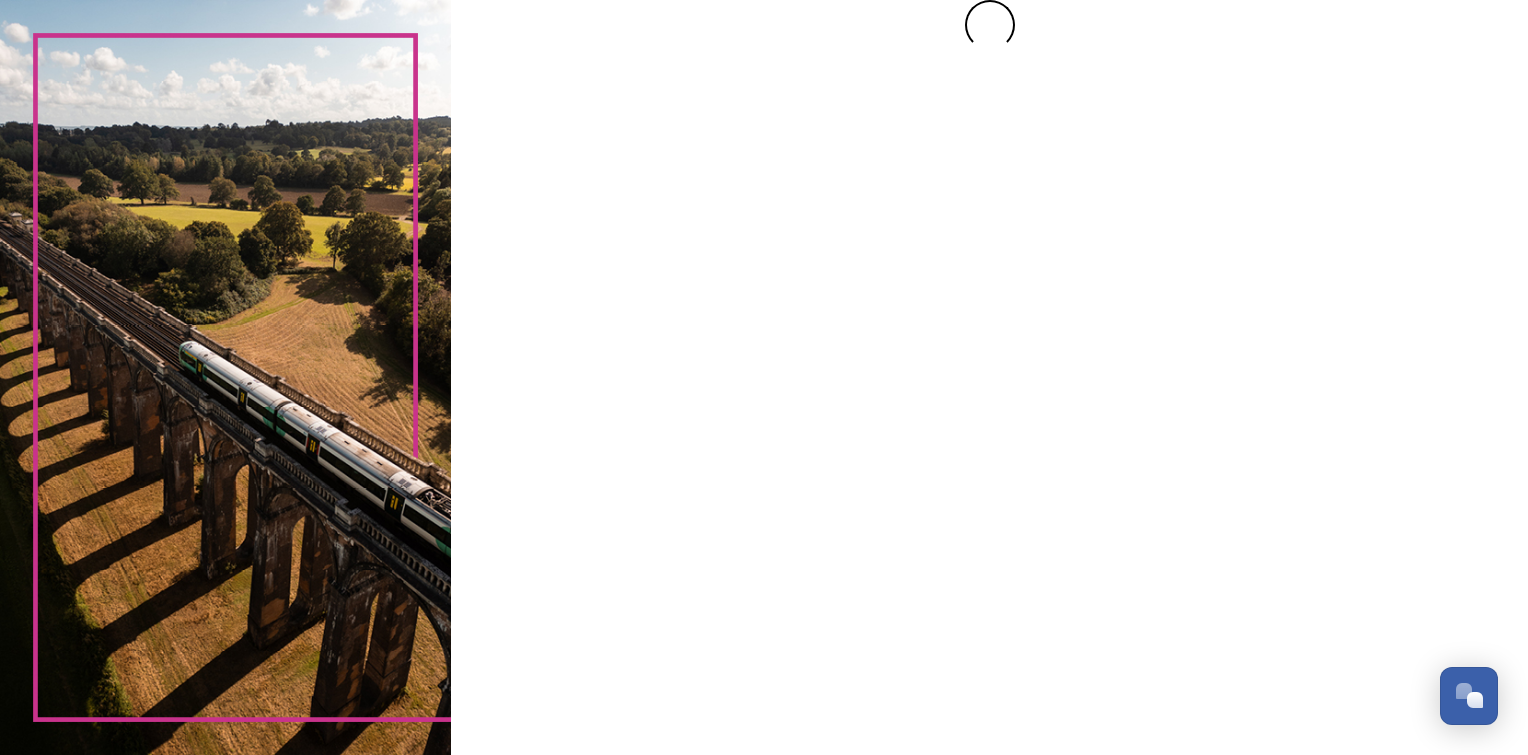 scroll, scrollTop: 0, scrollLeft: 0, axis: both 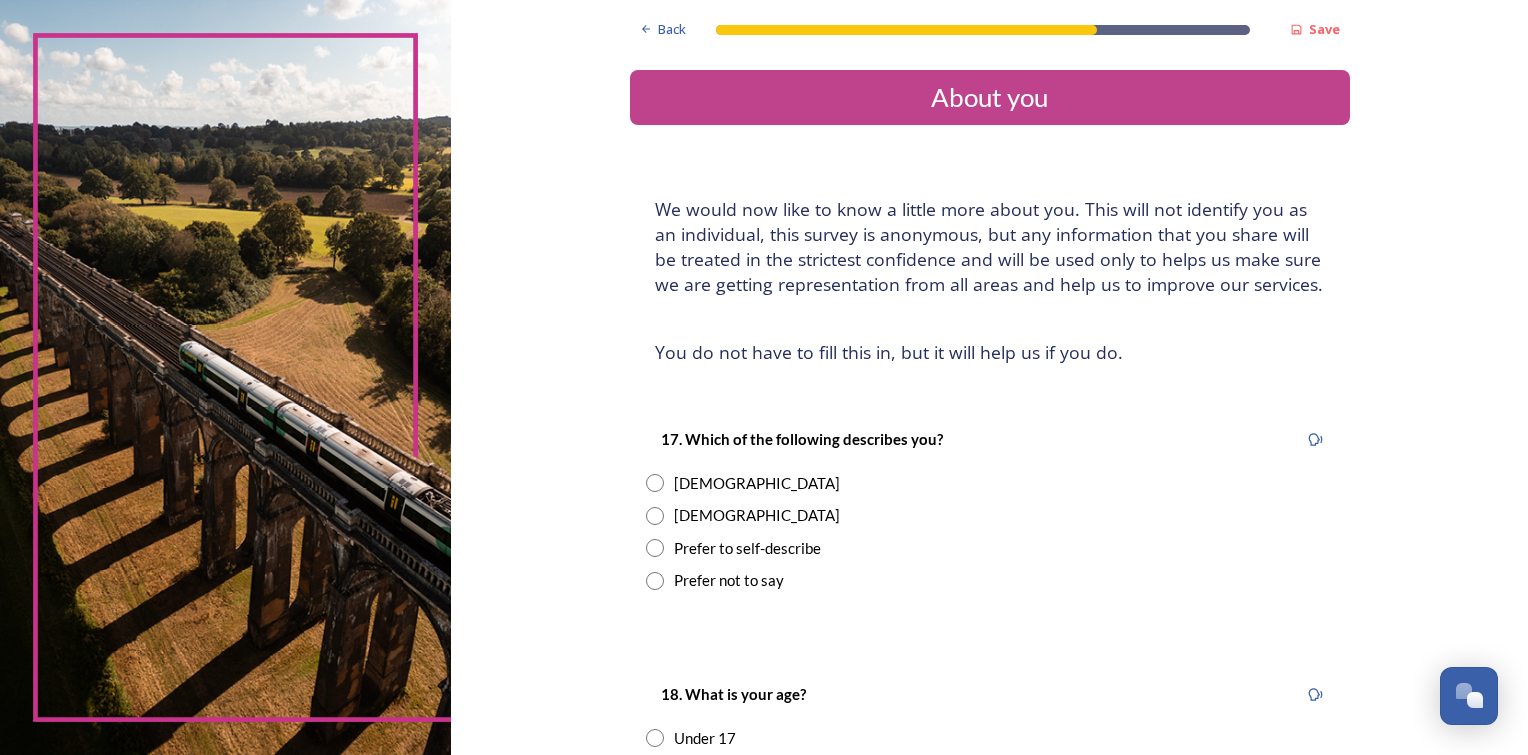 click at bounding box center [655, 516] 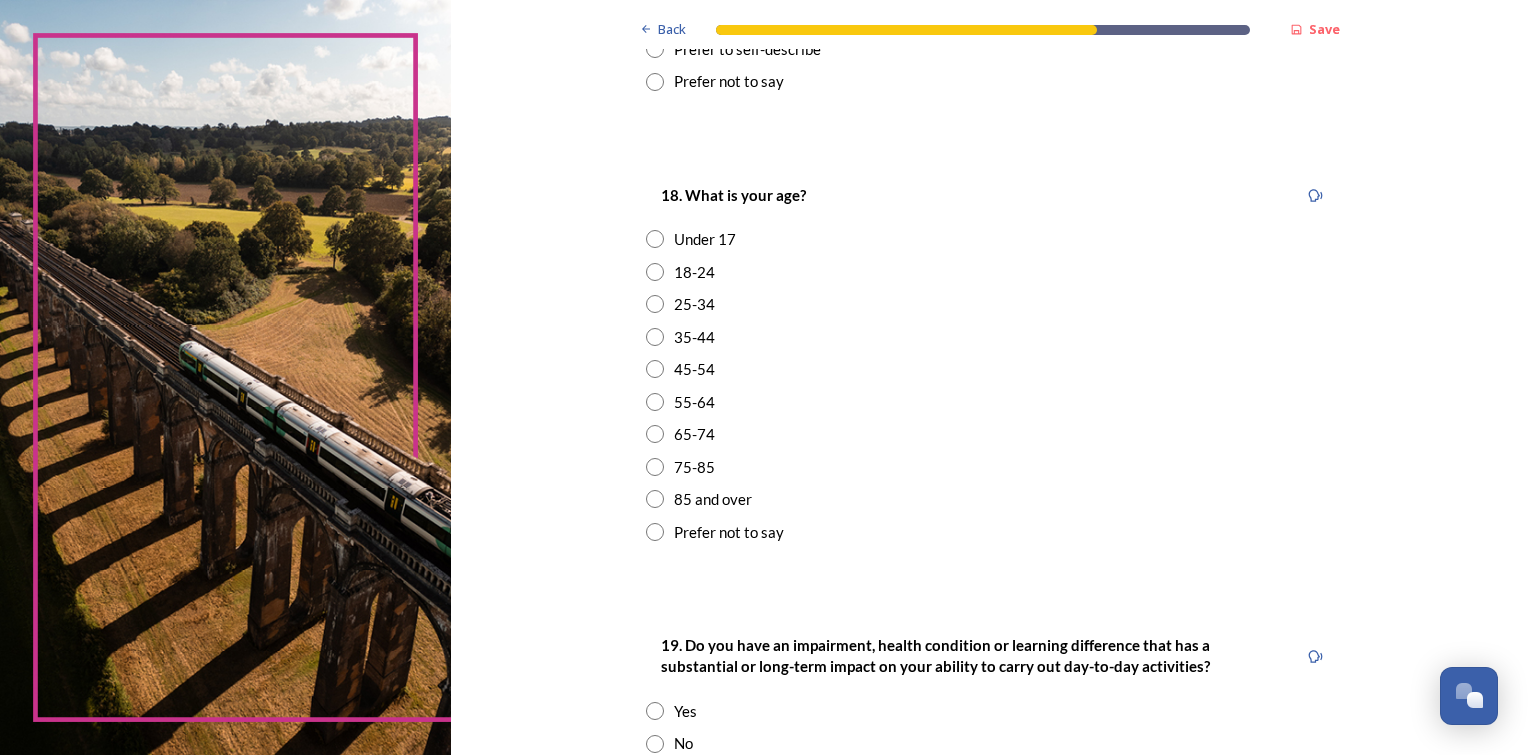 scroll, scrollTop: 500, scrollLeft: 0, axis: vertical 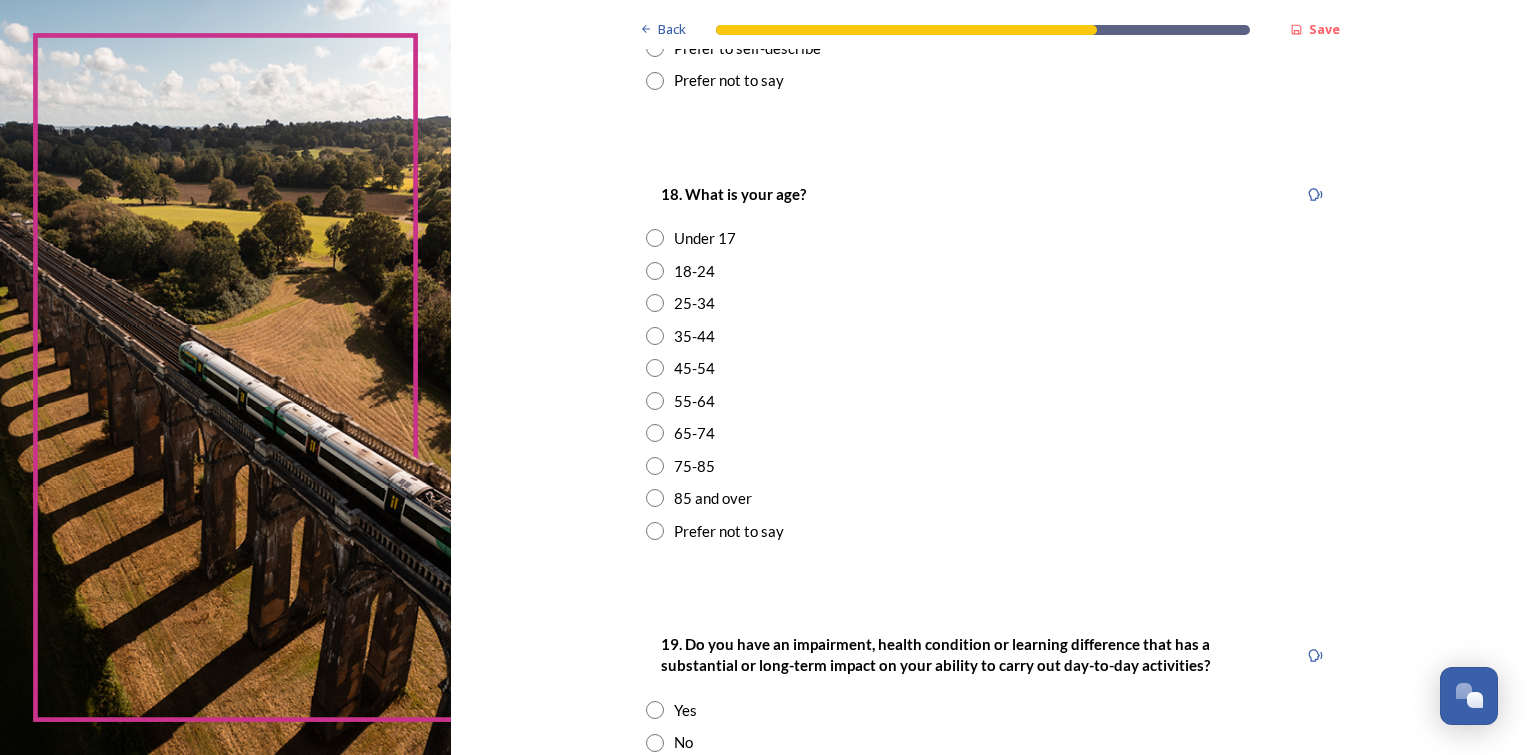 click at bounding box center [655, 401] 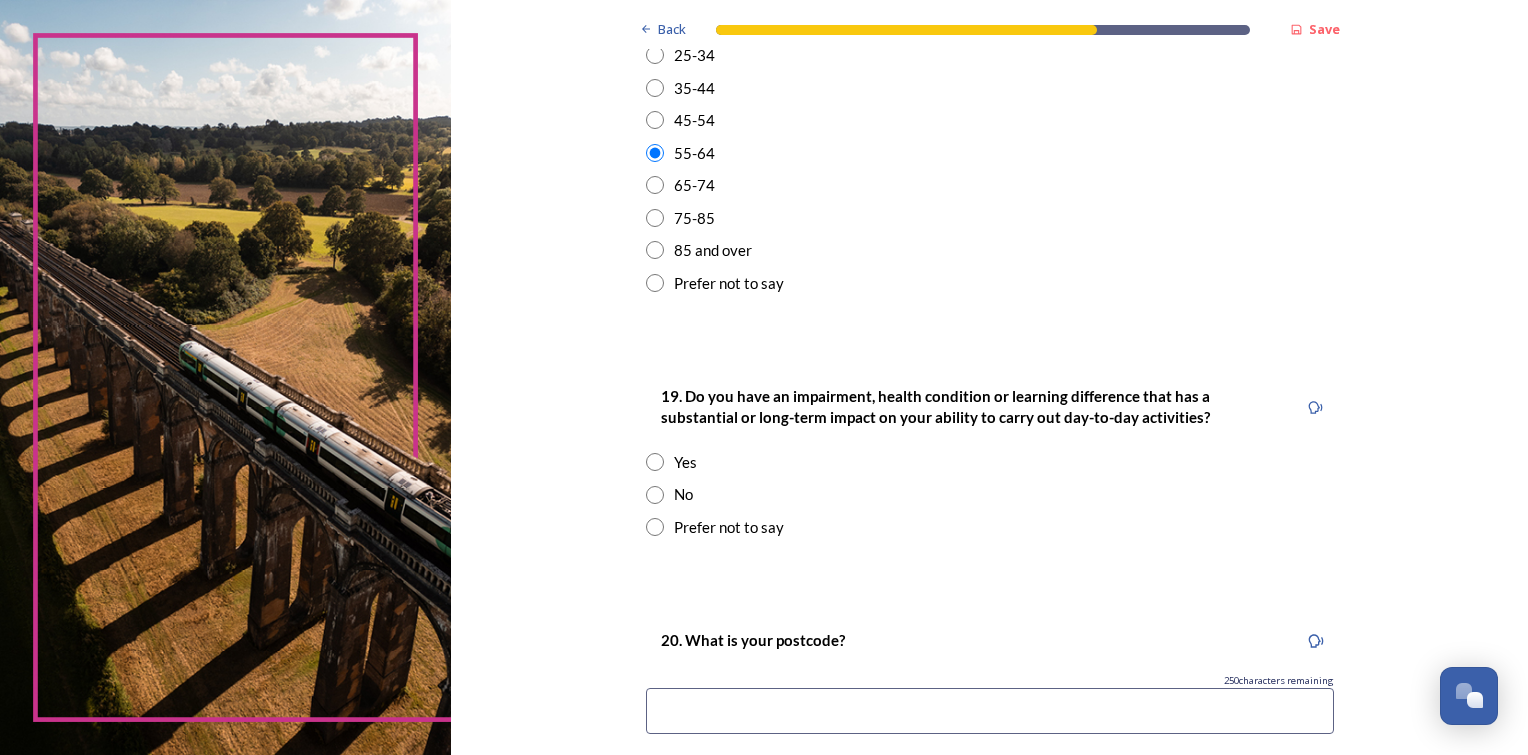 scroll, scrollTop: 800, scrollLeft: 0, axis: vertical 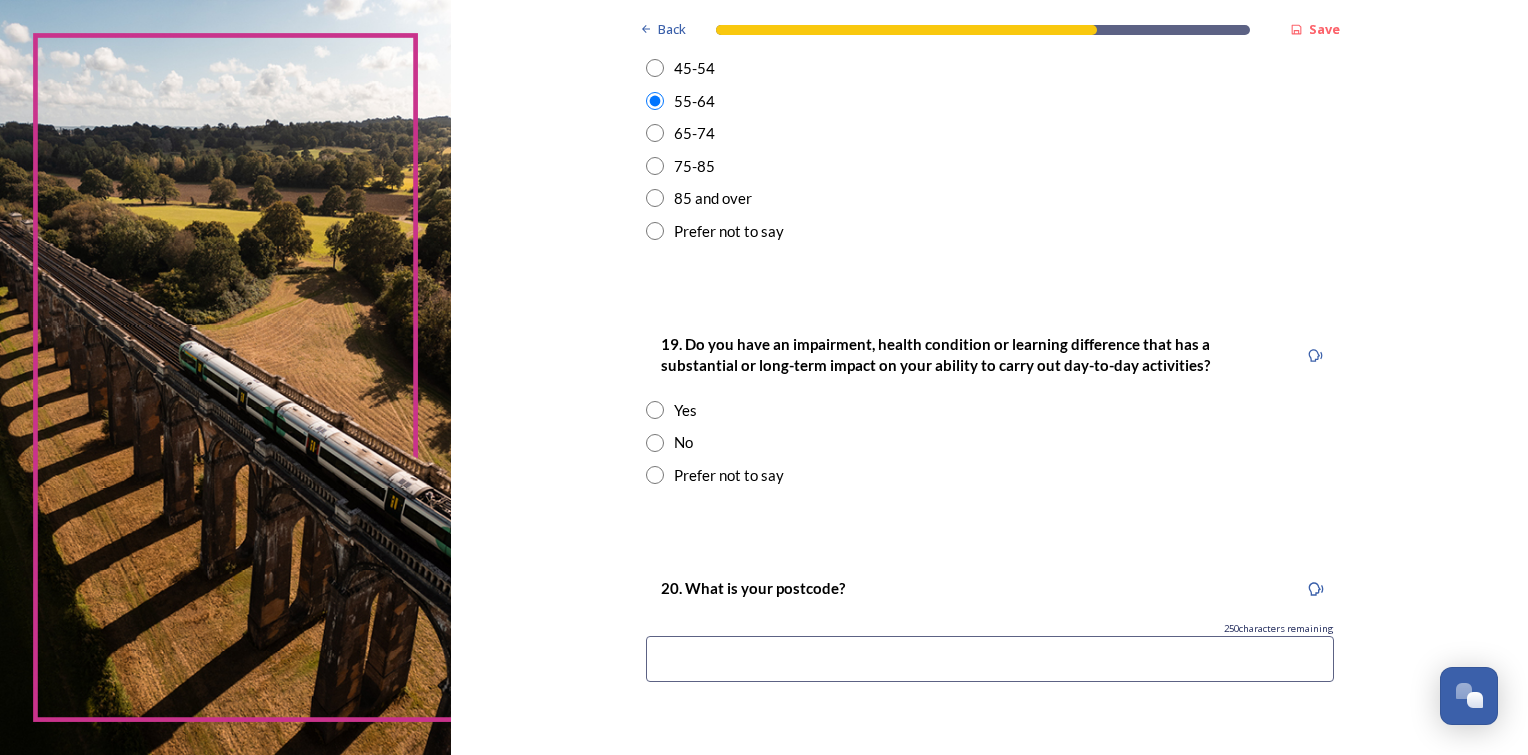 click at bounding box center (655, 410) 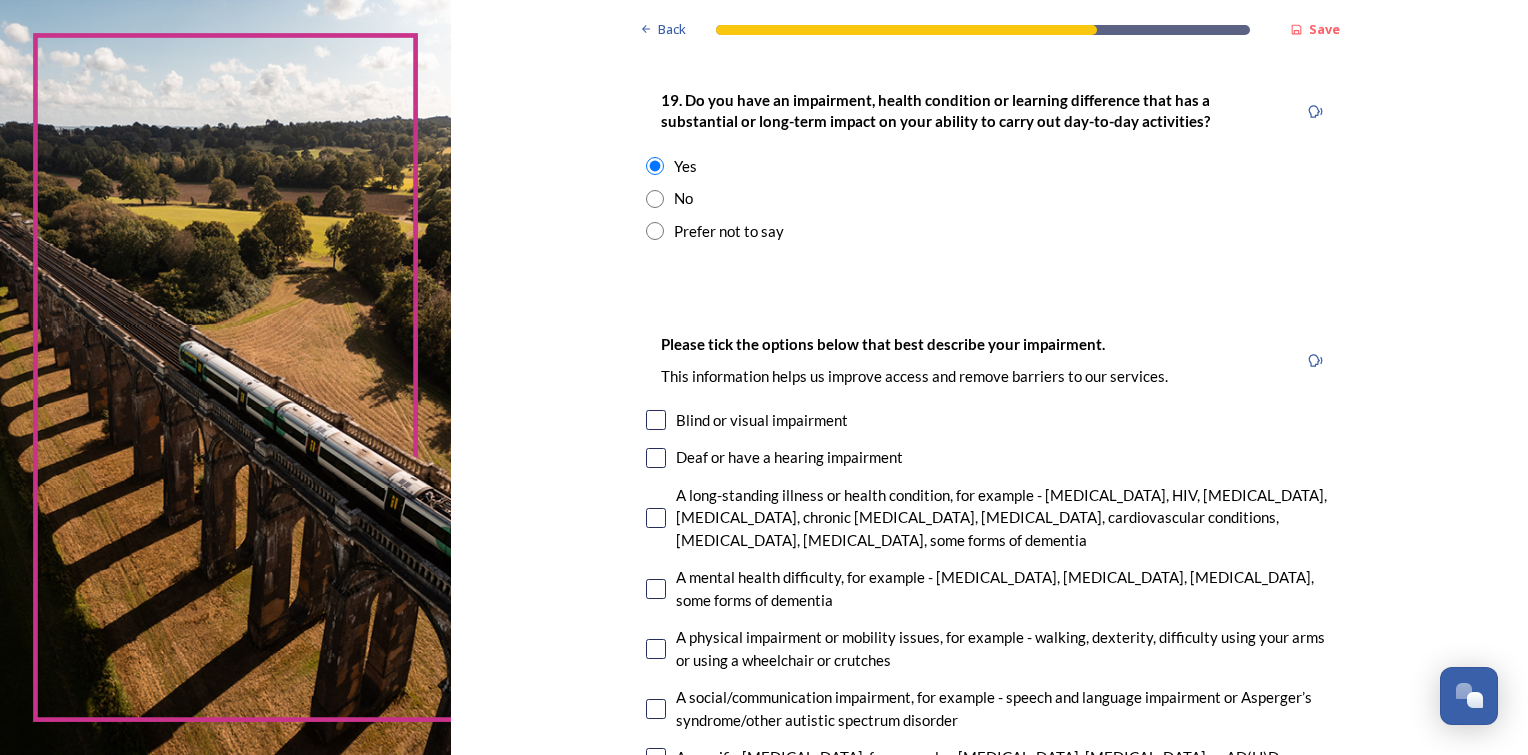 scroll, scrollTop: 1100, scrollLeft: 0, axis: vertical 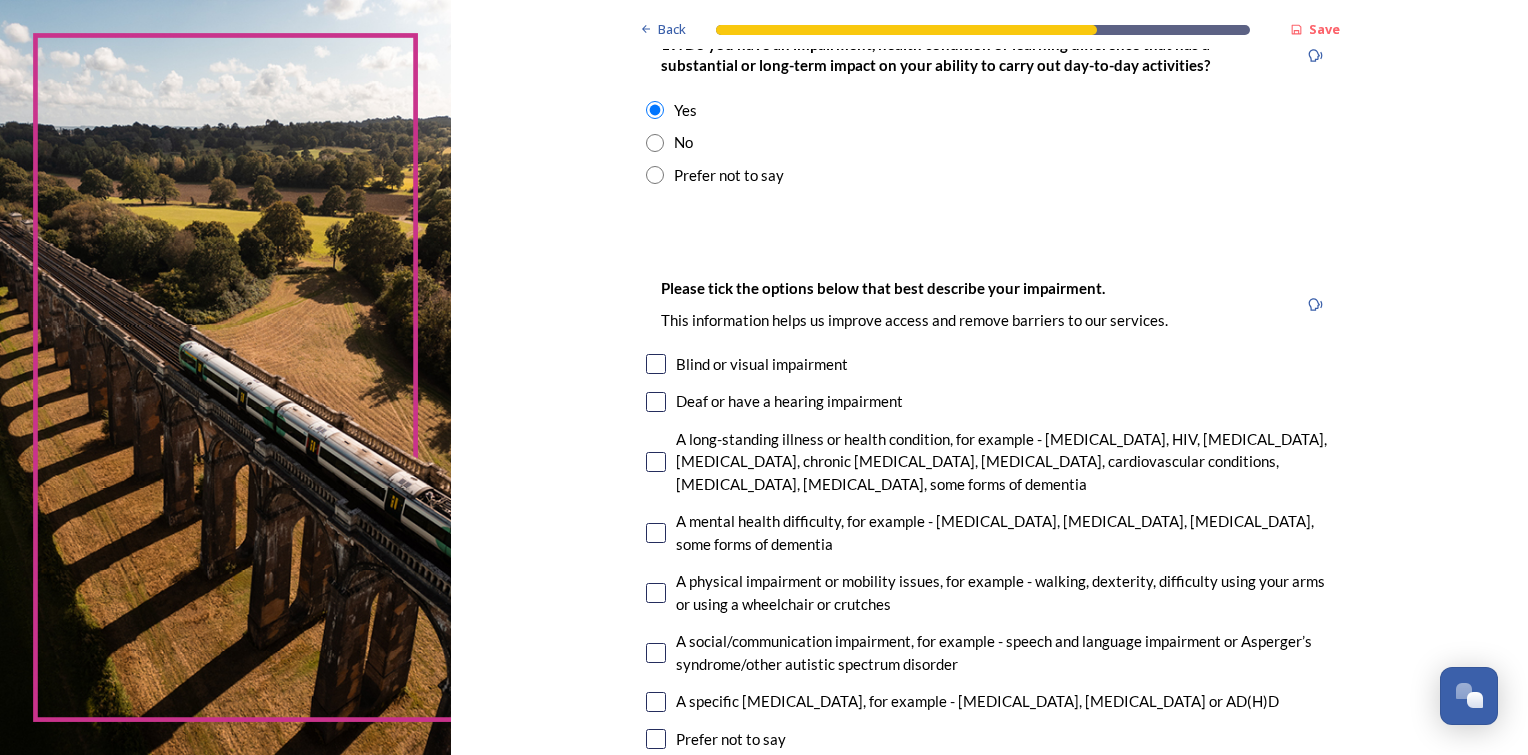 click at bounding box center (656, 402) 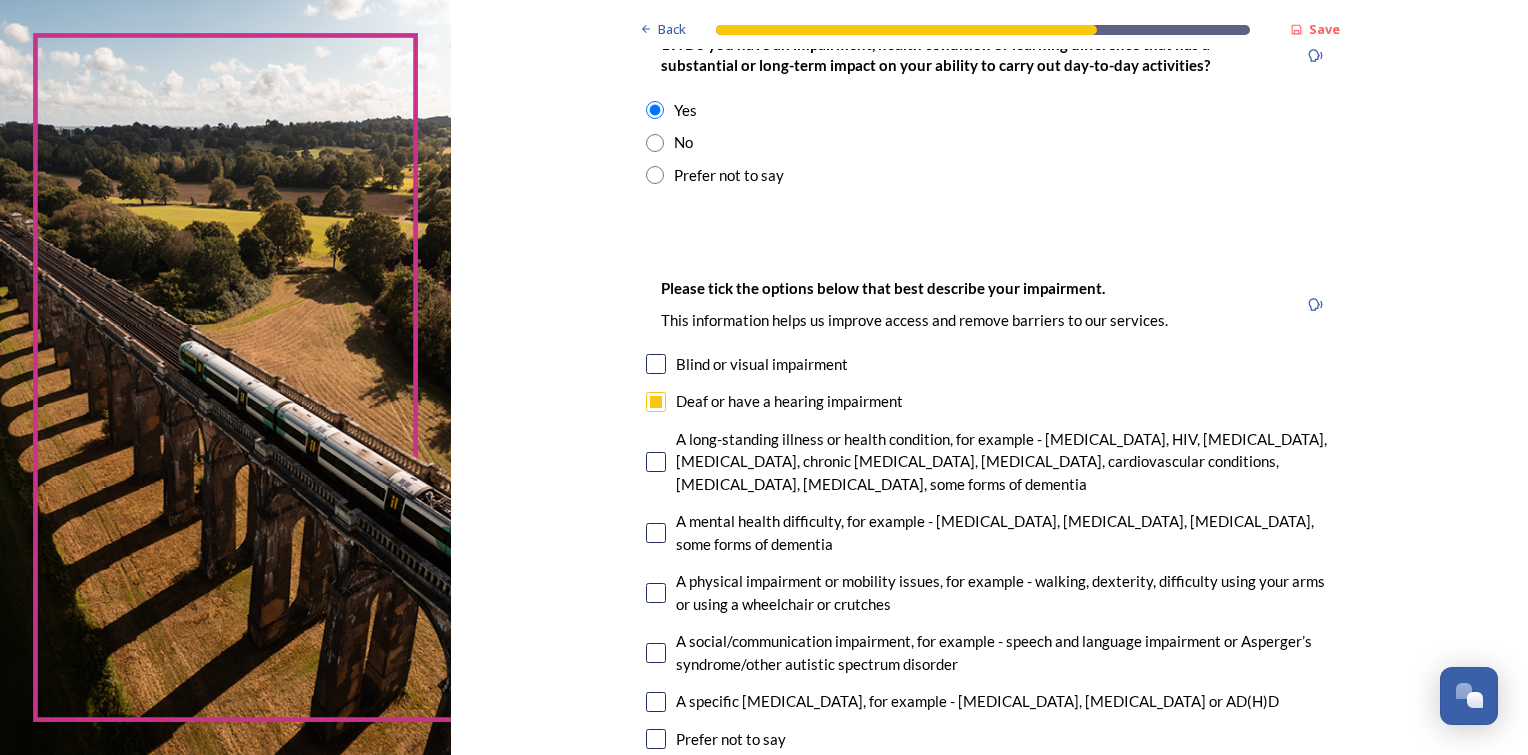 click at bounding box center (656, 462) 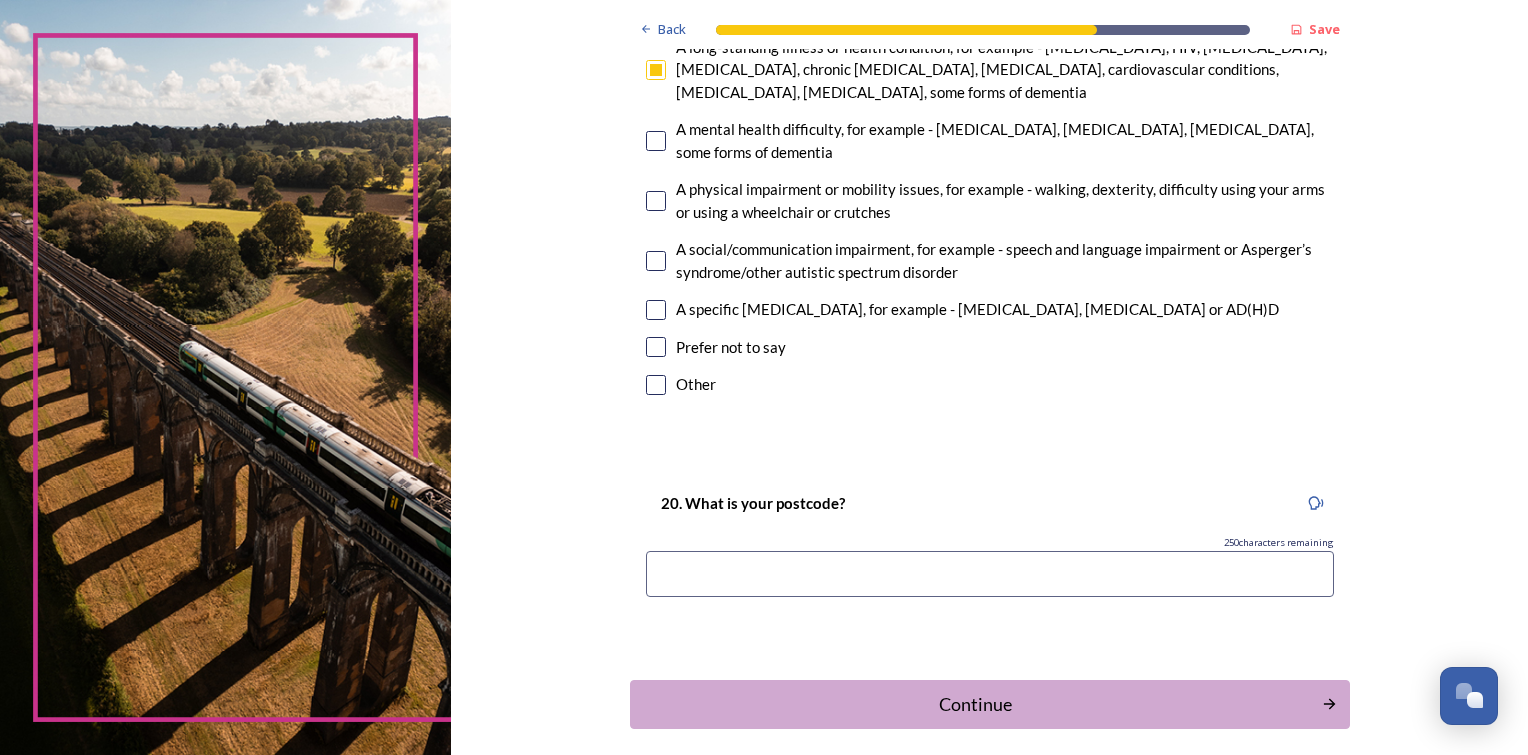 scroll, scrollTop: 1580, scrollLeft: 0, axis: vertical 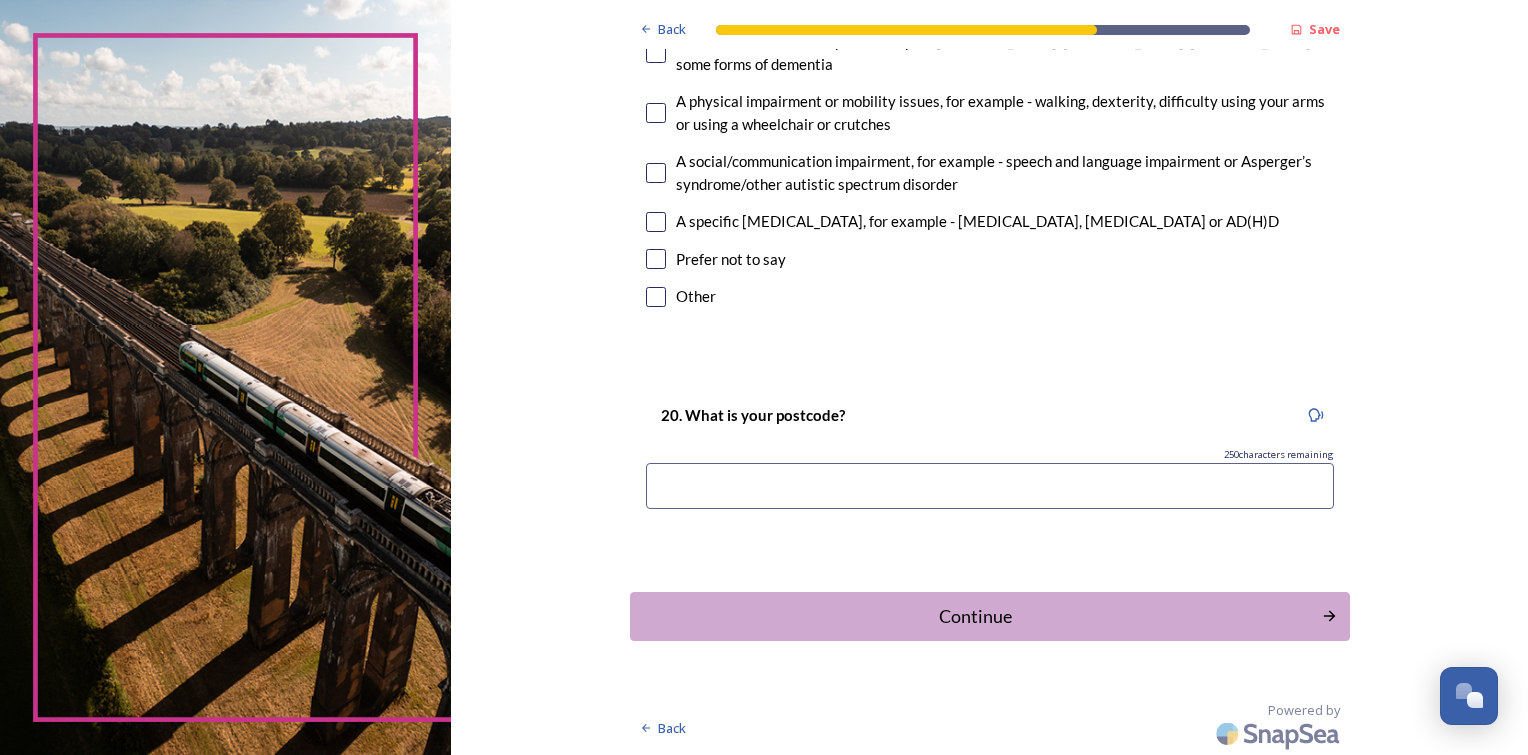 click at bounding box center (656, 297) 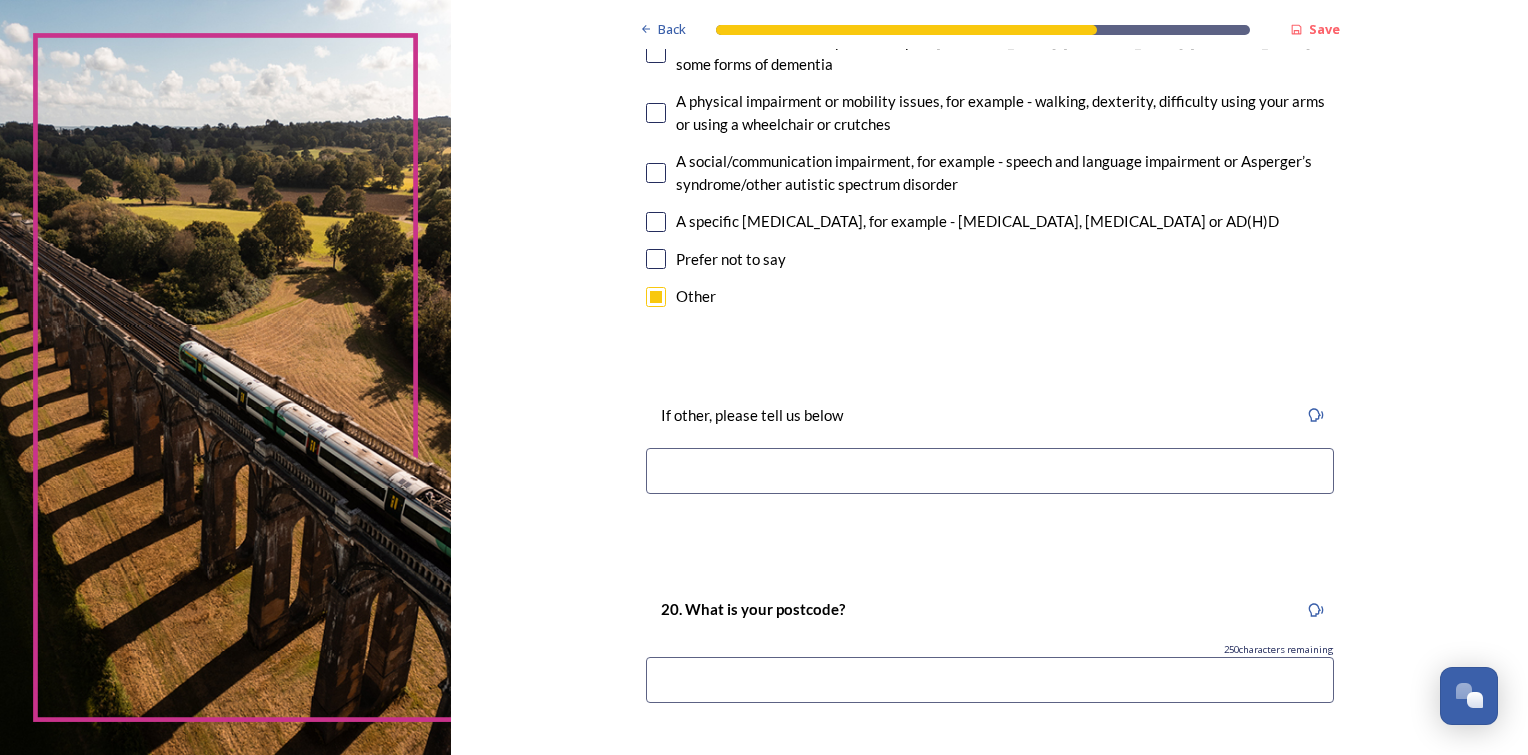 click at bounding box center [990, 471] 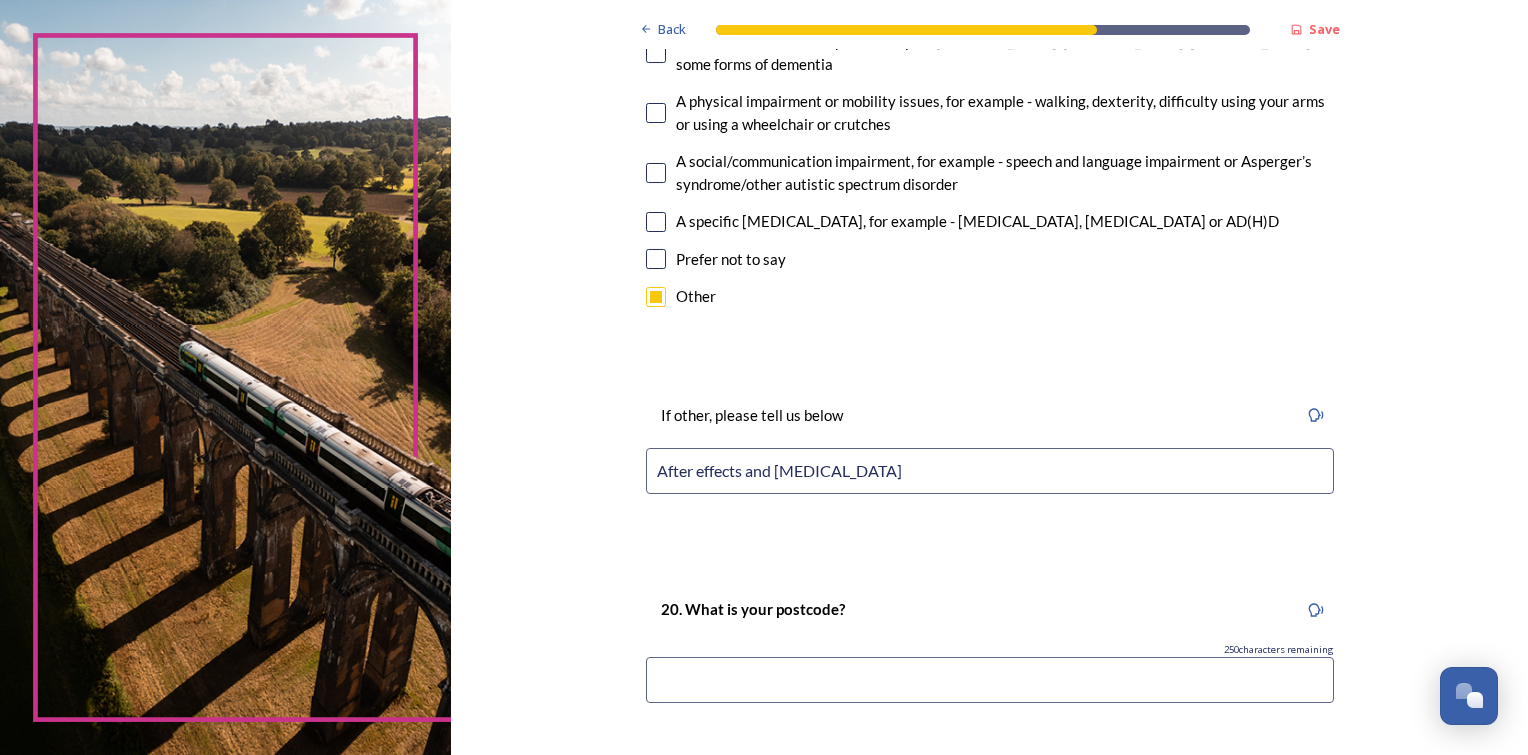 type on "After effects and Long COVID" 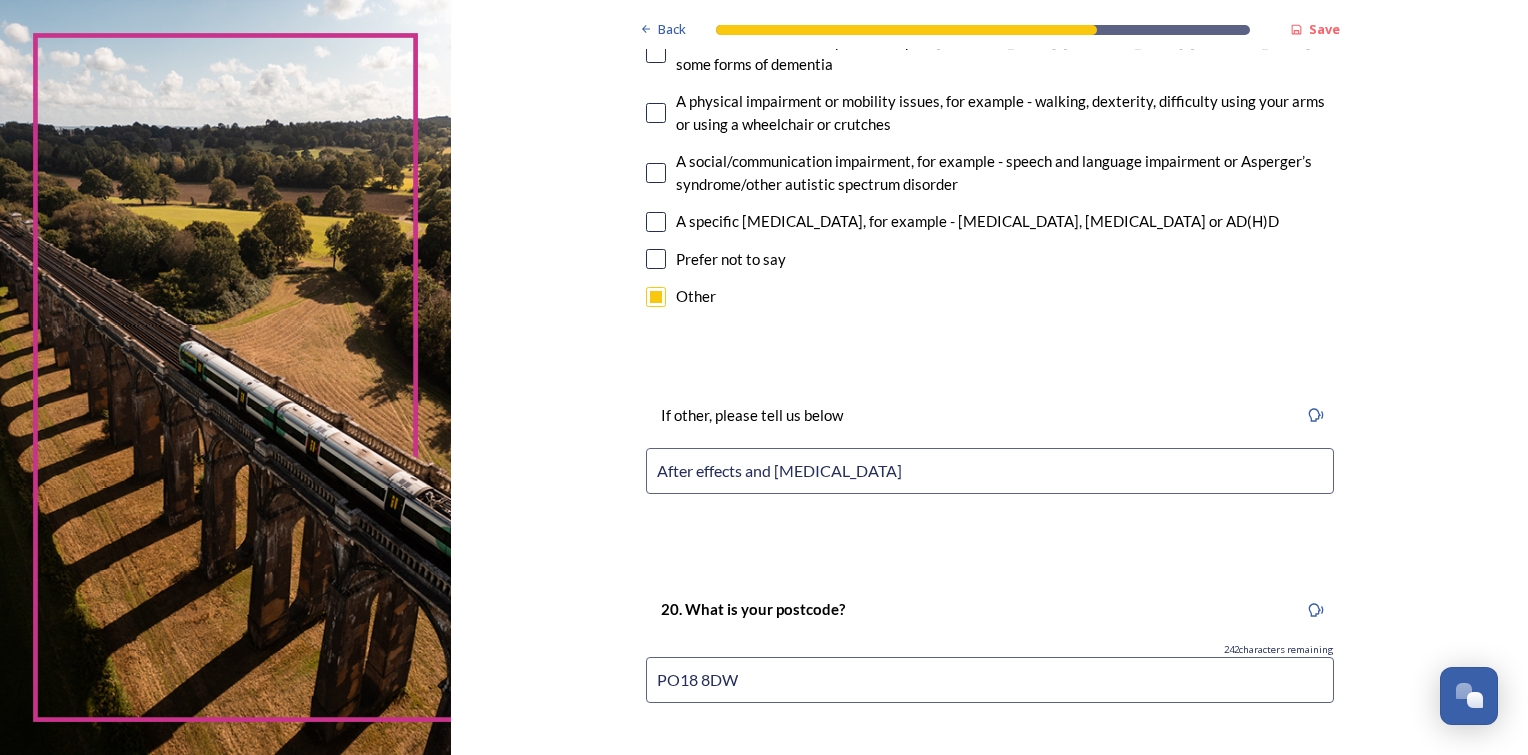scroll, scrollTop: 1775, scrollLeft: 0, axis: vertical 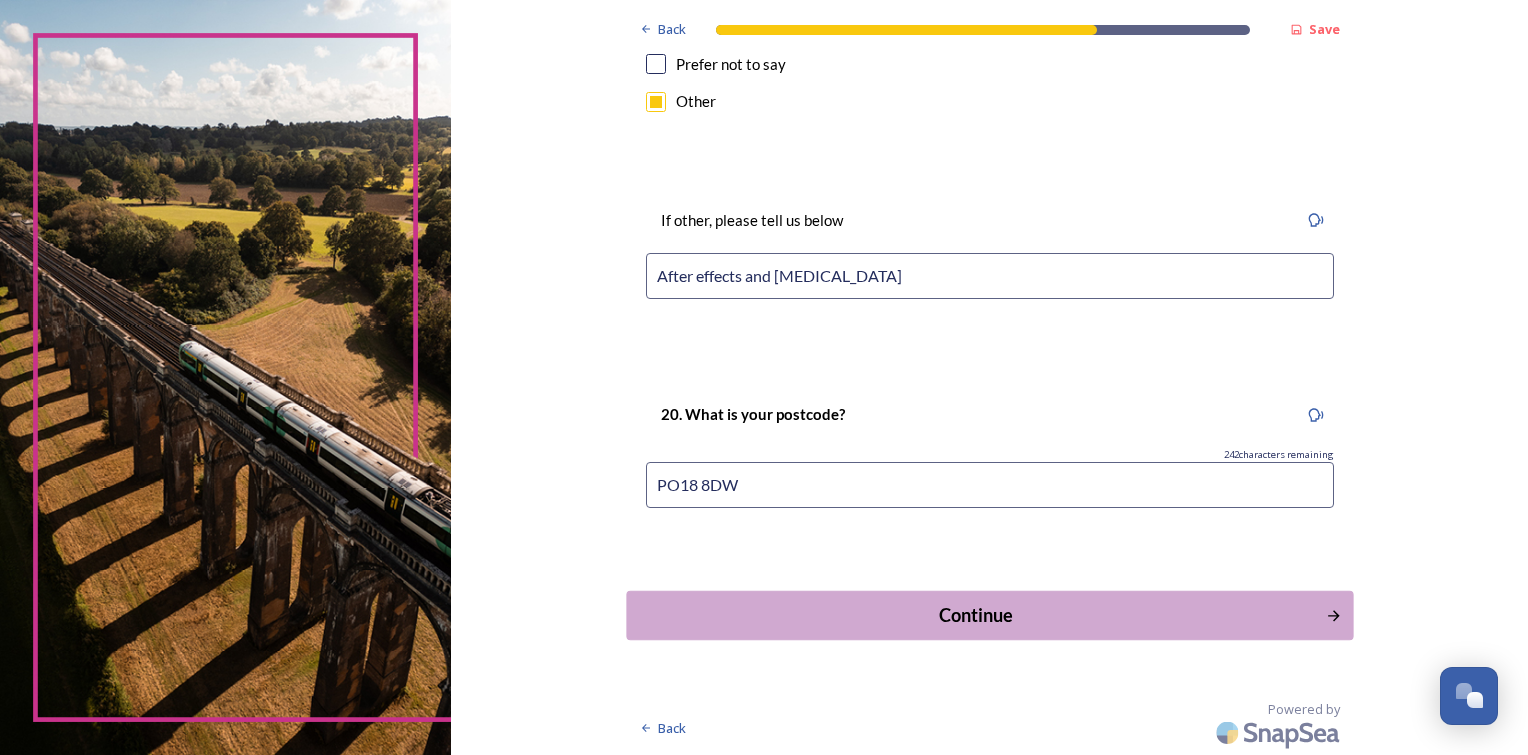 type on "PO18 8DW" 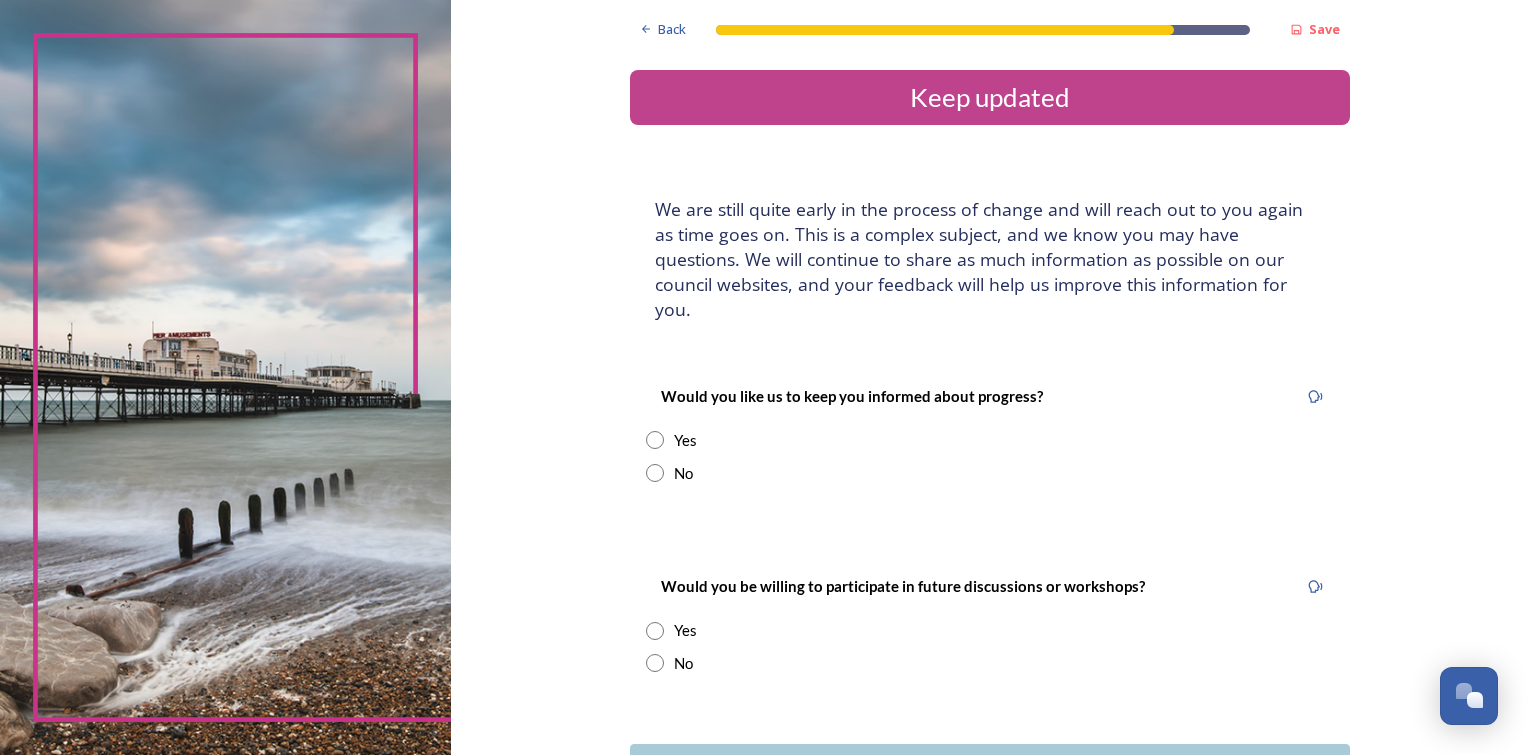 click at bounding box center [655, 440] 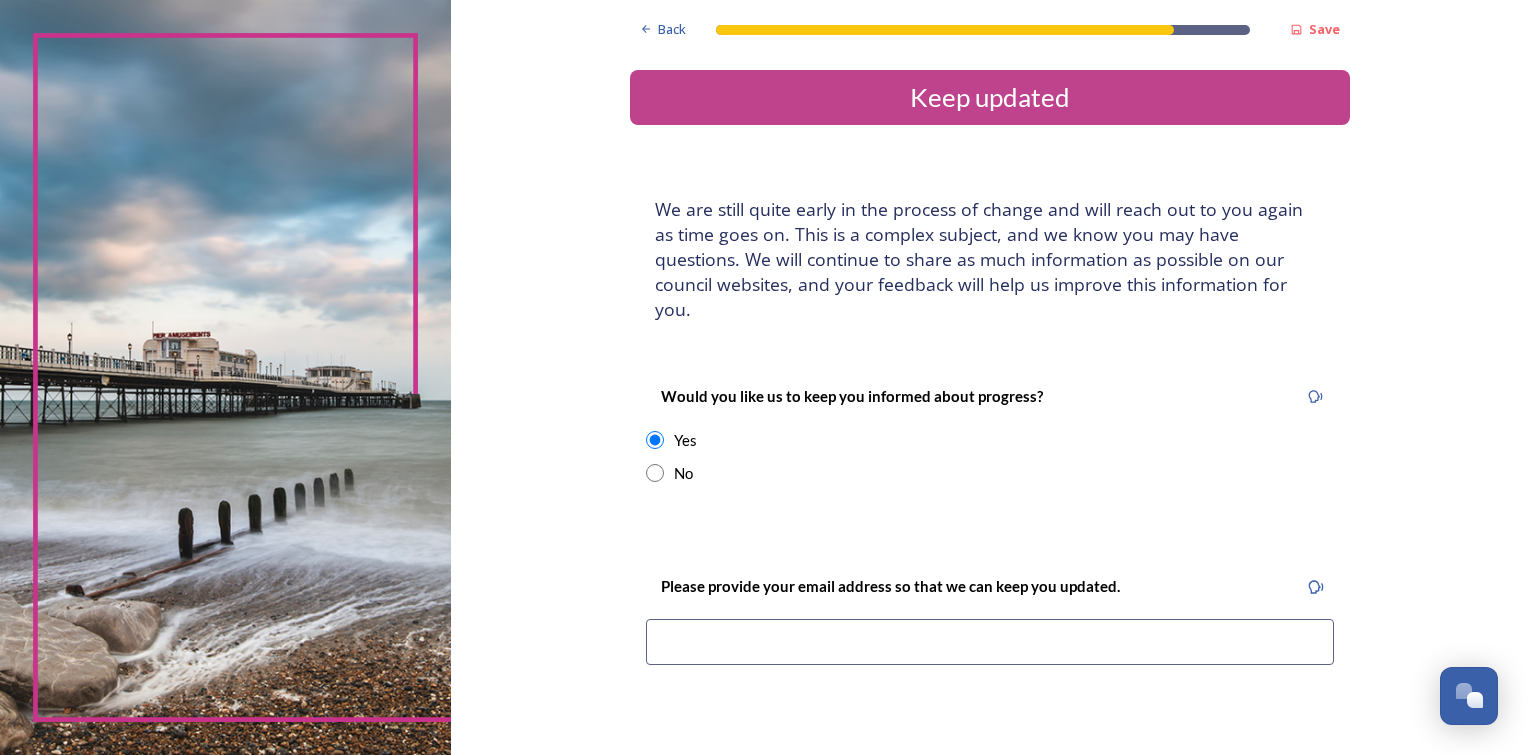 click at bounding box center [990, 642] 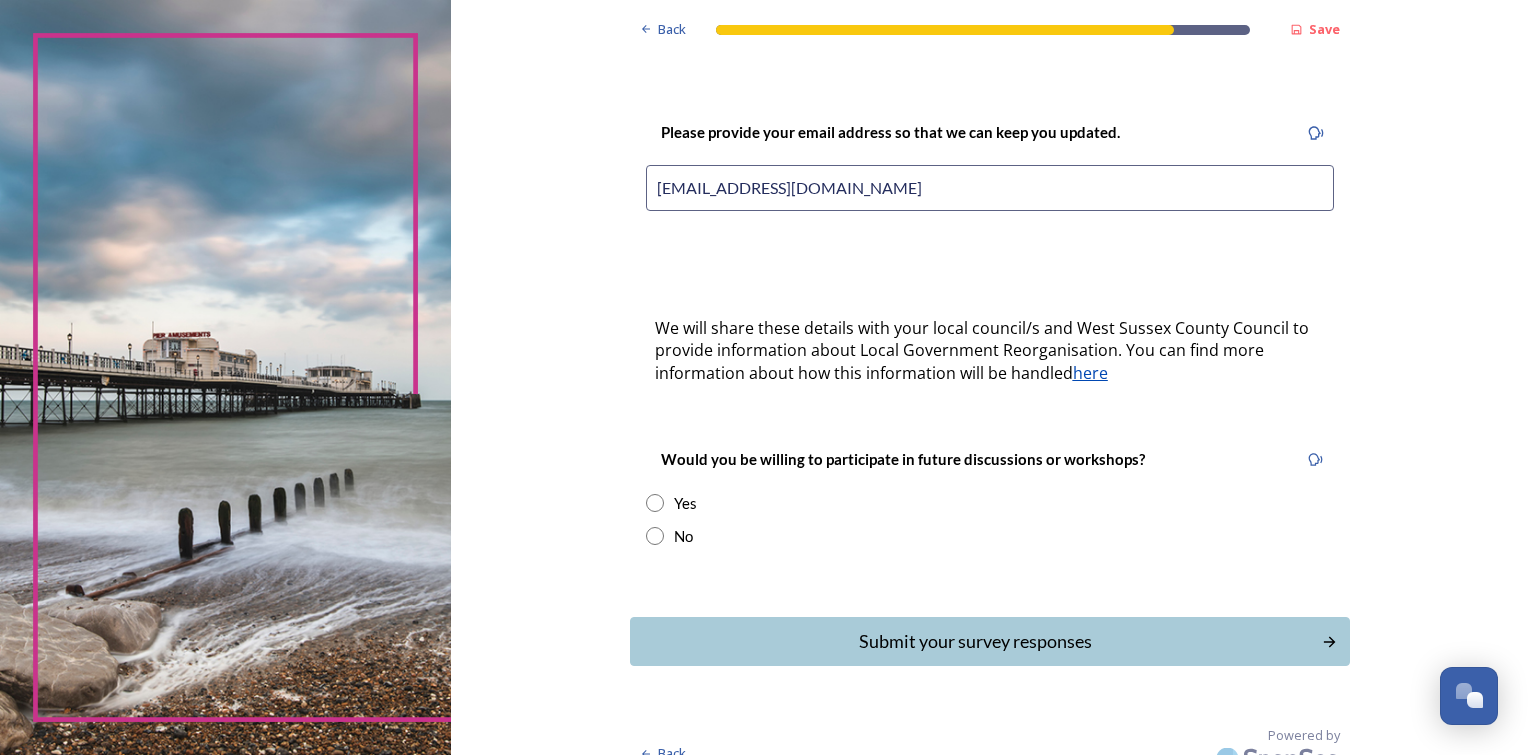 scroll, scrollTop: 455, scrollLeft: 0, axis: vertical 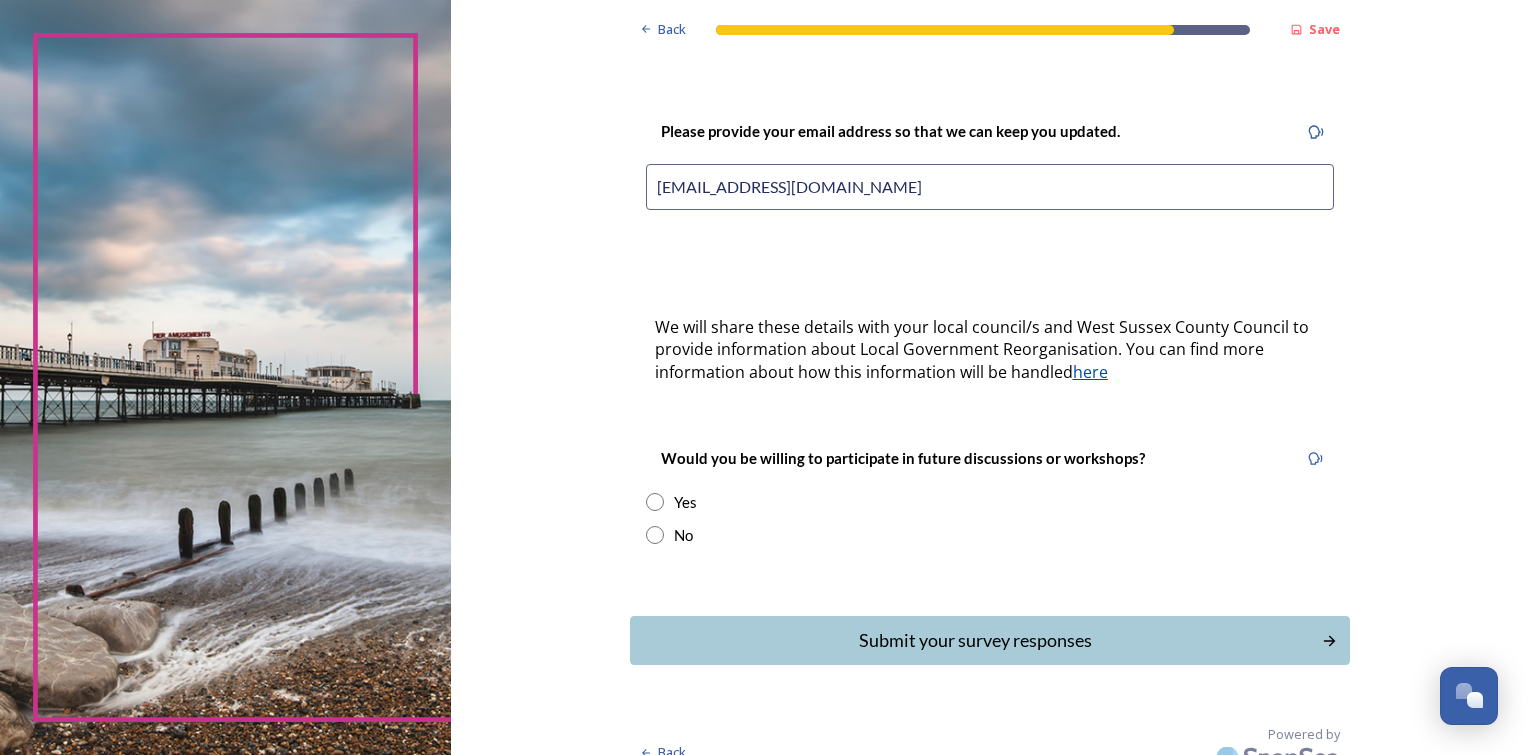 click at bounding box center (655, 502) 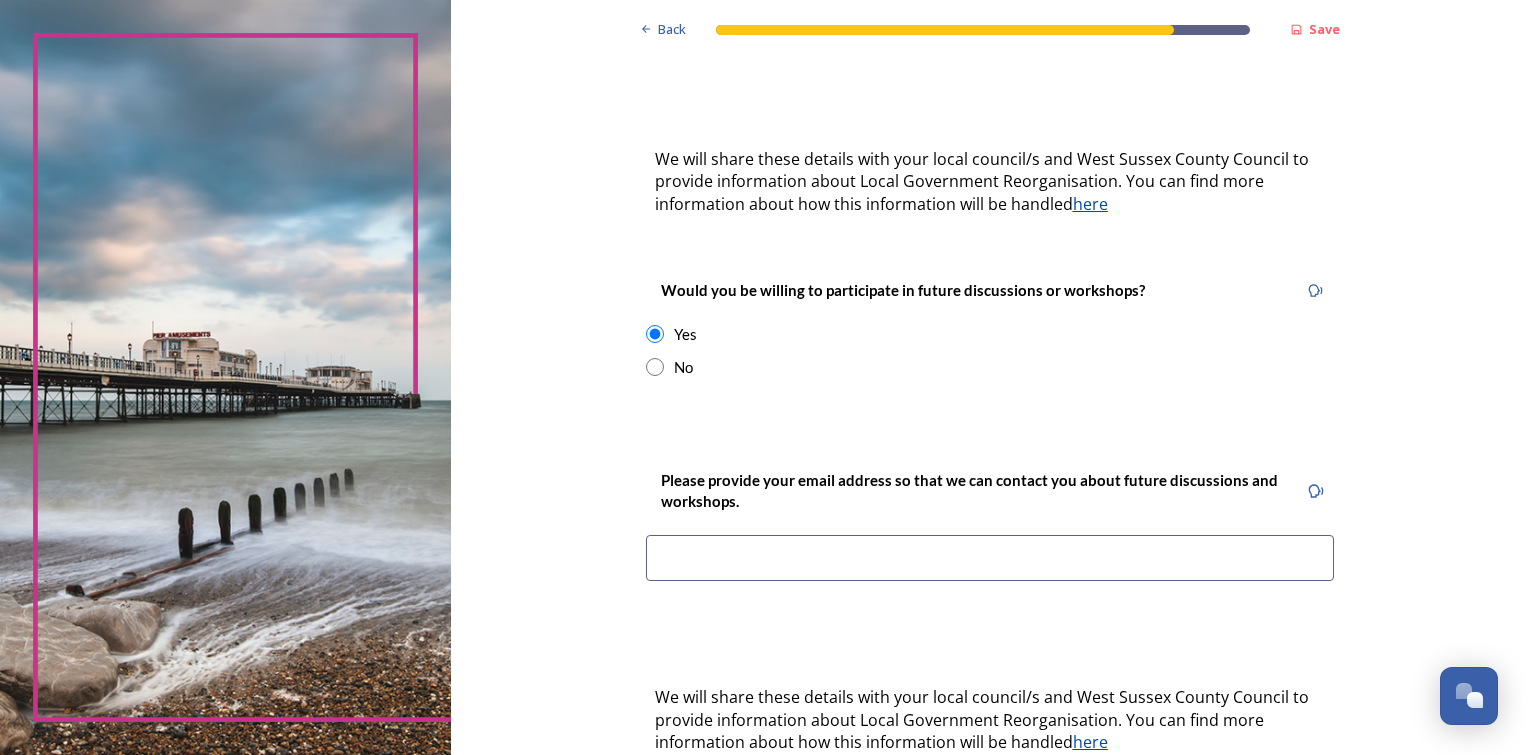 scroll, scrollTop: 655, scrollLeft: 0, axis: vertical 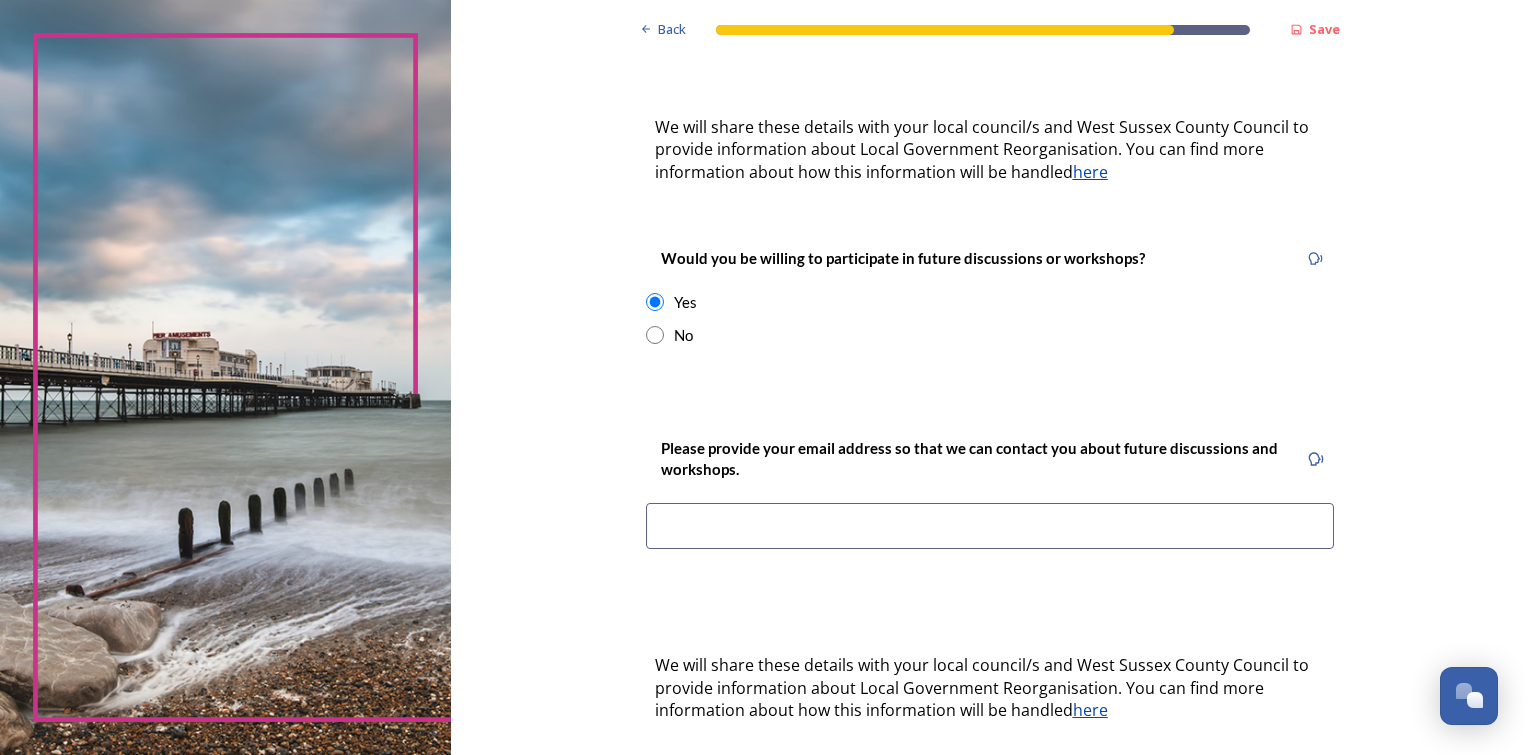 click at bounding box center (990, 526) 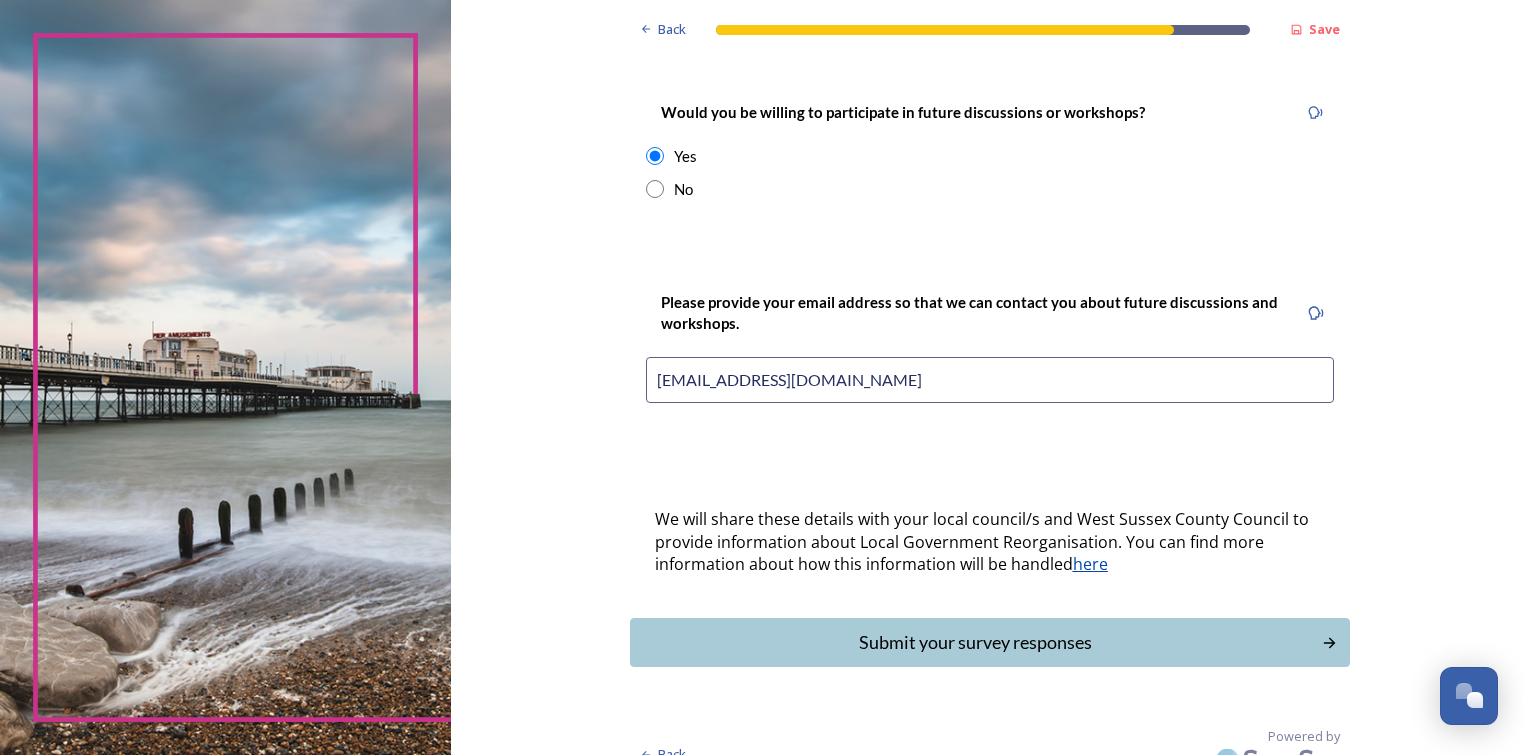 scroll, scrollTop: 802, scrollLeft: 0, axis: vertical 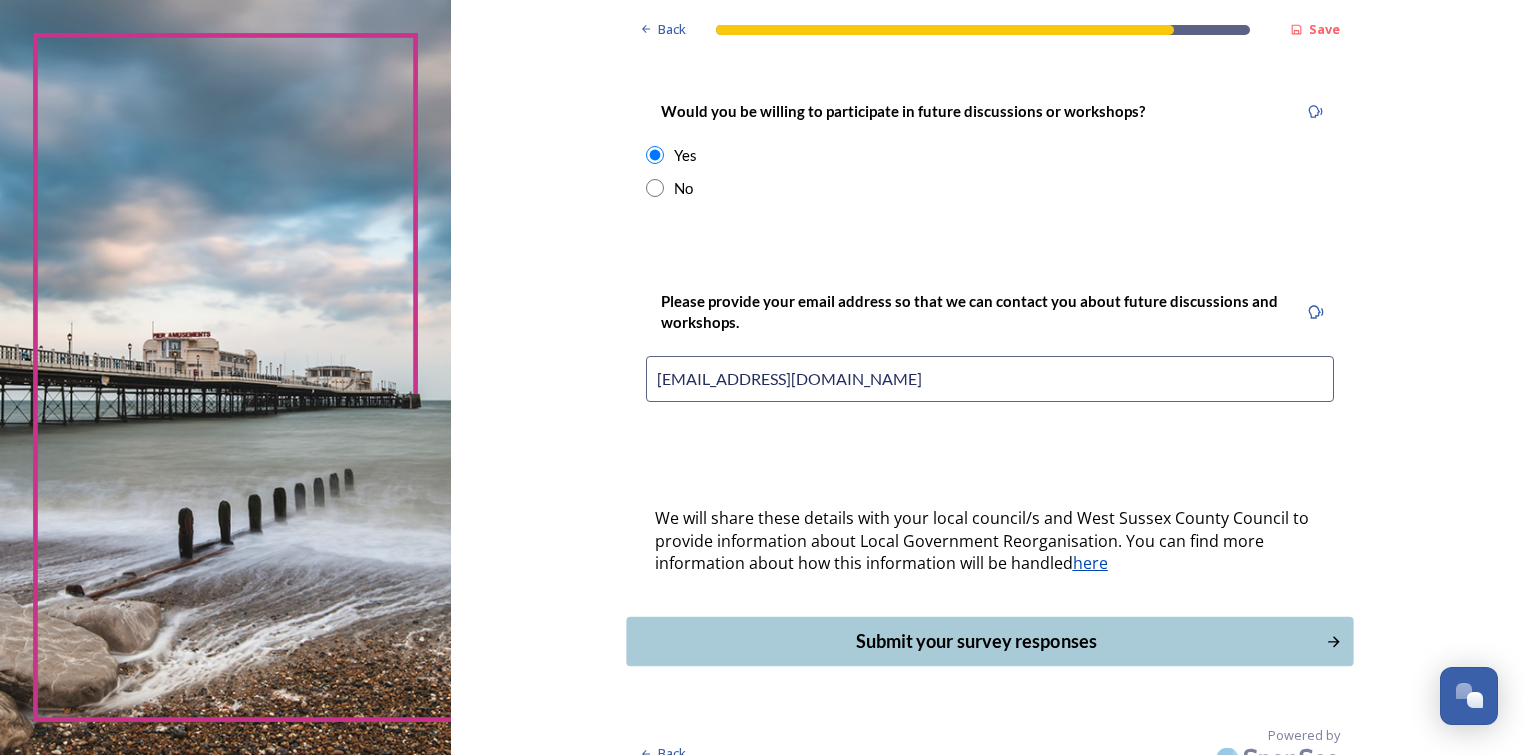click on "Submit your survey responses" at bounding box center (975, 641) 